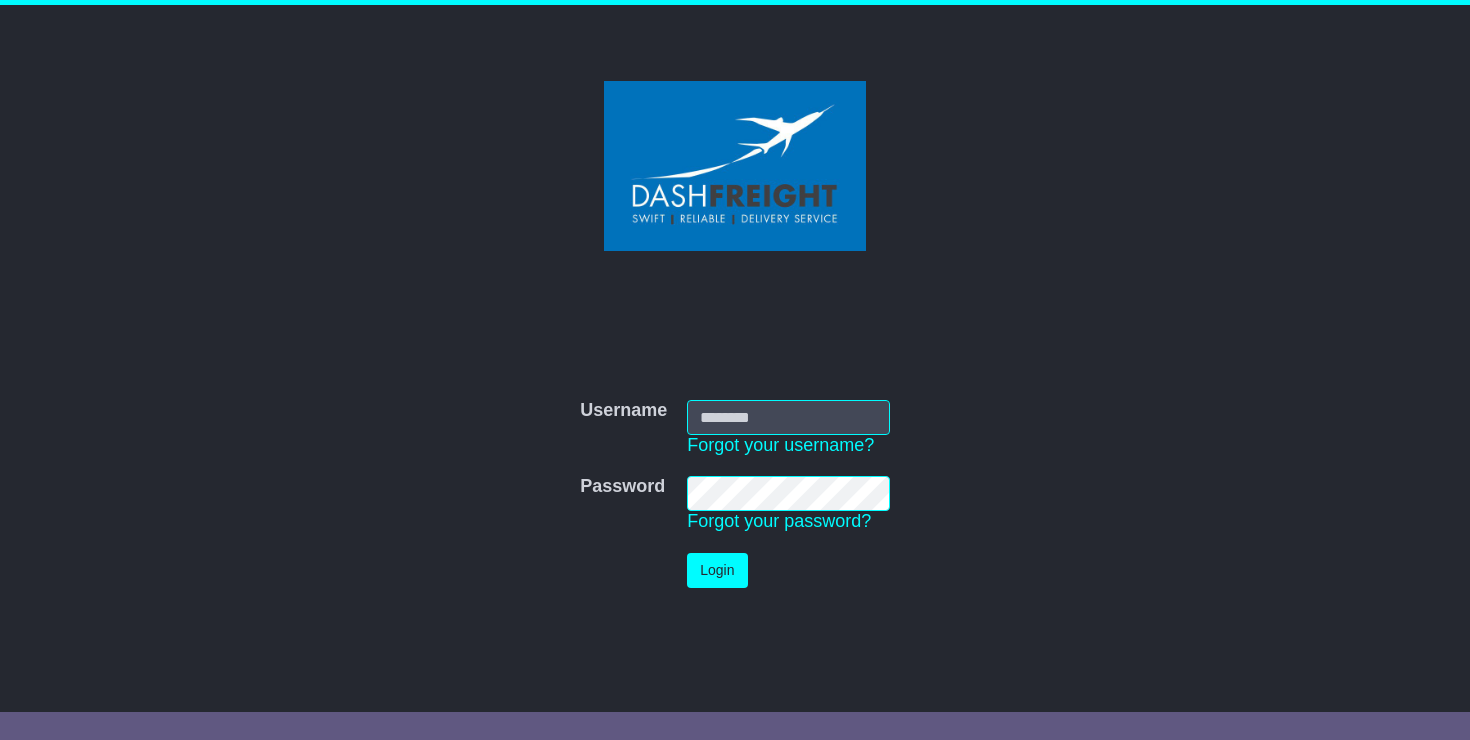 scroll, scrollTop: 0, scrollLeft: 0, axis: both 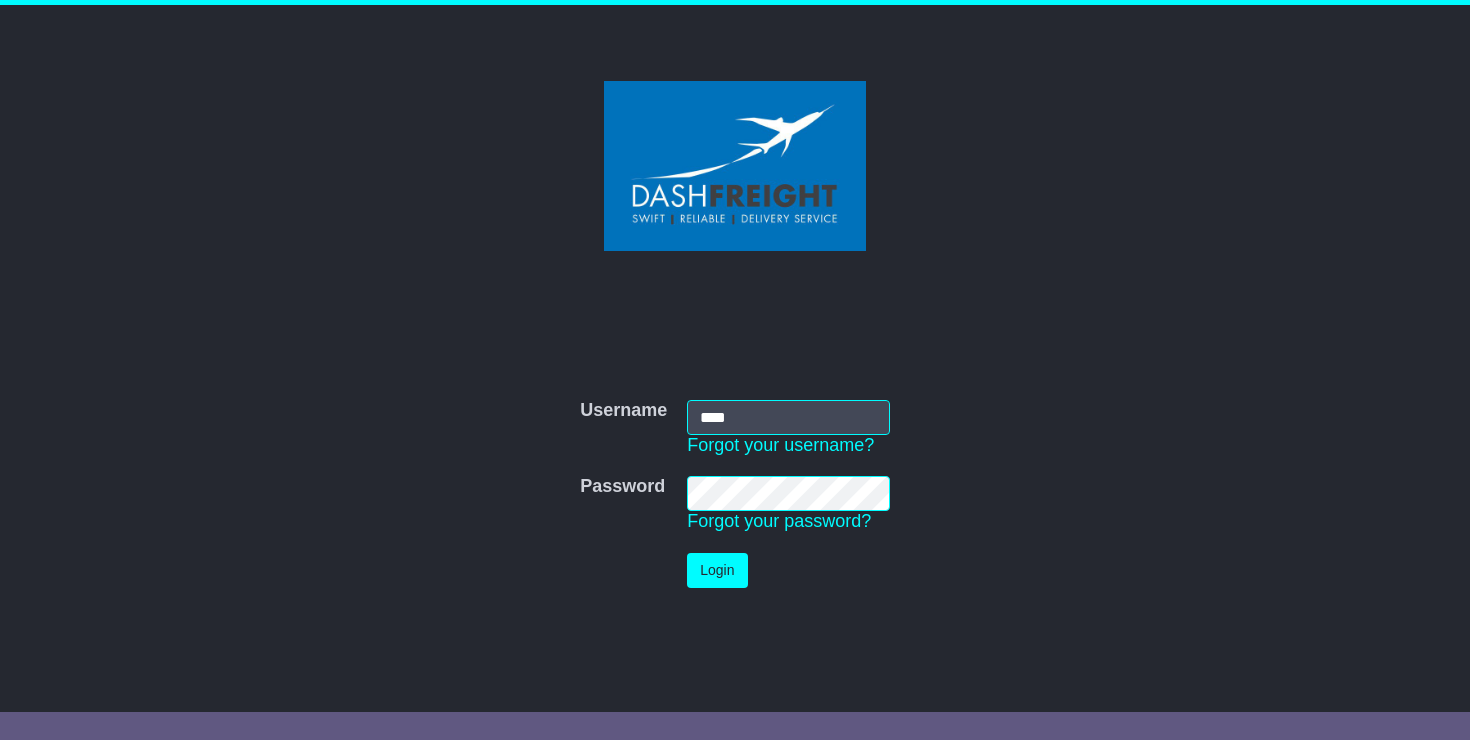 type on "**********" 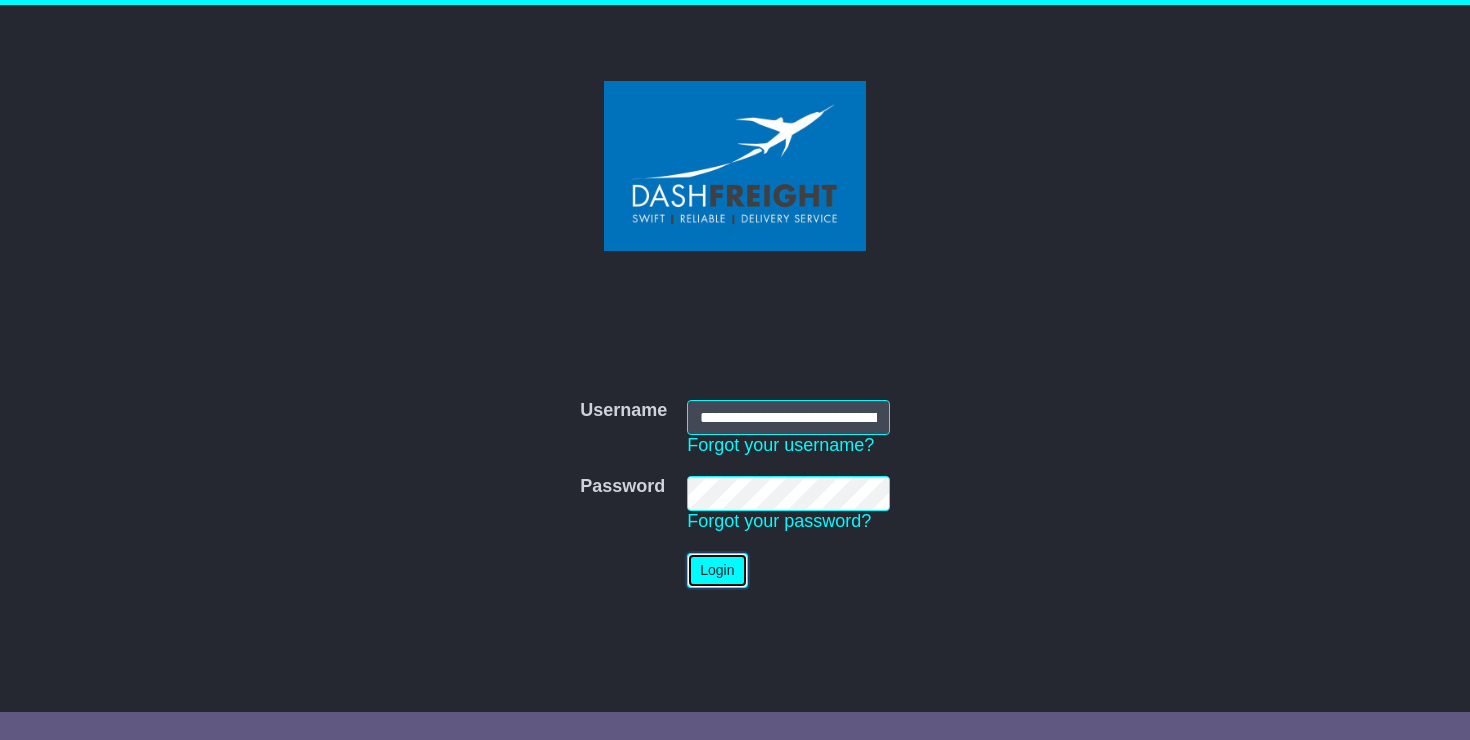 click on "Login" at bounding box center [717, 570] 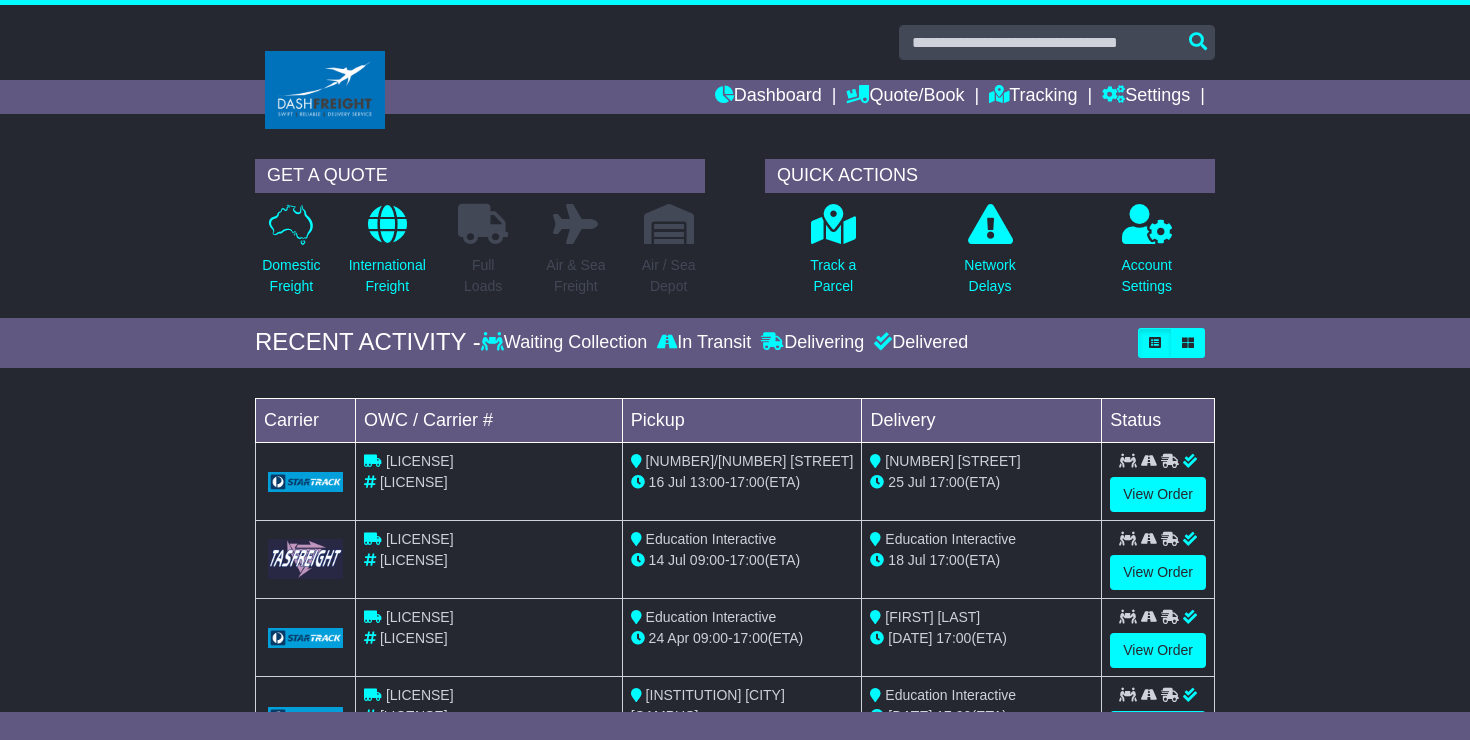 scroll, scrollTop: 0, scrollLeft: 0, axis: both 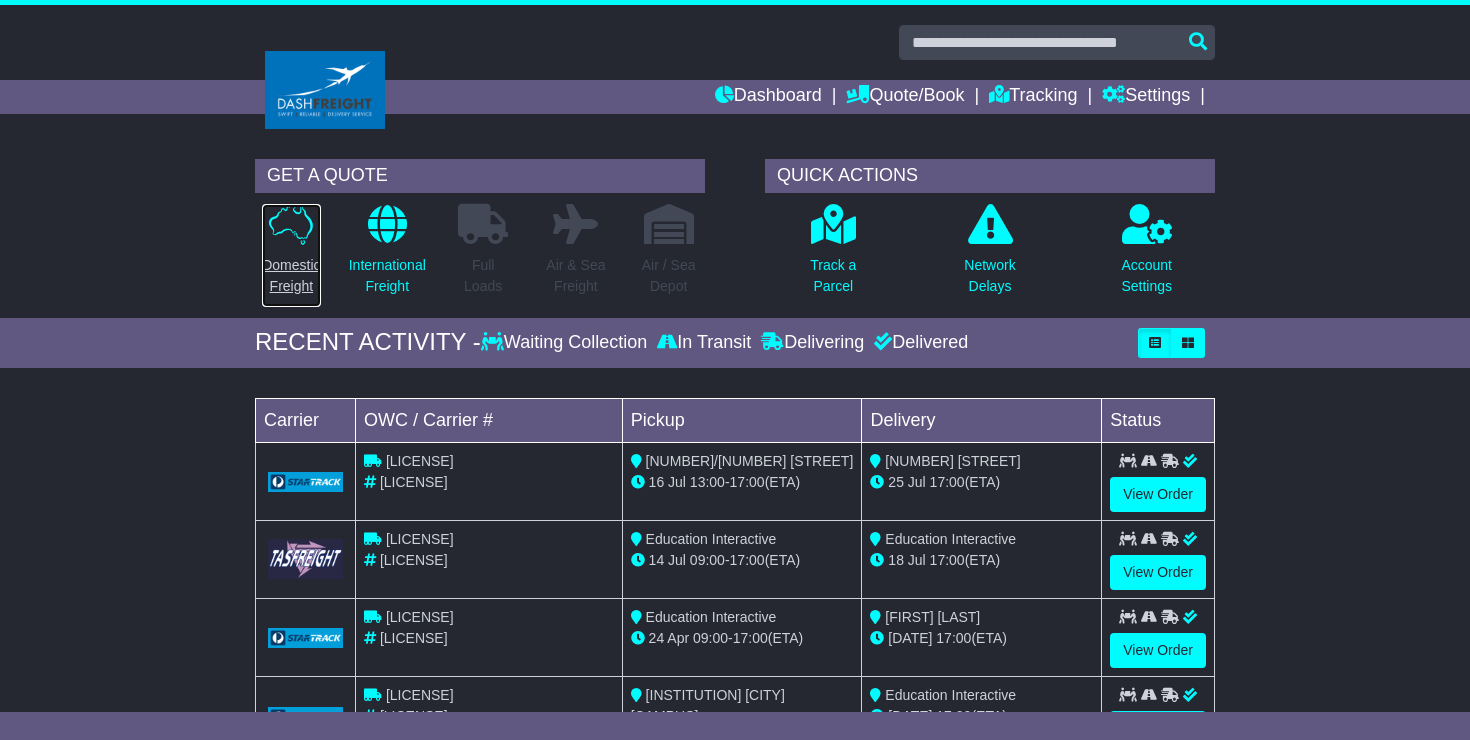 click at bounding box center (291, 224) 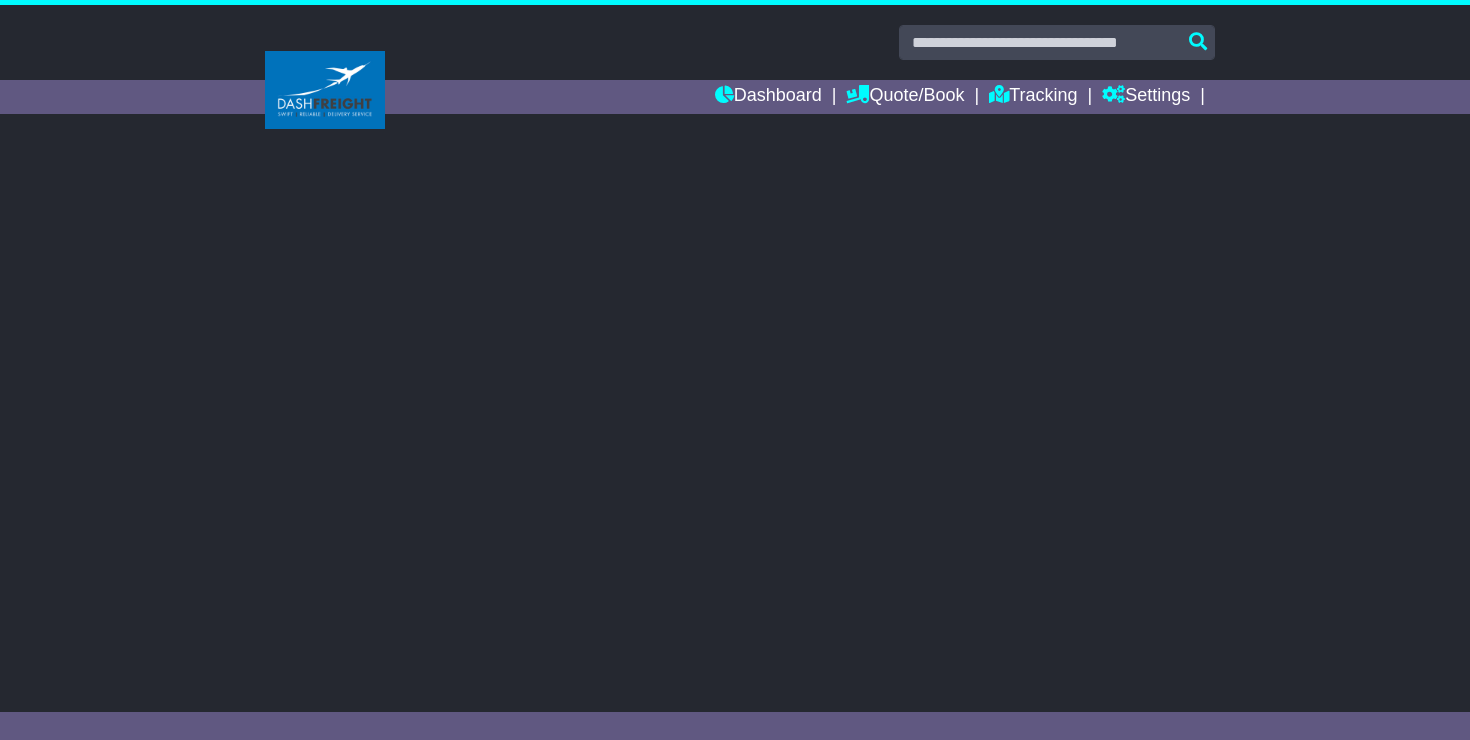 scroll, scrollTop: 0, scrollLeft: 0, axis: both 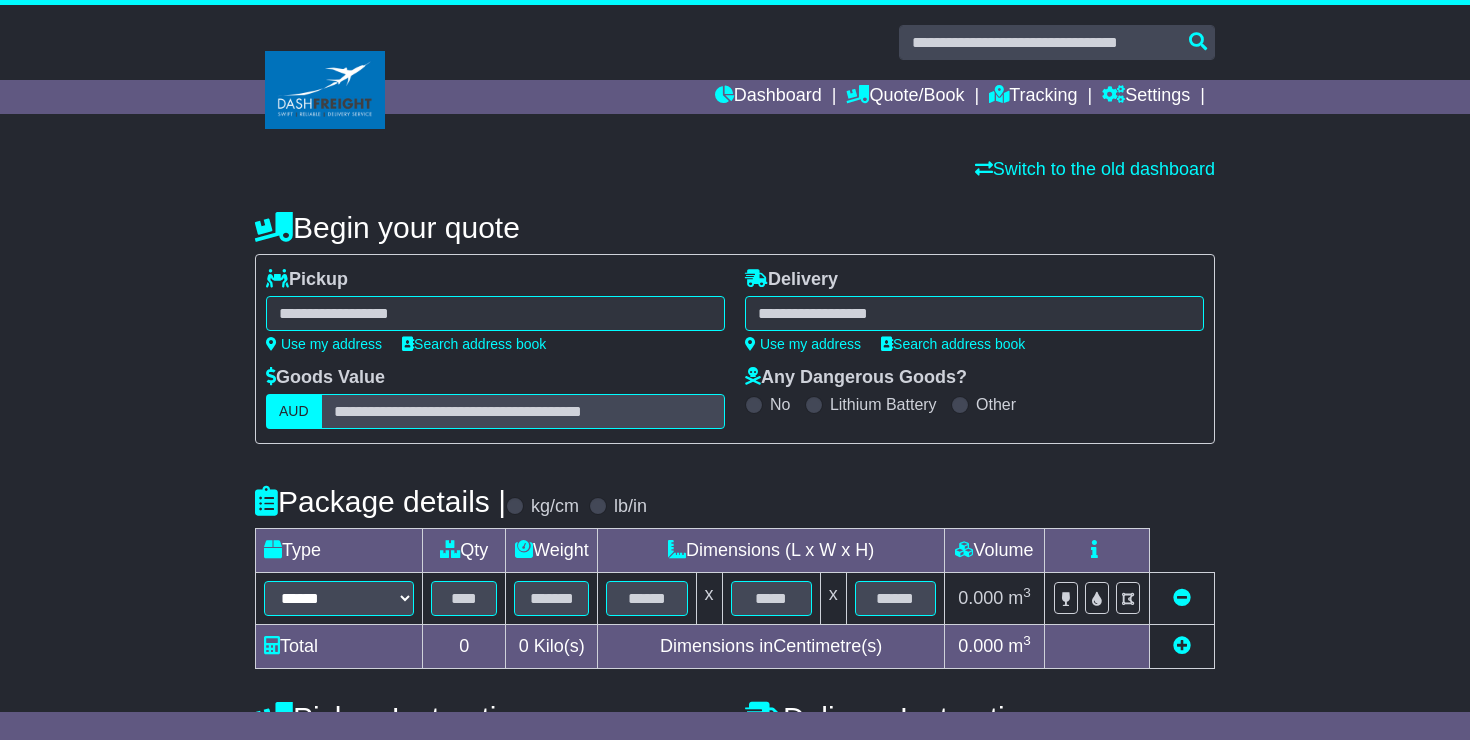 click at bounding box center (495, 313) 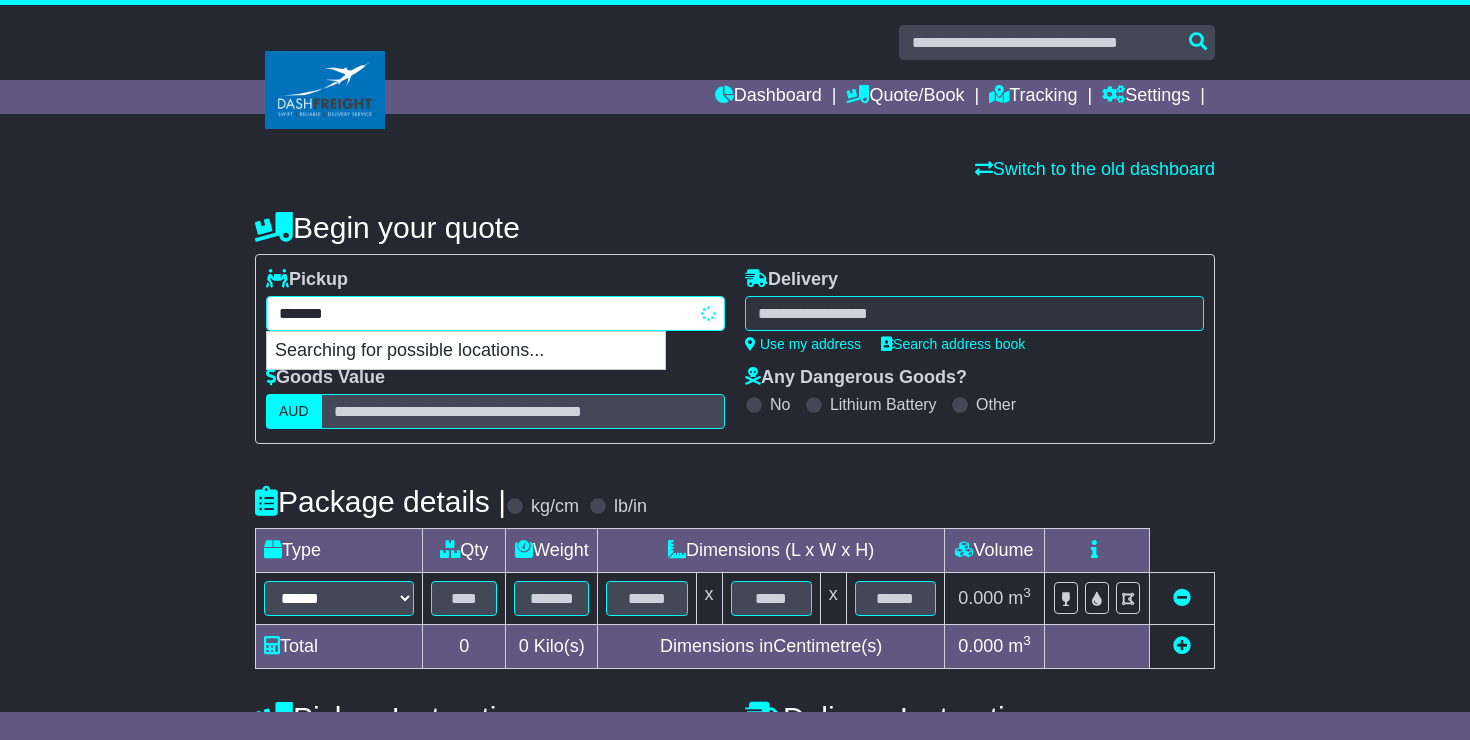type on "*******" 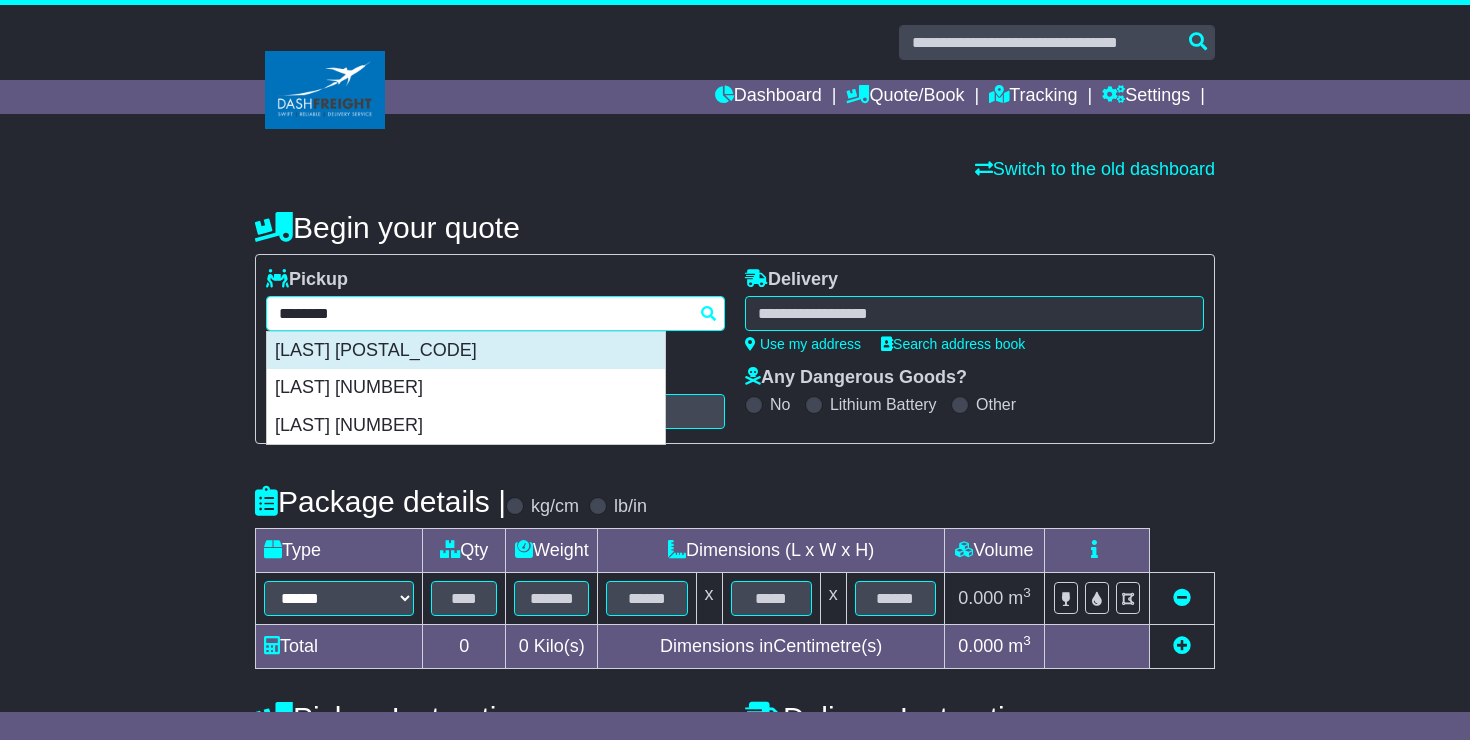 click on "[LAST] [POSTAL_CODE]" at bounding box center (466, 351) 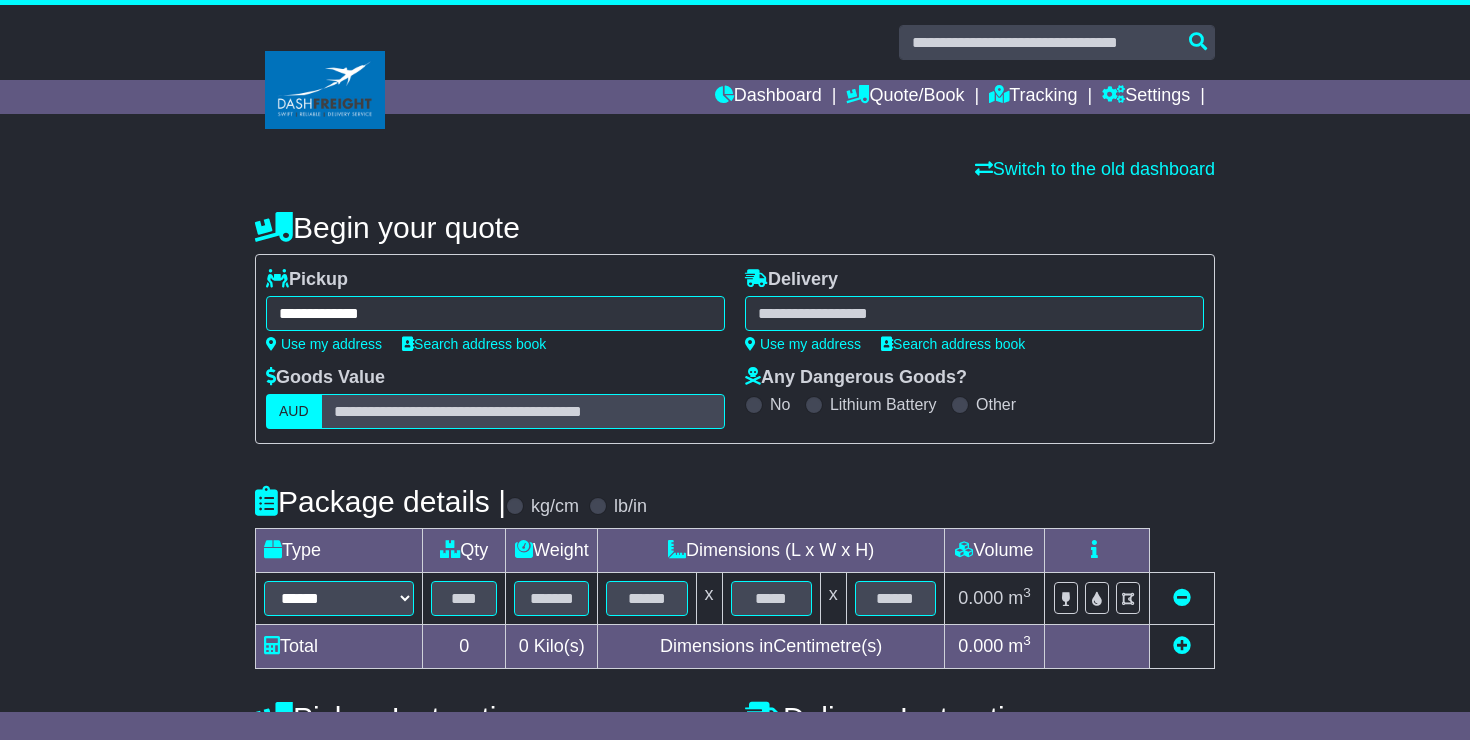 type on "**********" 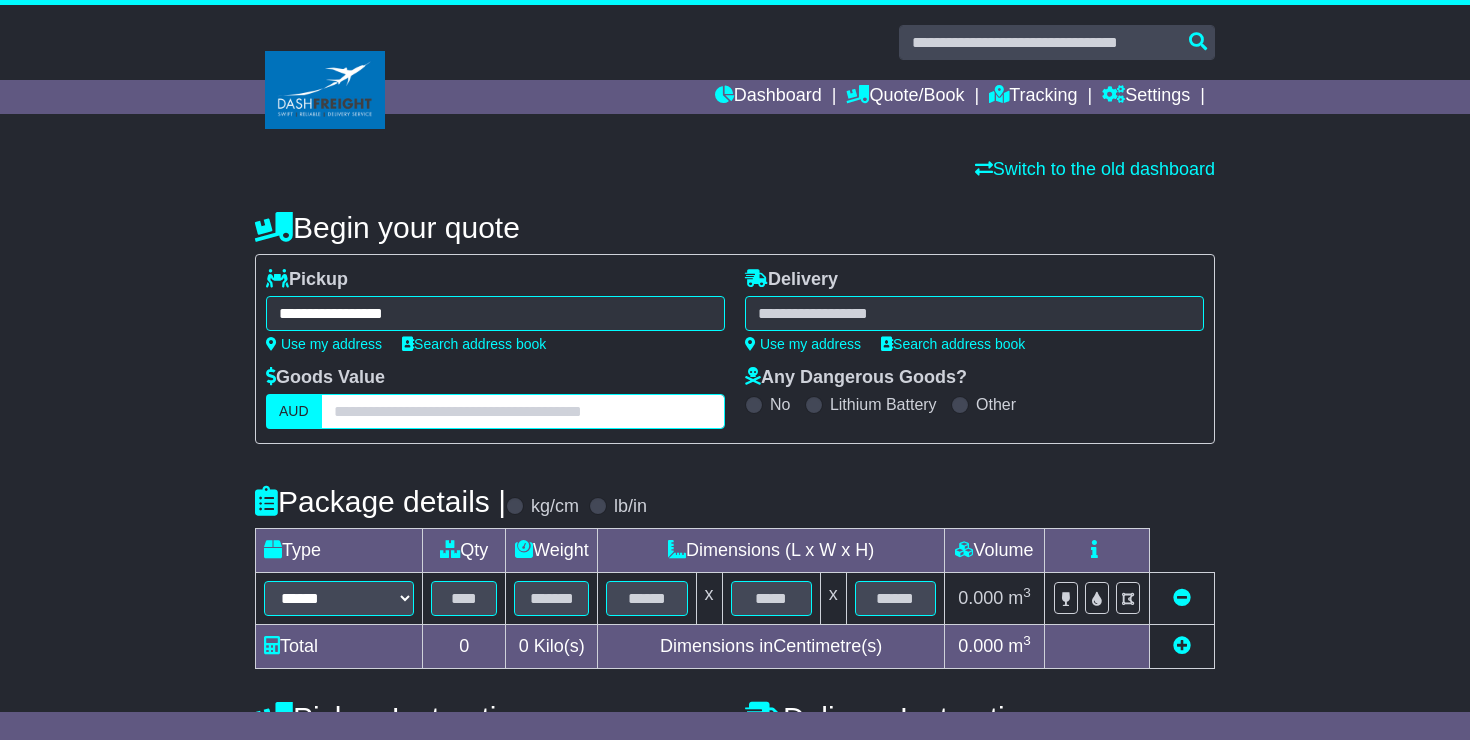 click at bounding box center [523, 411] 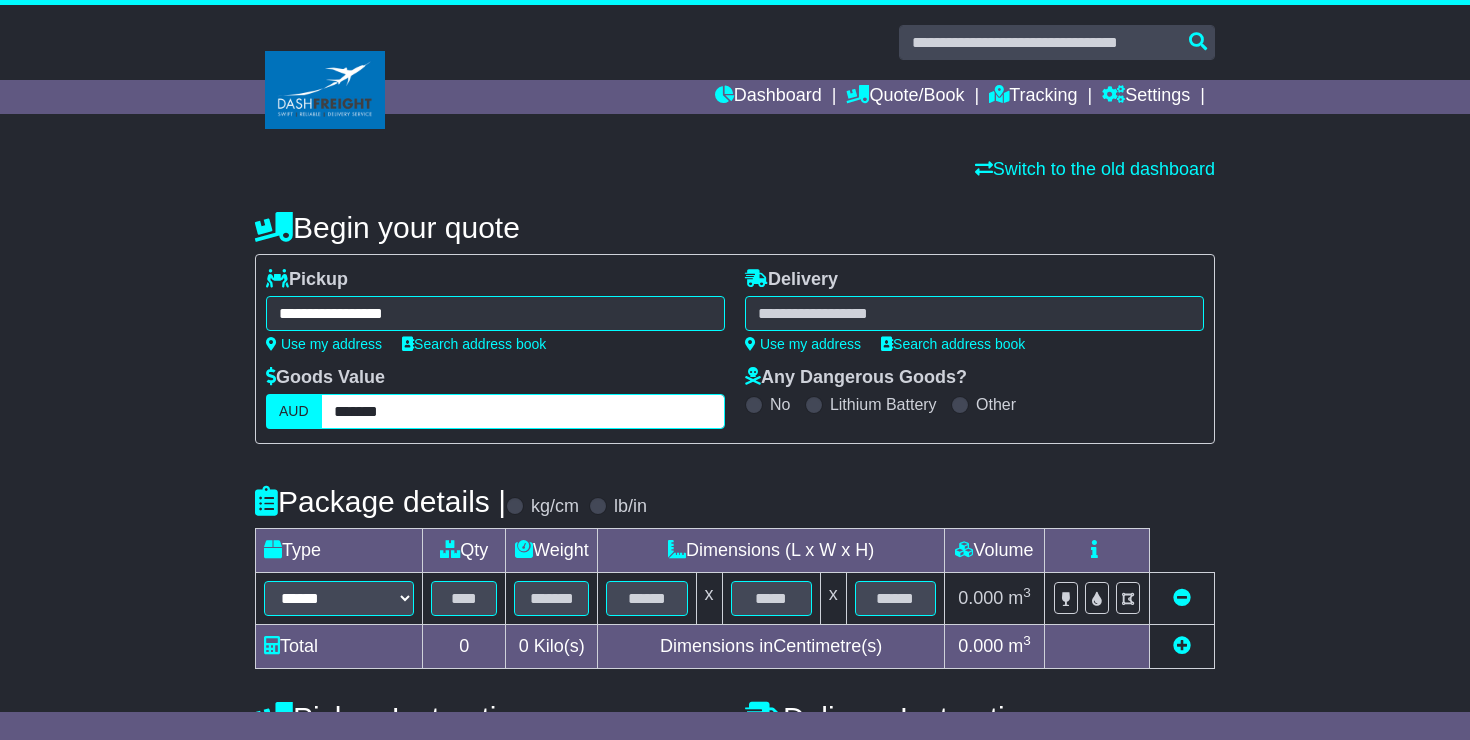type on "*******" 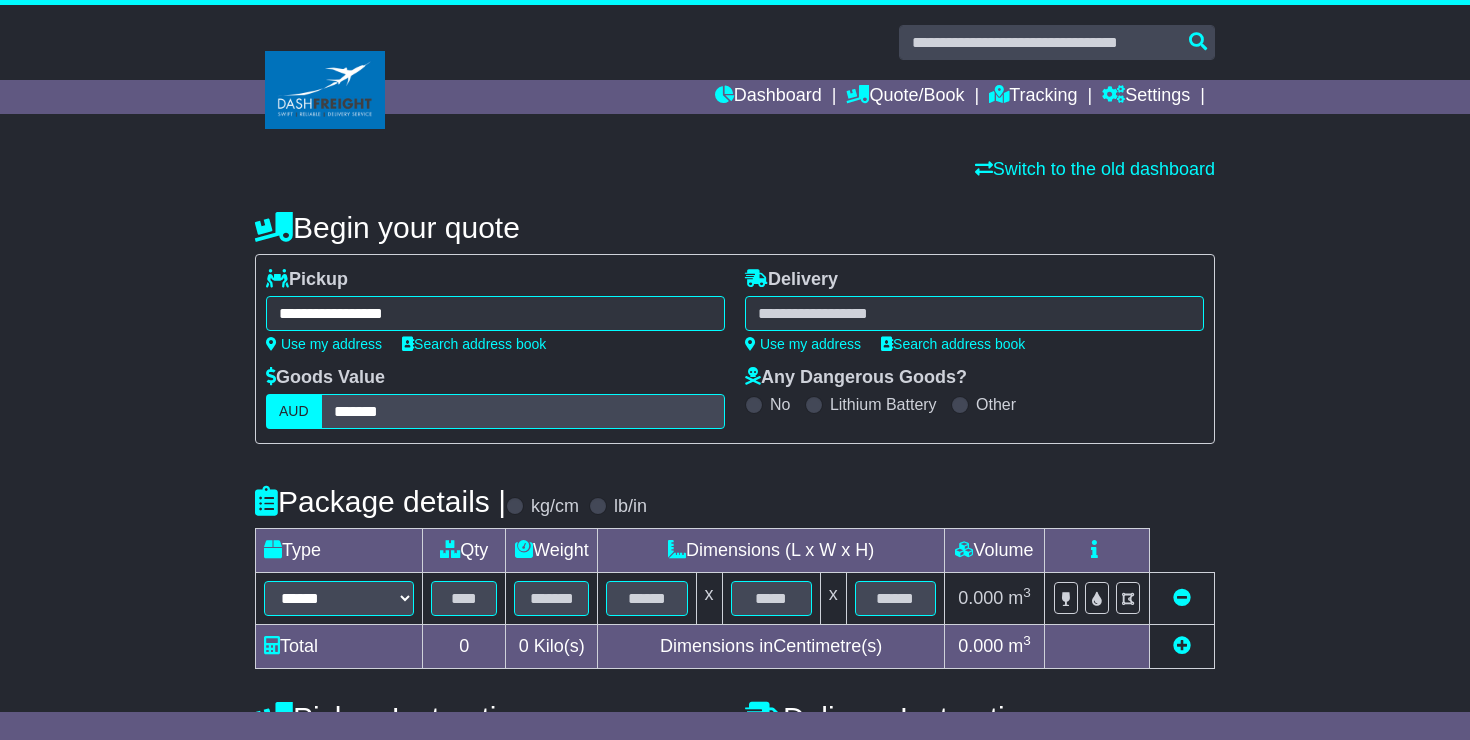 click at bounding box center (974, 313) 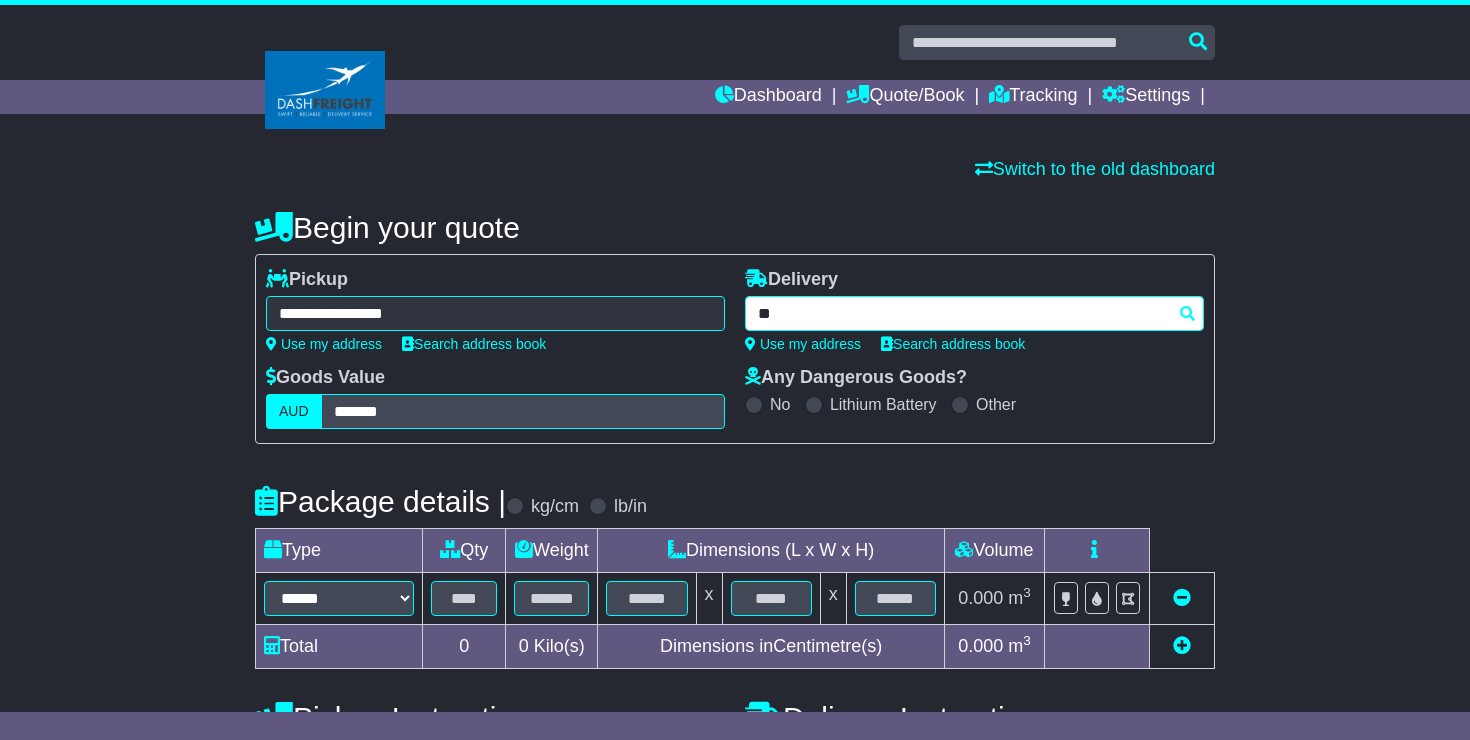 type on "*" 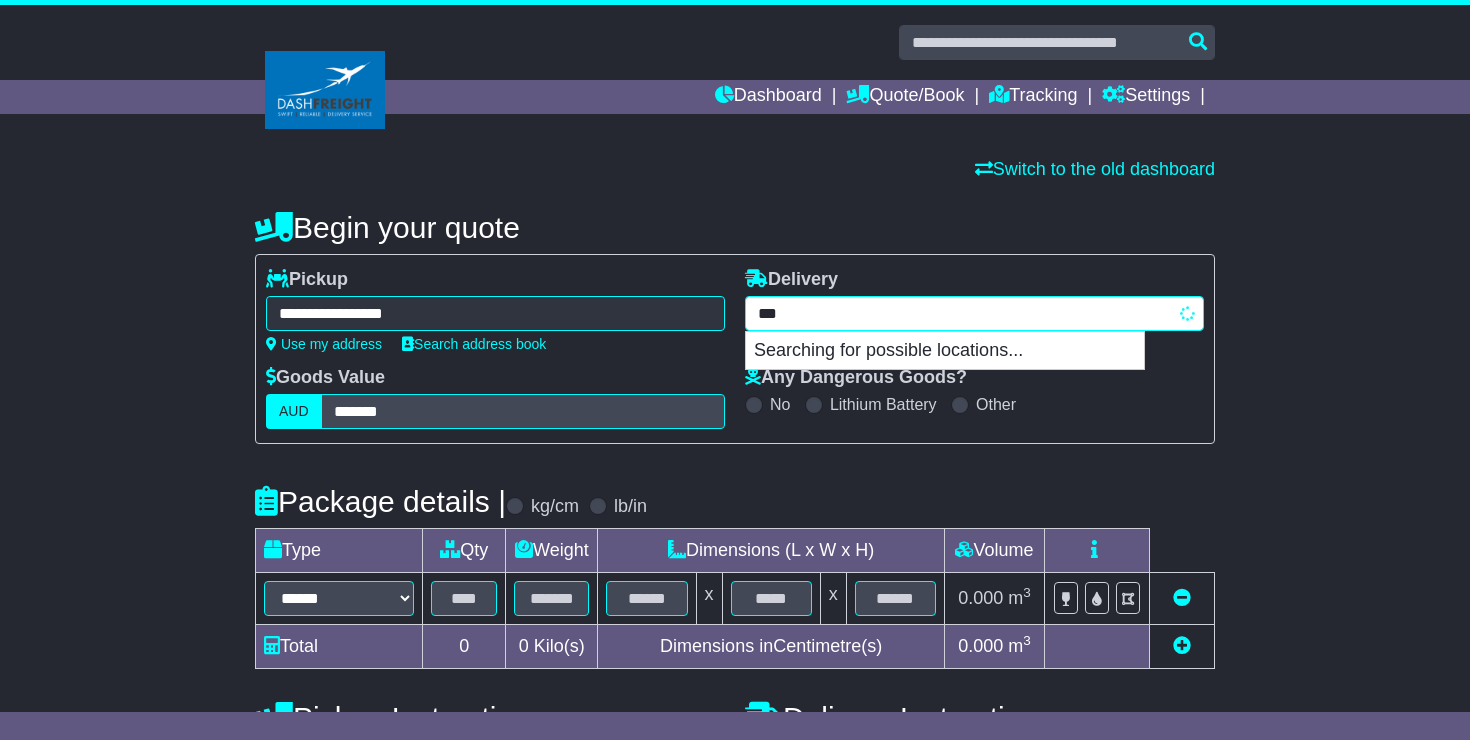 type on "****" 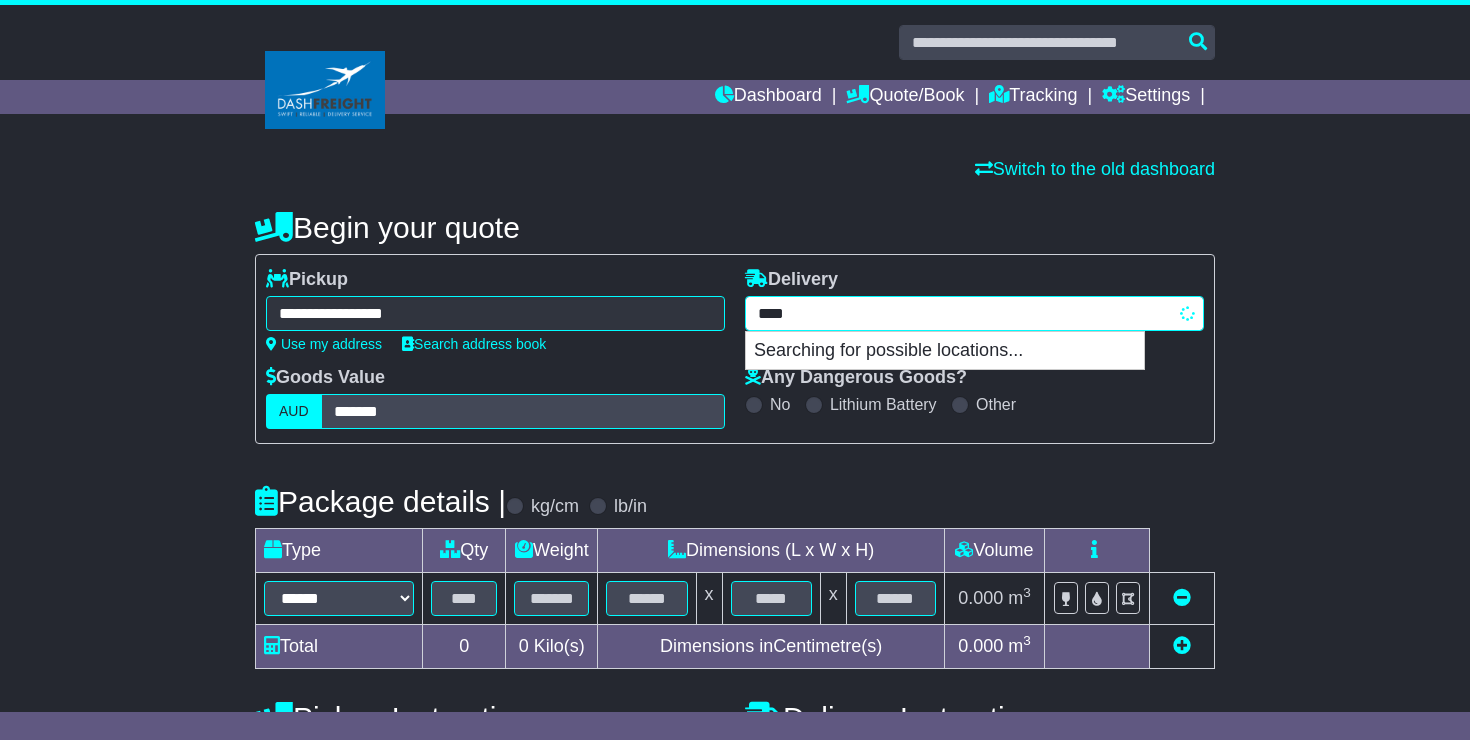 type on "**********" 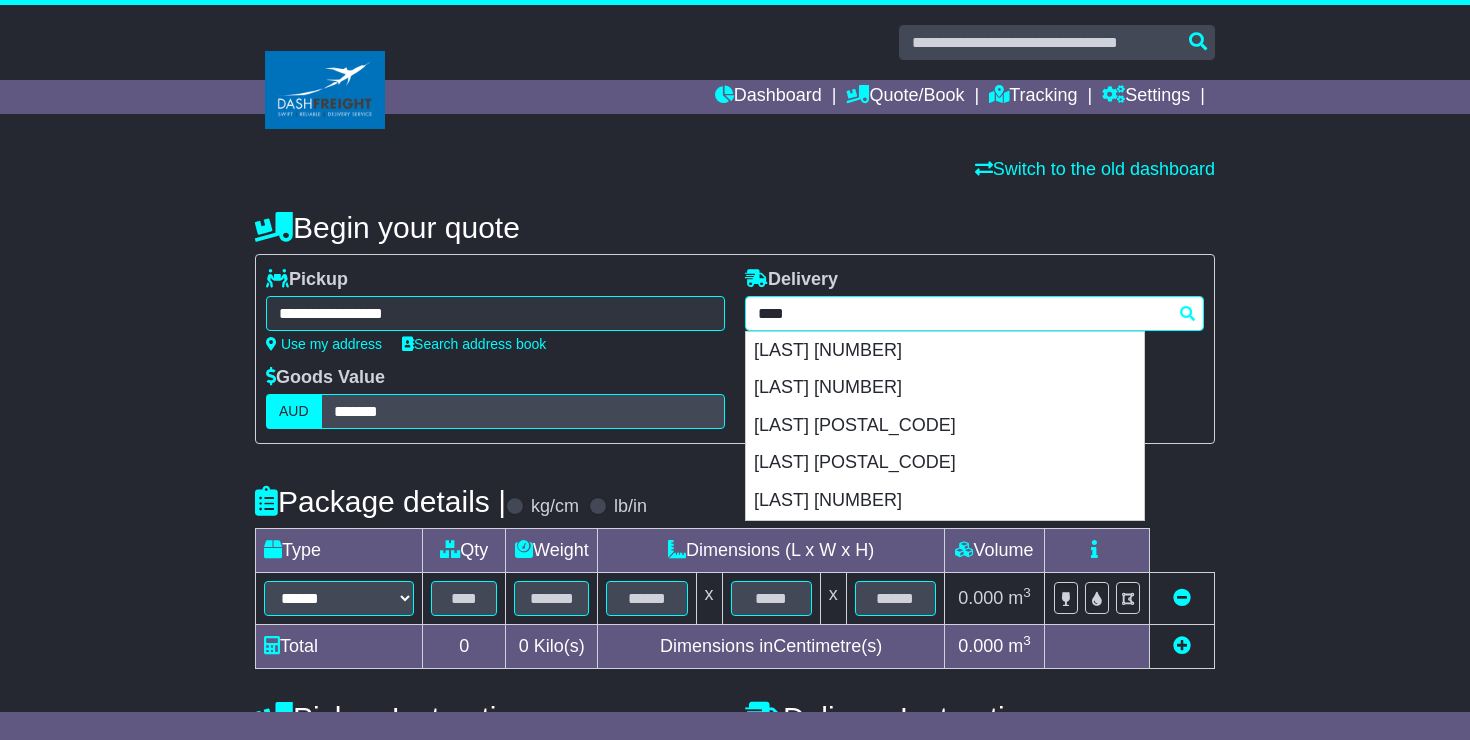 type 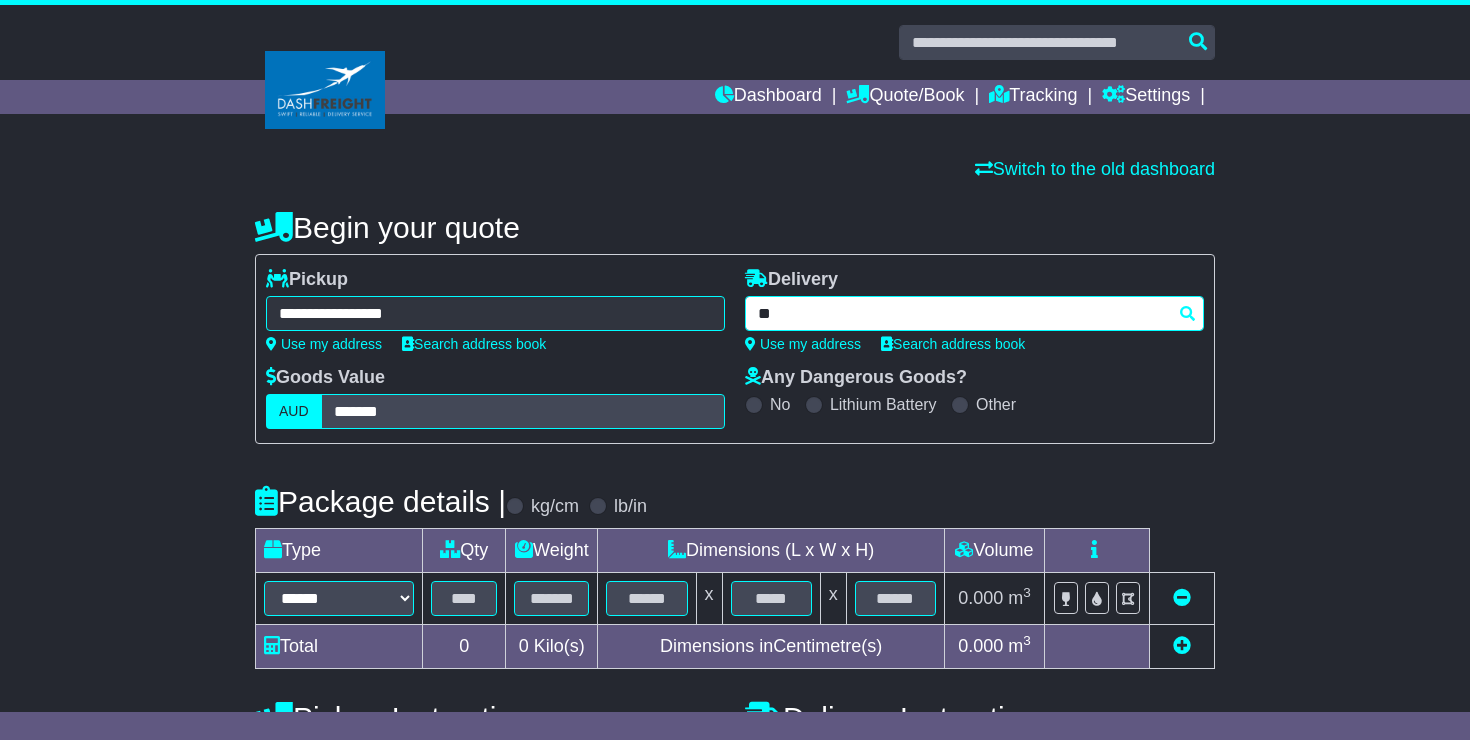 type on "*" 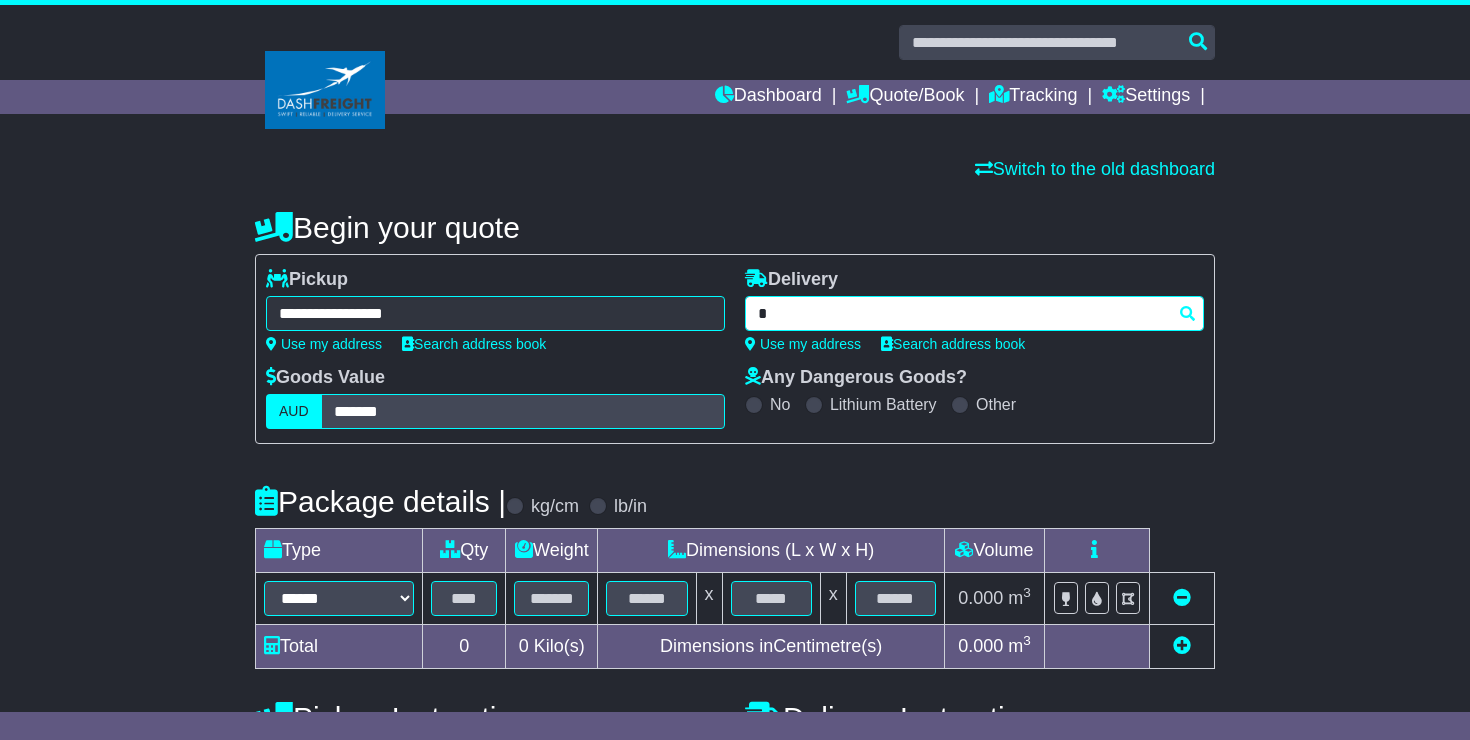 type on "**" 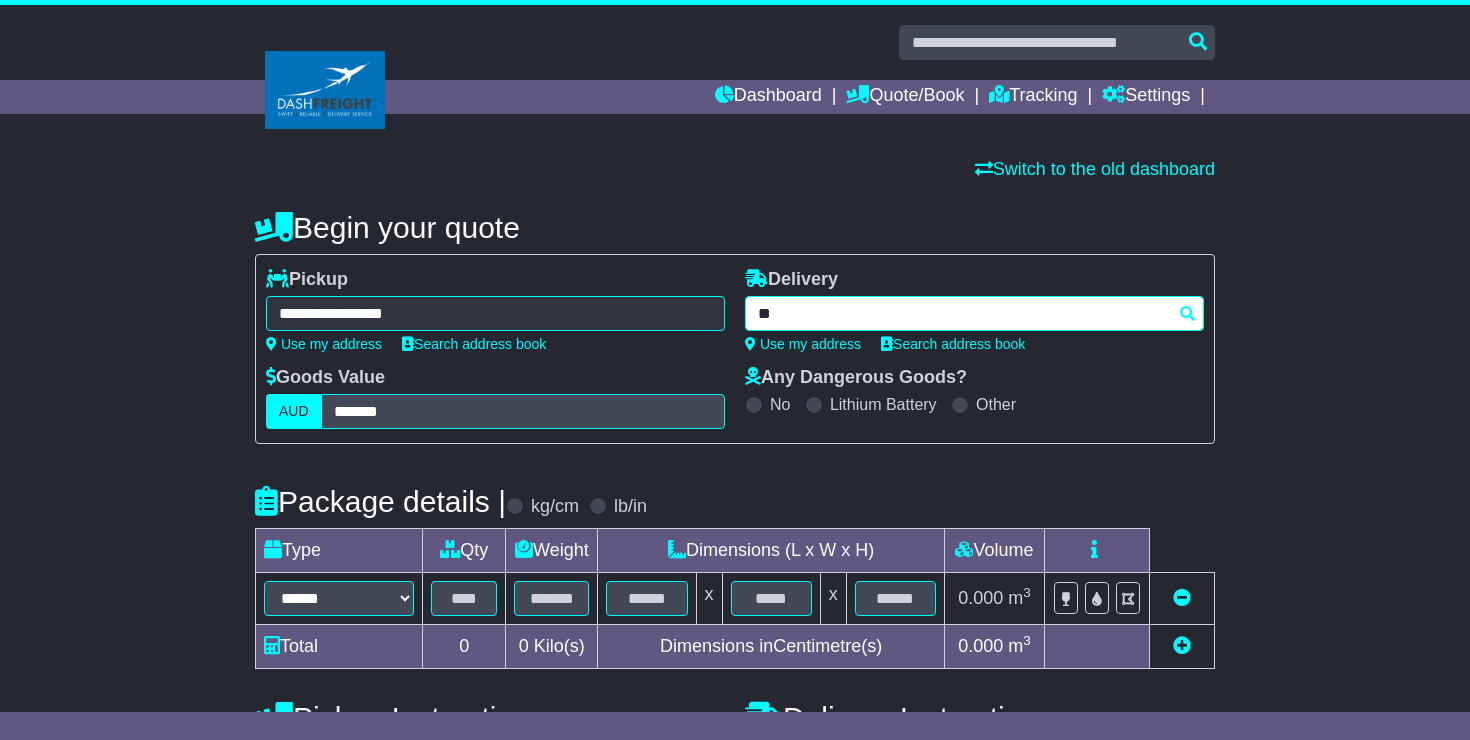 type on "*******" 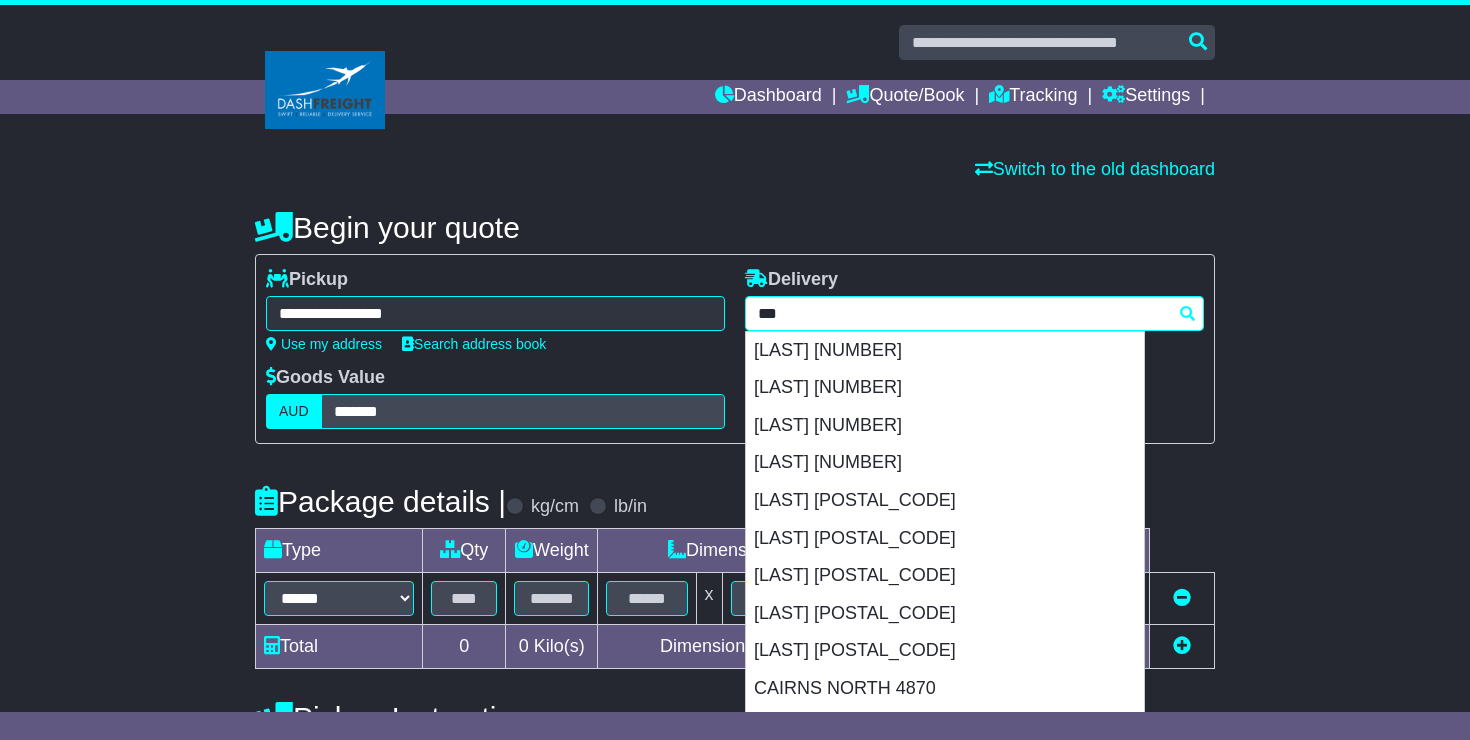 type 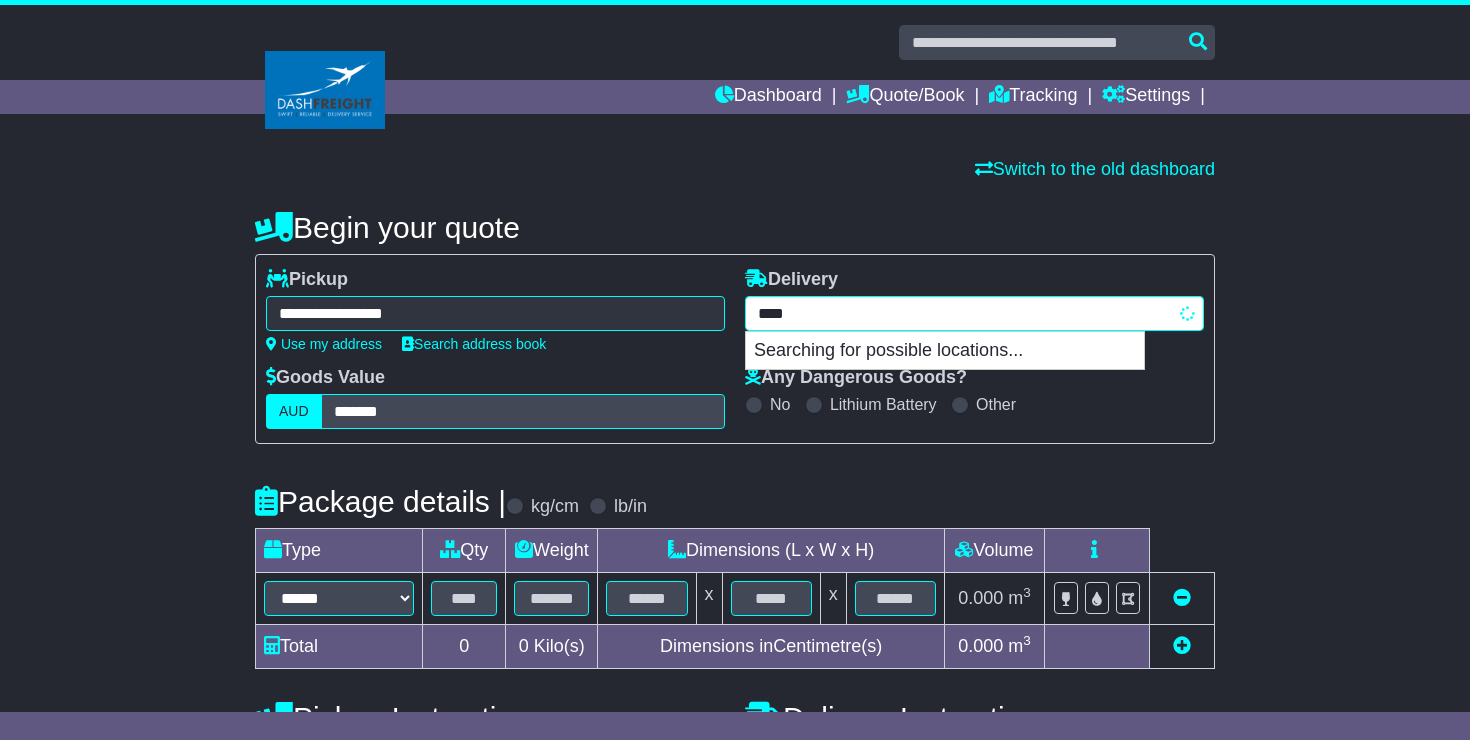 type on "*******" 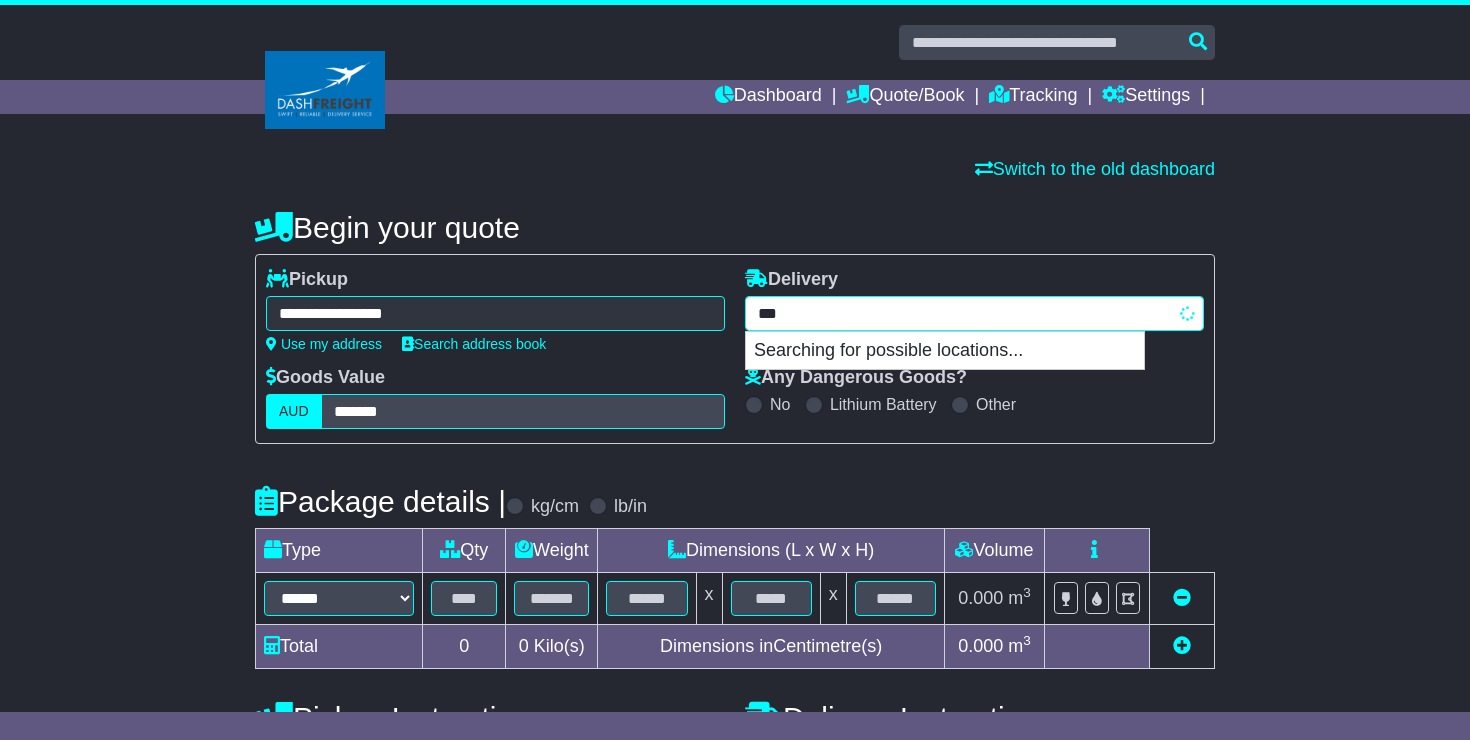 type 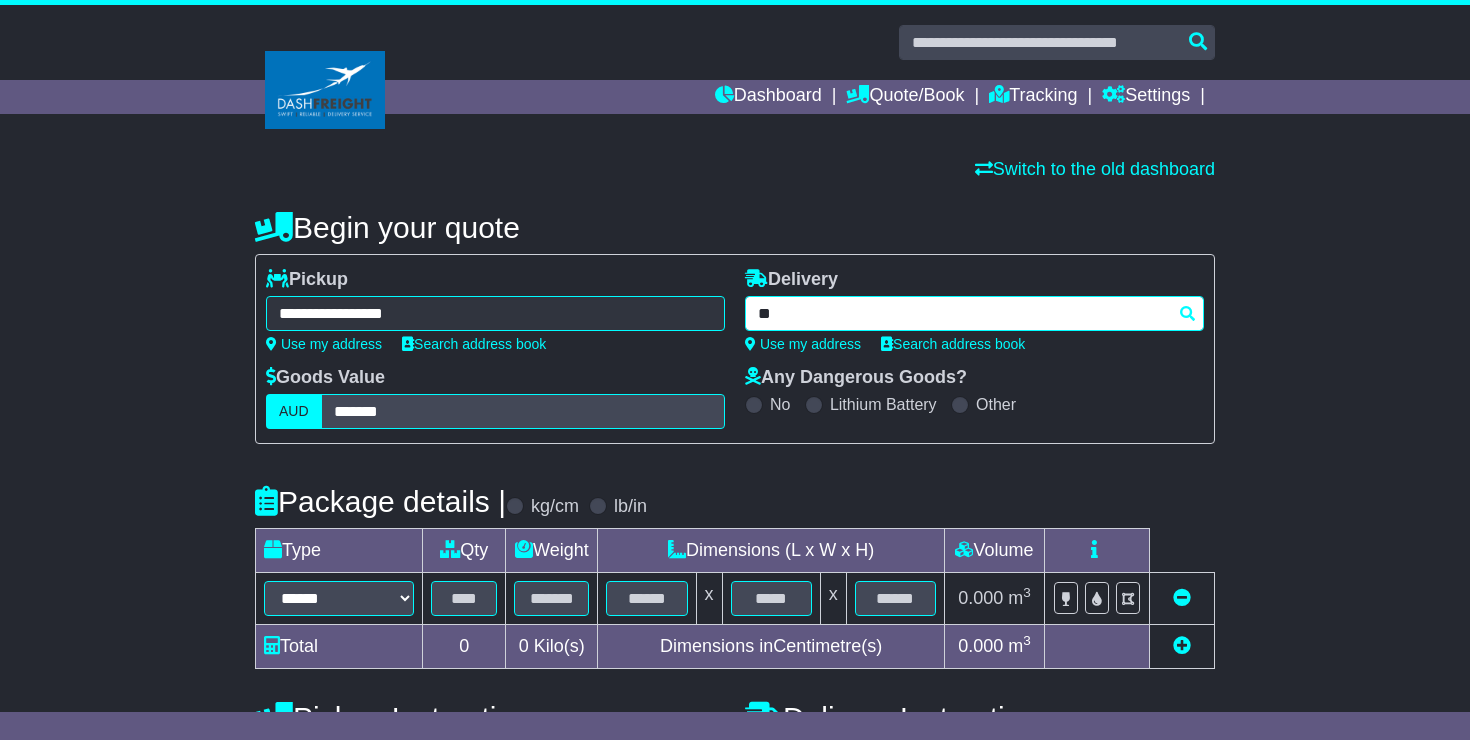 type on "*" 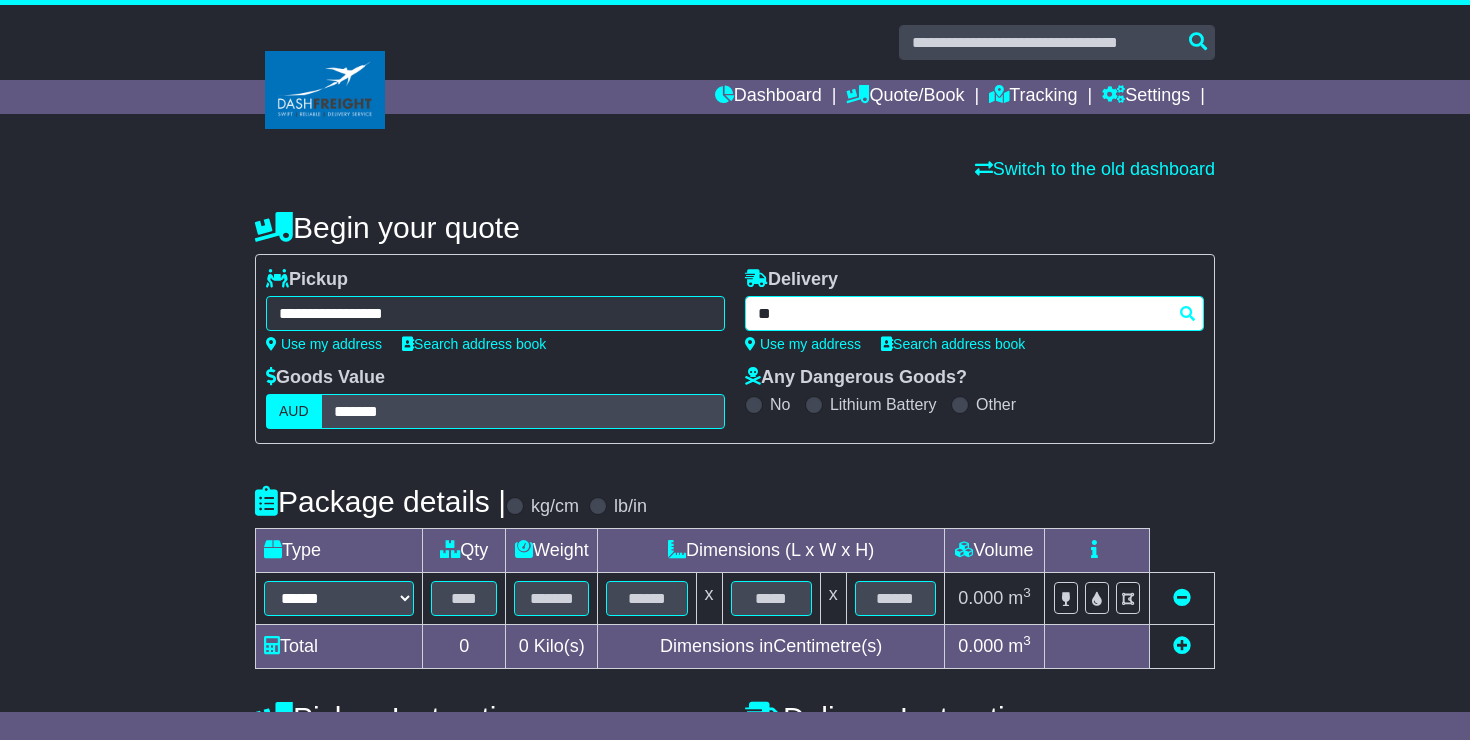 type on "***" 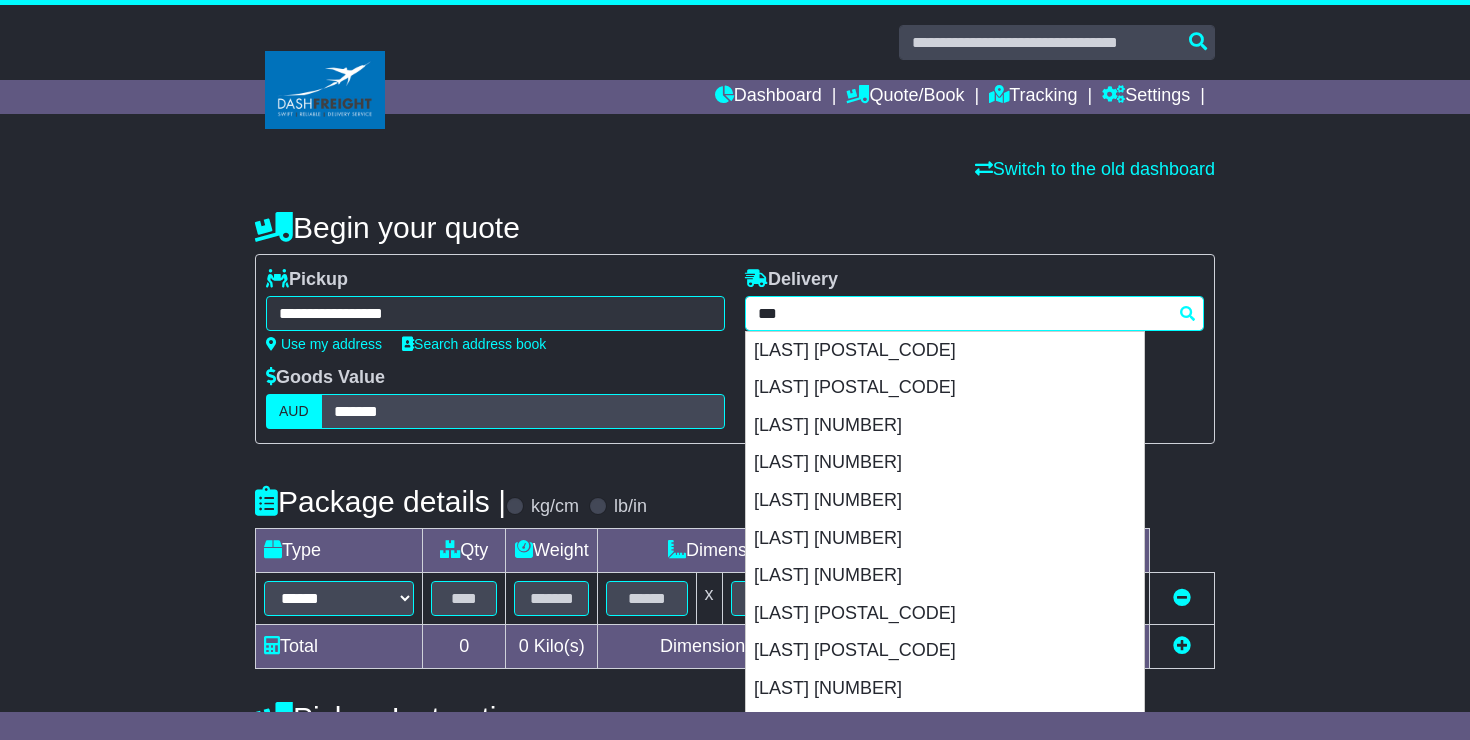 type on "**********" 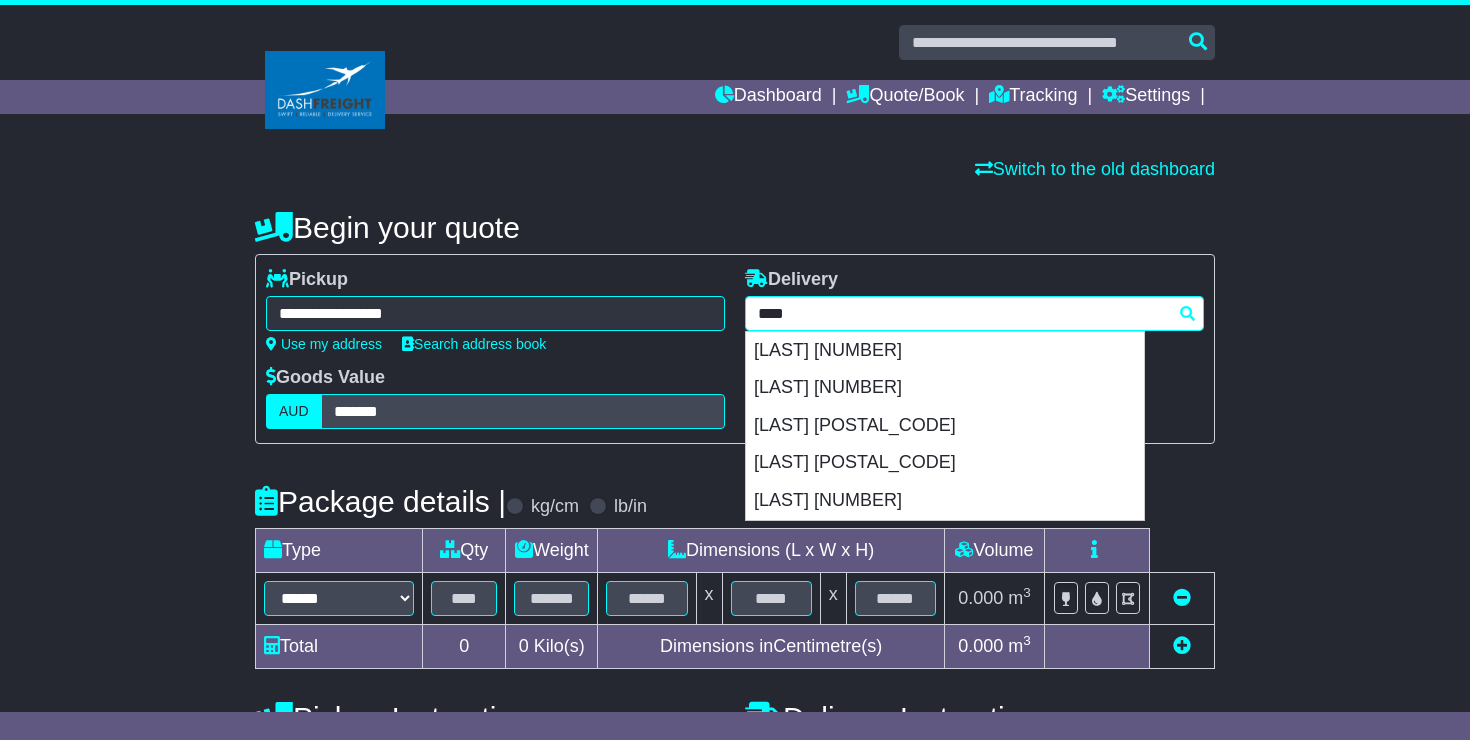 type 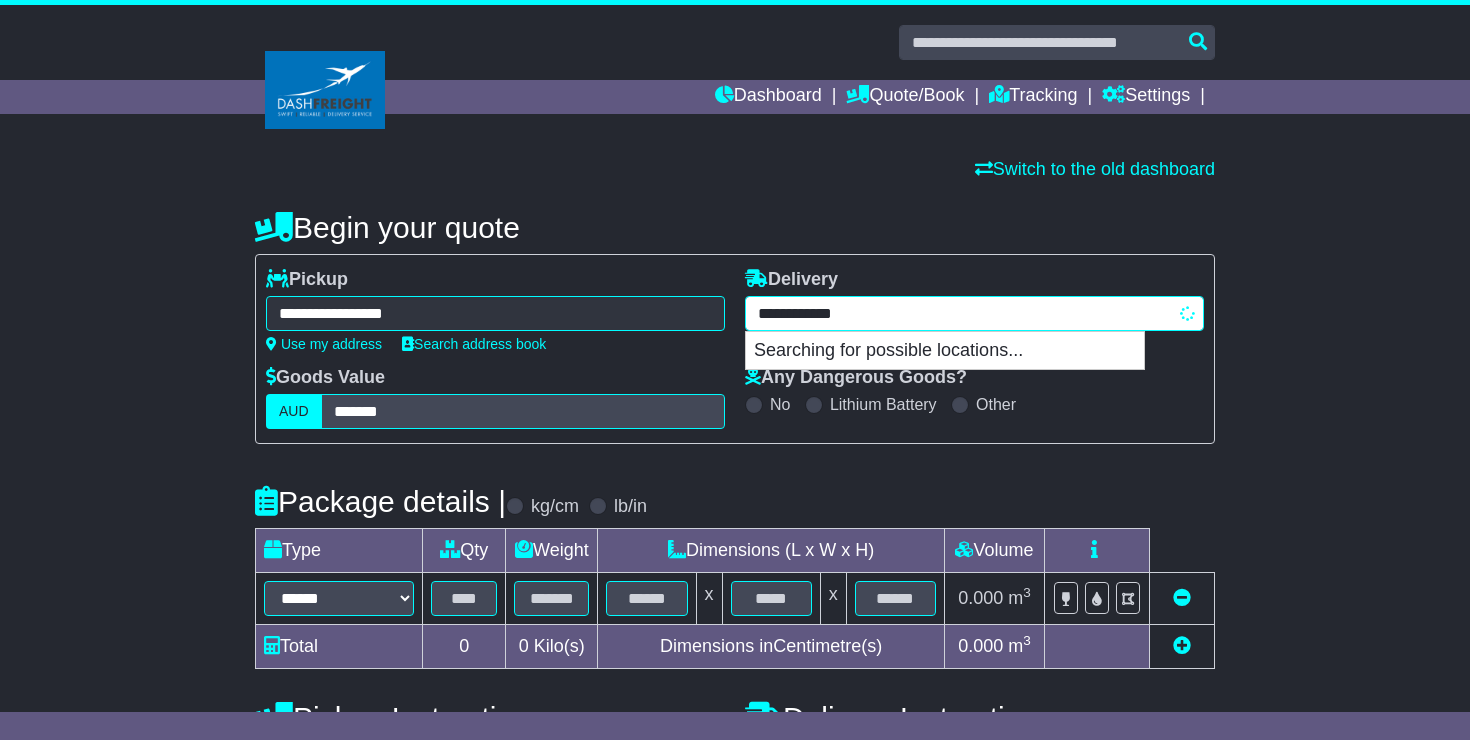 type on "**********" 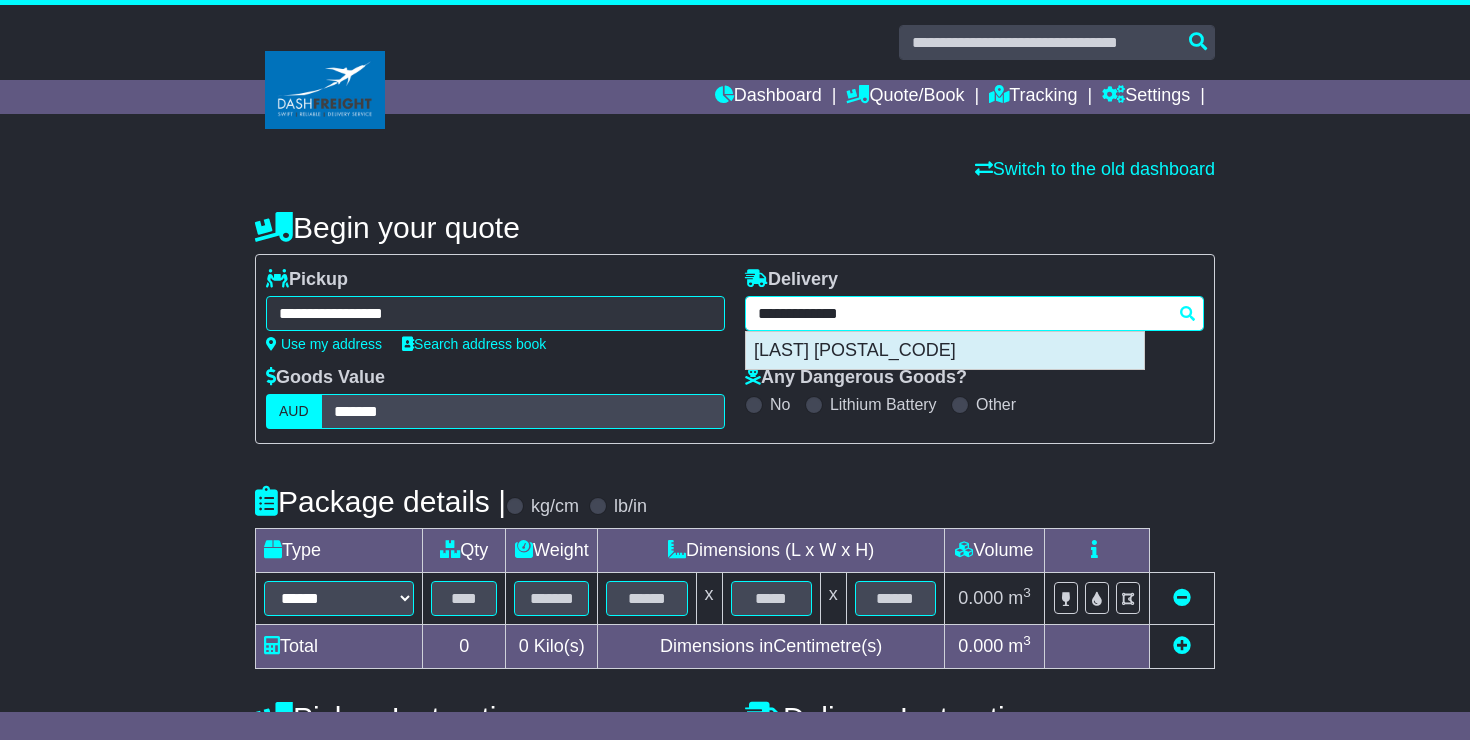 click on "[SUBURB] [POSTCODE]" at bounding box center (945, 351) 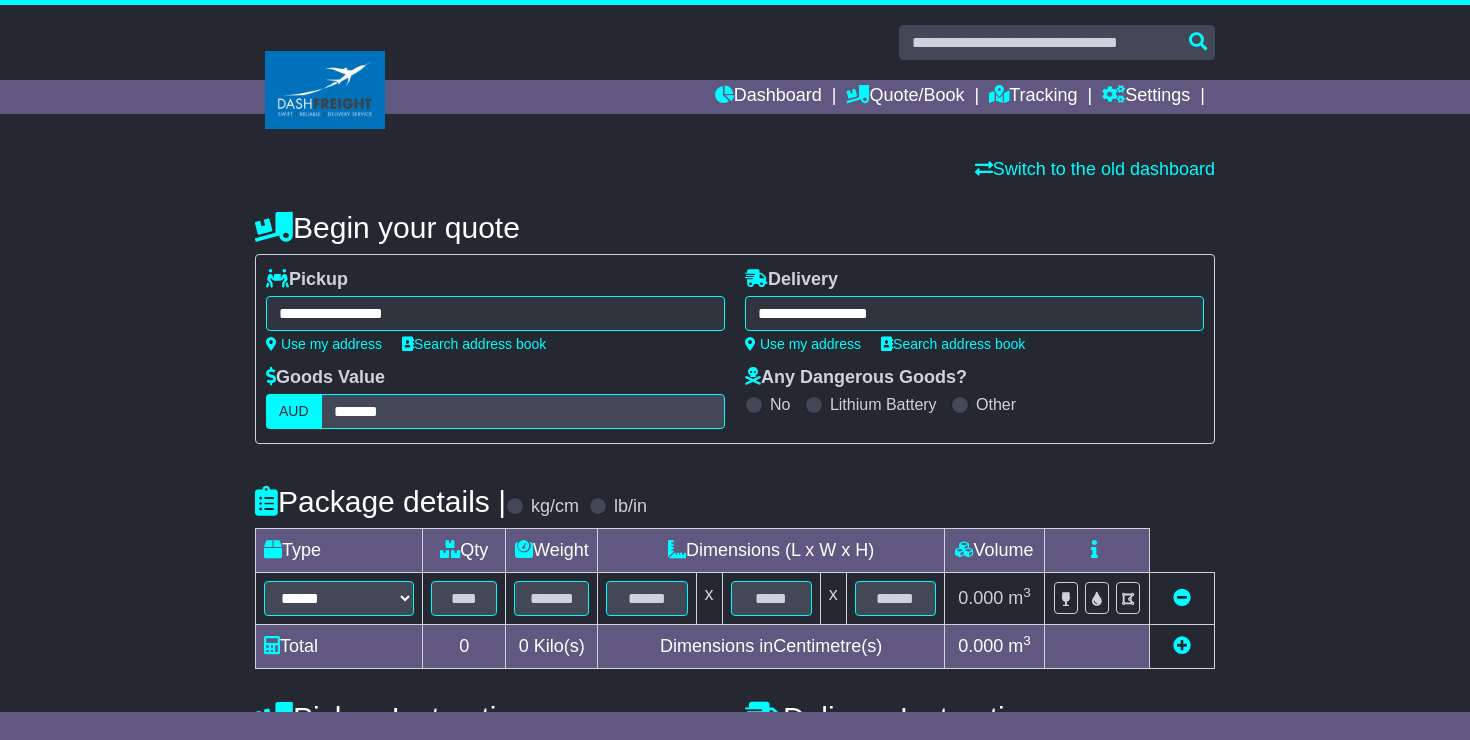 type on "**********" 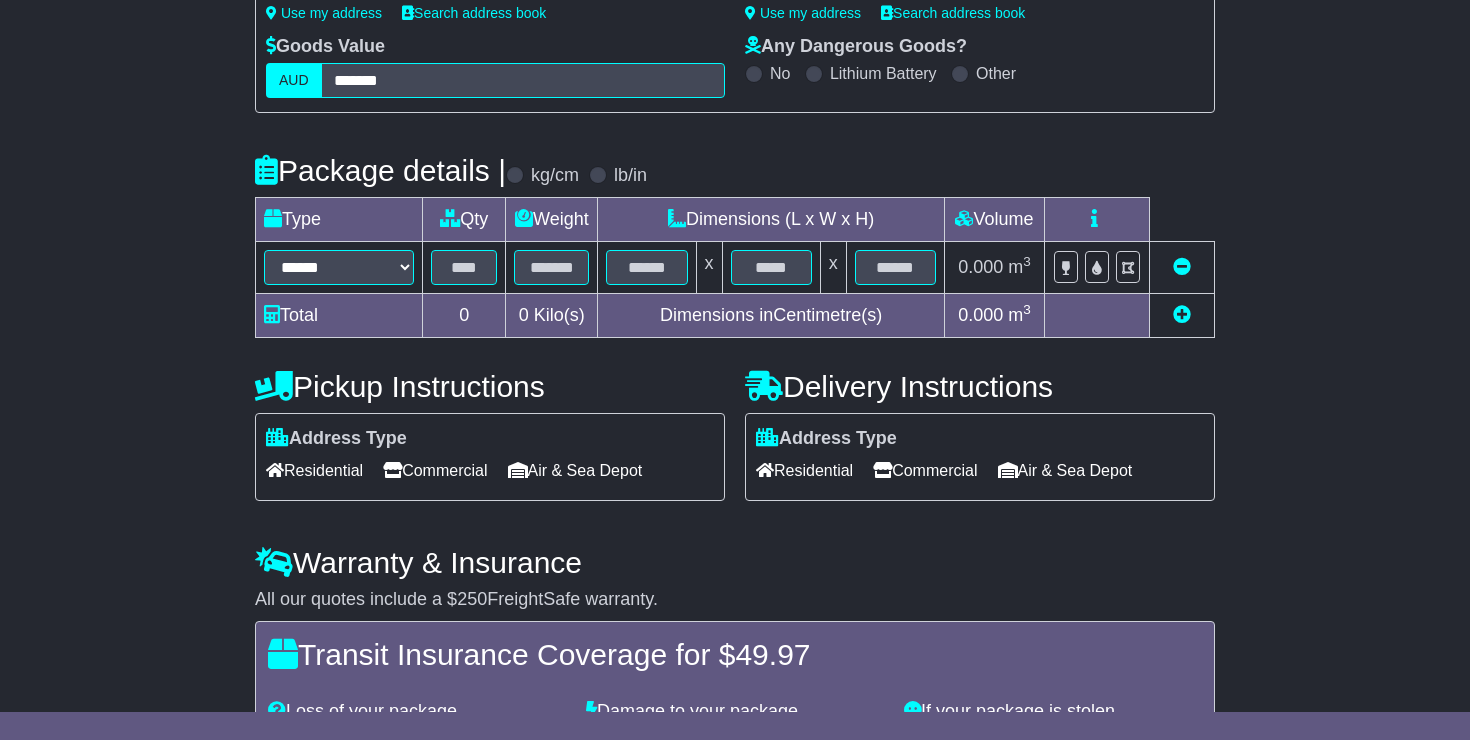scroll, scrollTop: 325, scrollLeft: 0, axis: vertical 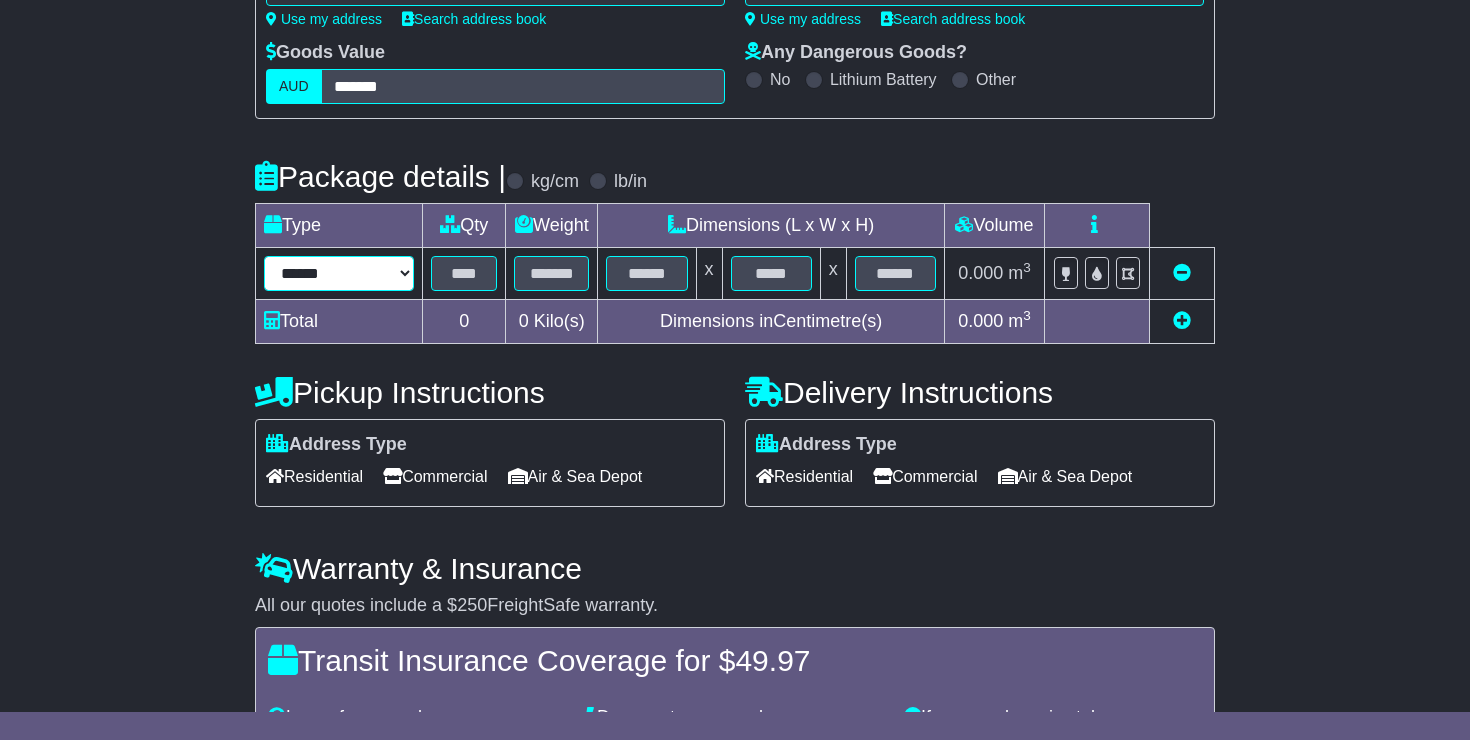 click on "****** ****** *** ******** ***** **** **** ****** *** *******" at bounding box center (339, 273) 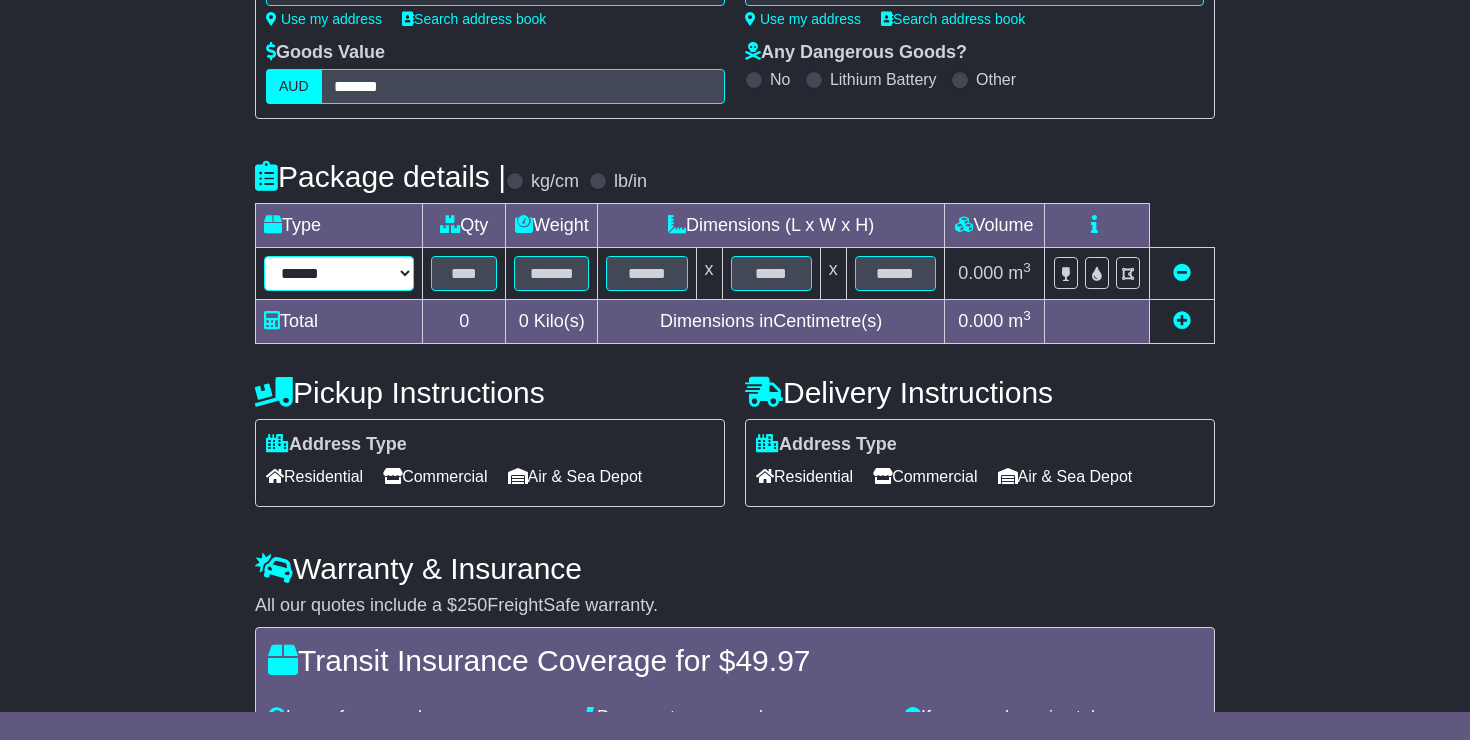 select on "*****" 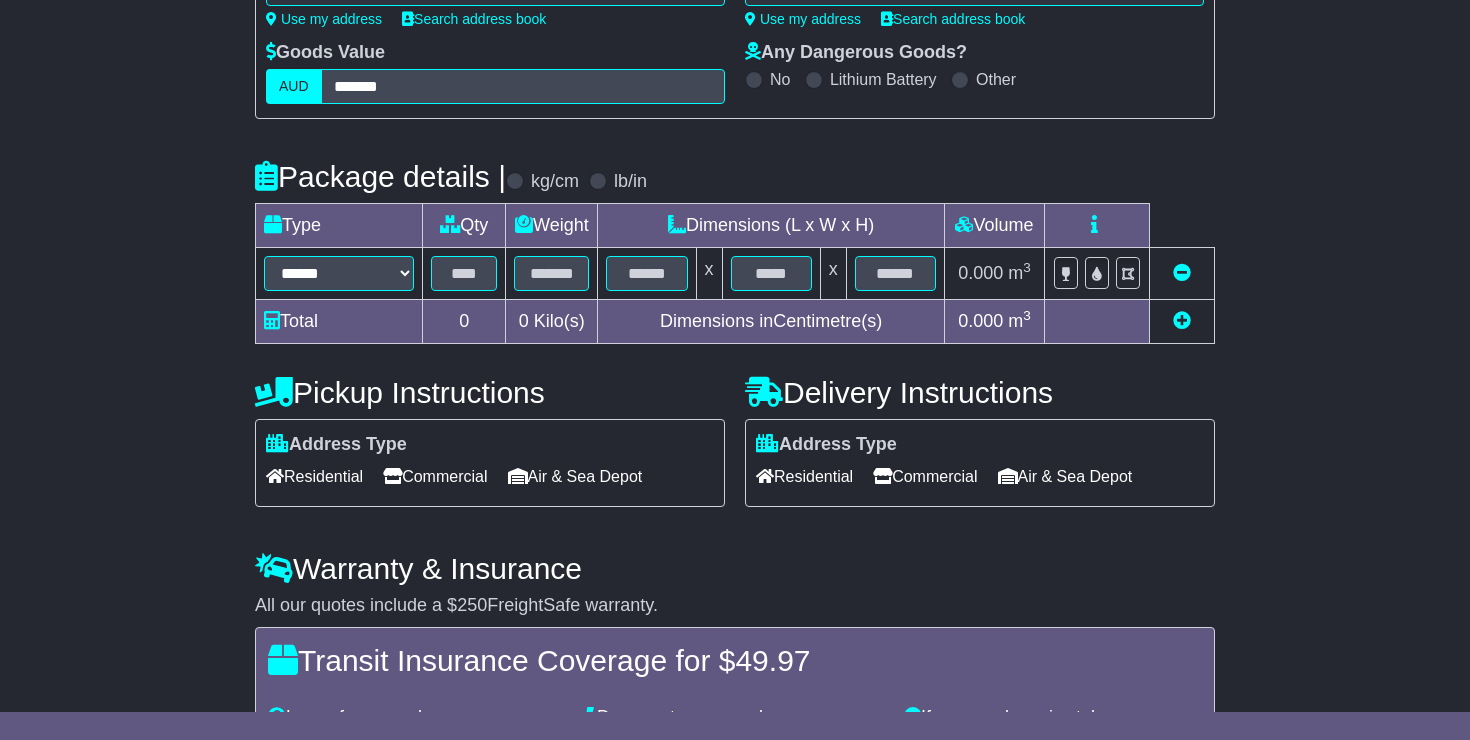 click at bounding box center (1182, 320) 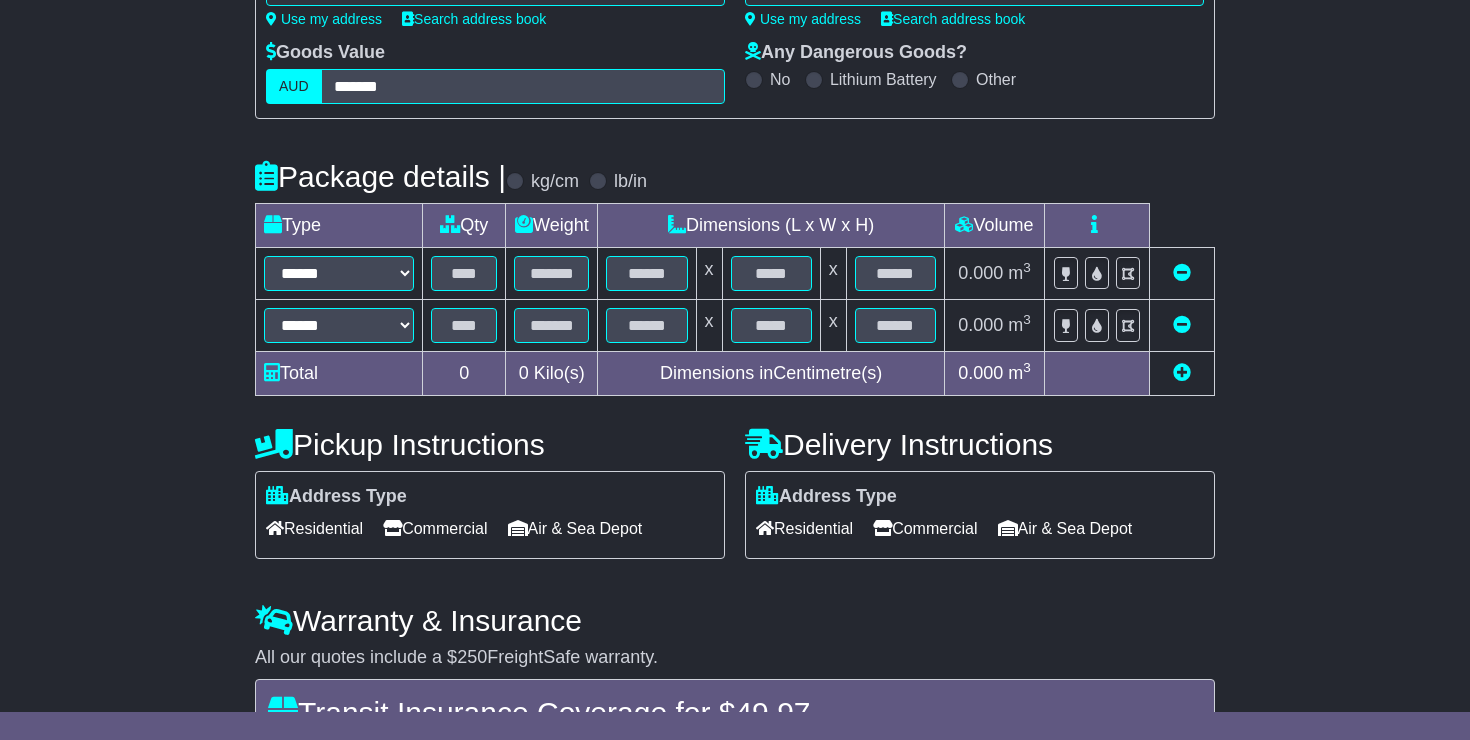 click at bounding box center (1182, 324) 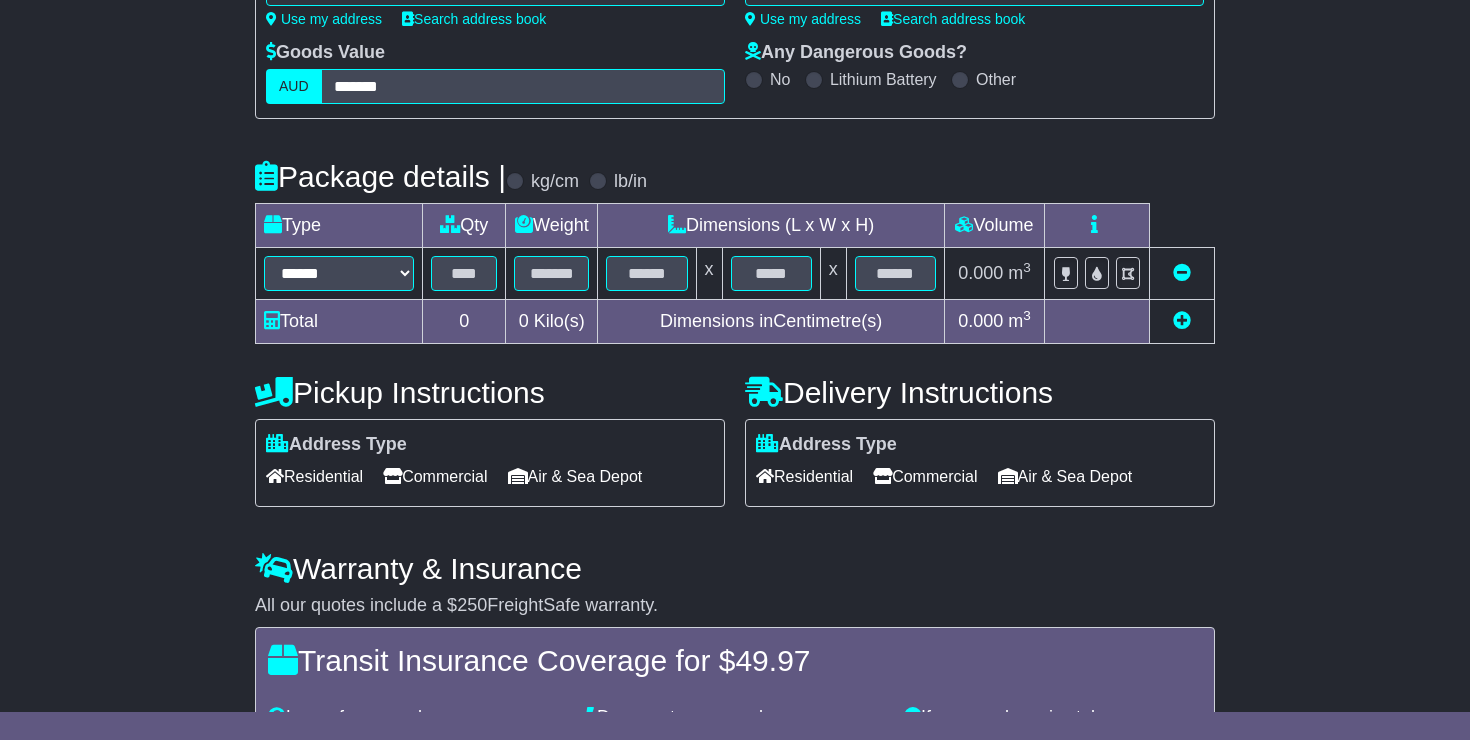 click at bounding box center (1182, 320) 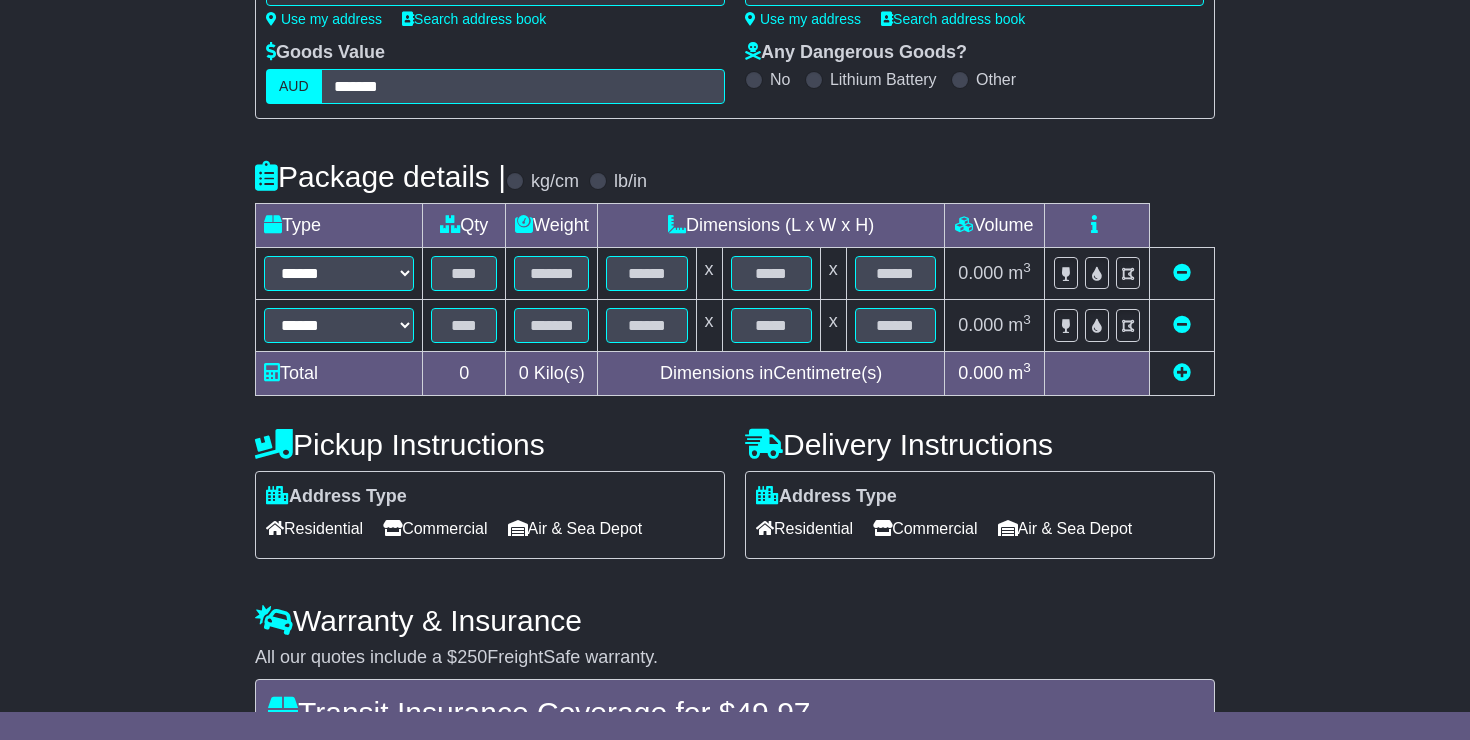 click at bounding box center (1182, 324) 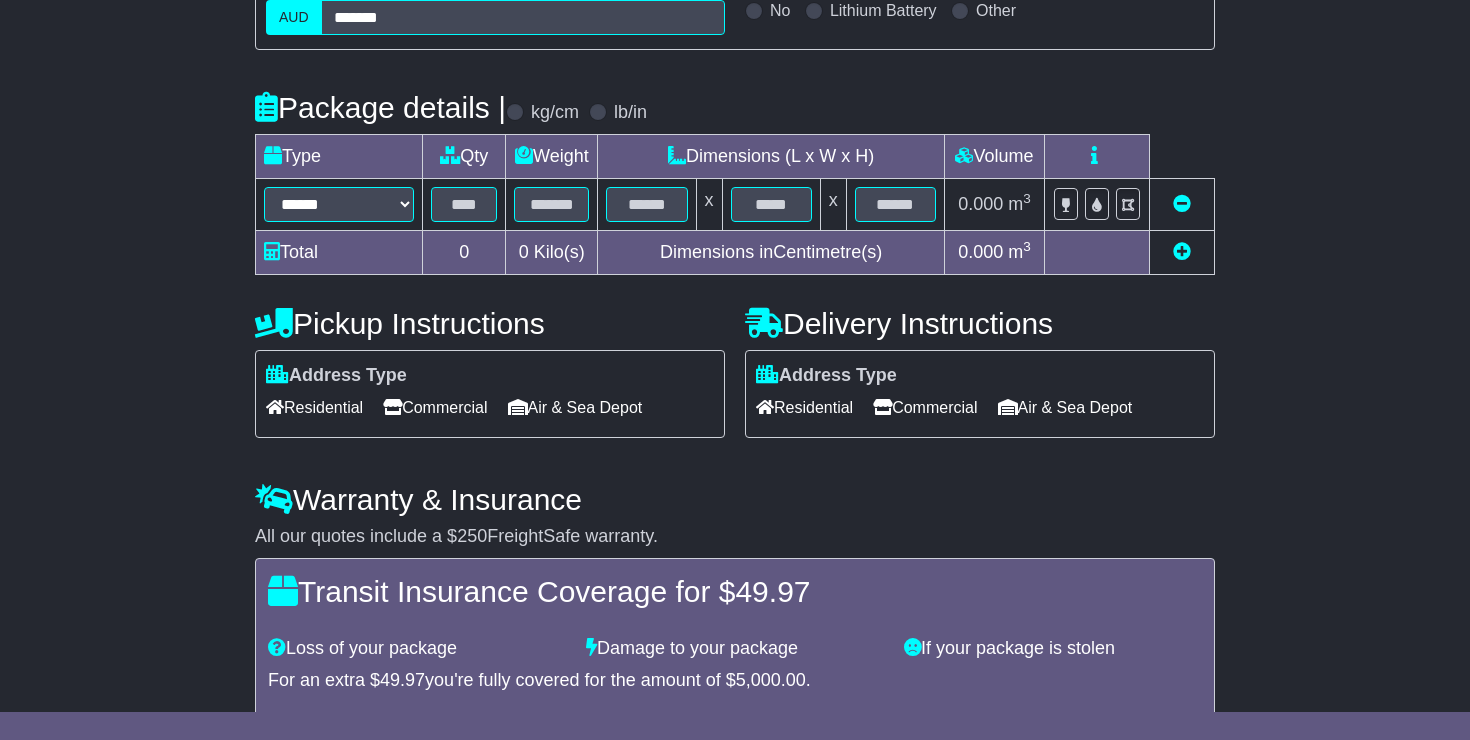 scroll, scrollTop: 397, scrollLeft: 0, axis: vertical 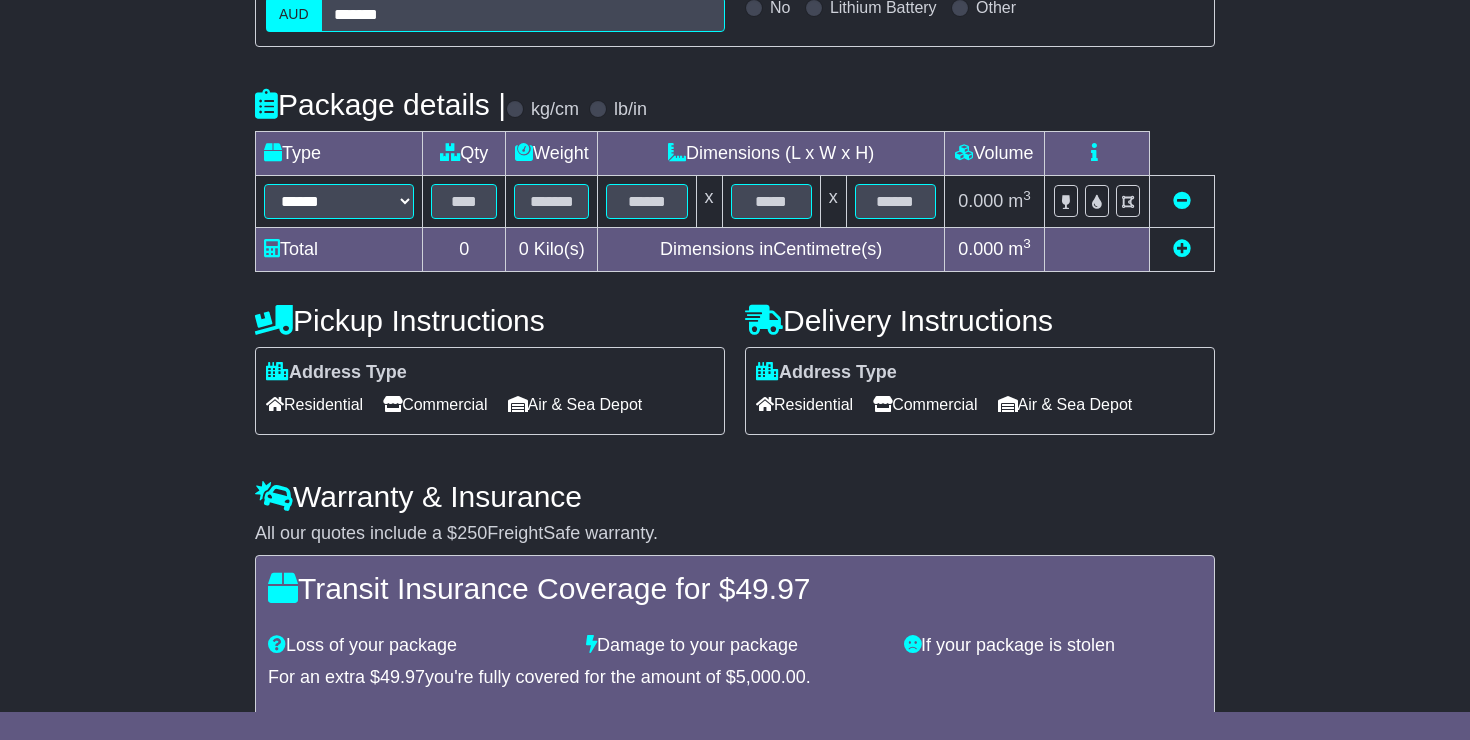 click at bounding box center (1182, 248) 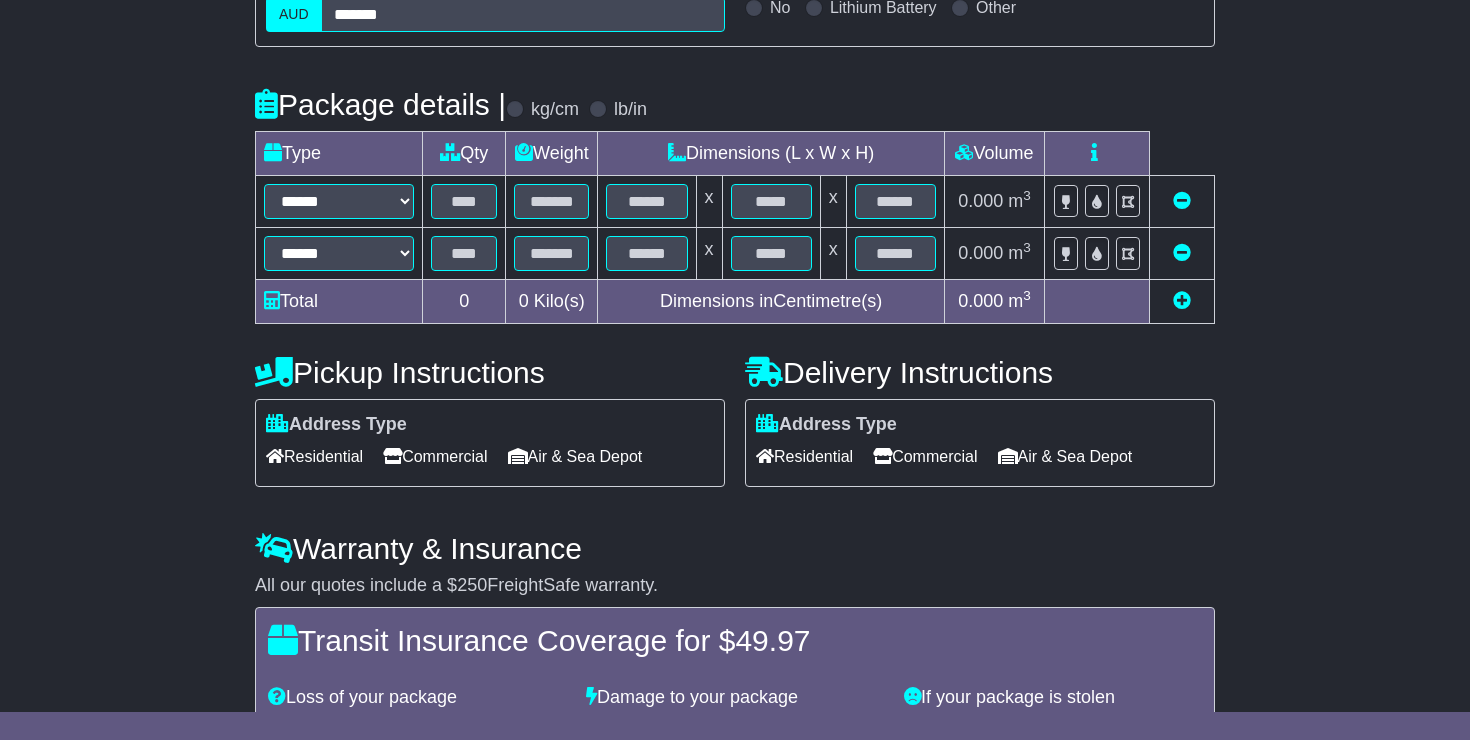 click at bounding box center [1182, 252] 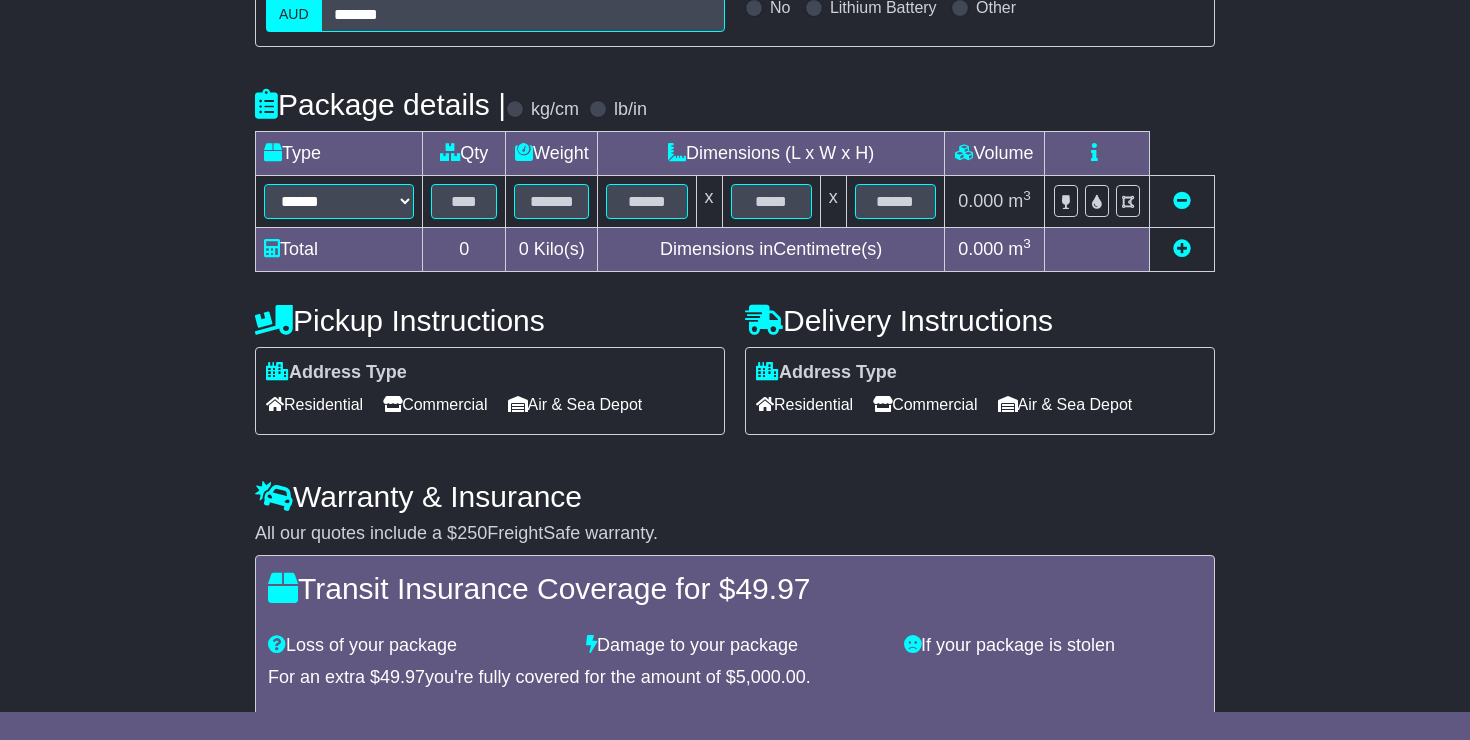 click at bounding box center [1182, 248] 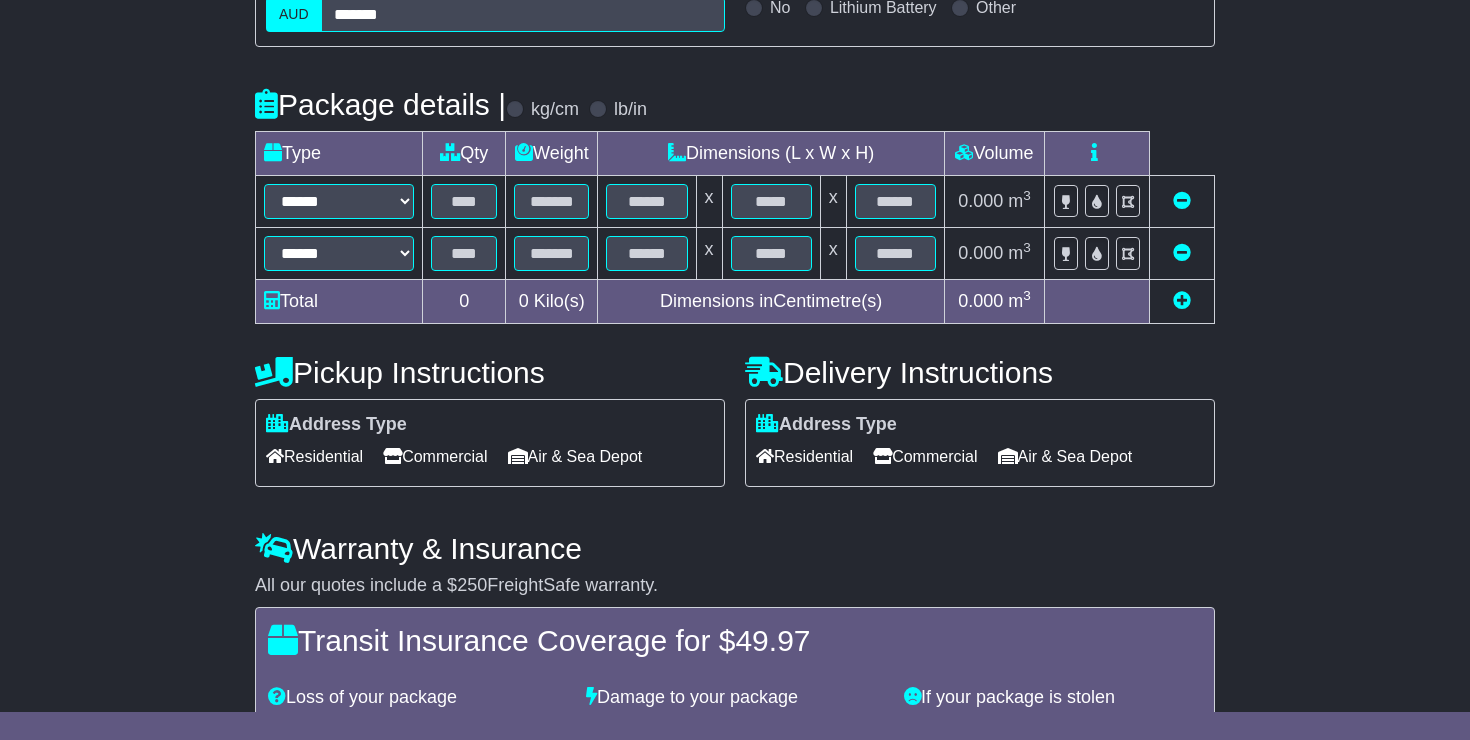 click at bounding box center [1182, 252] 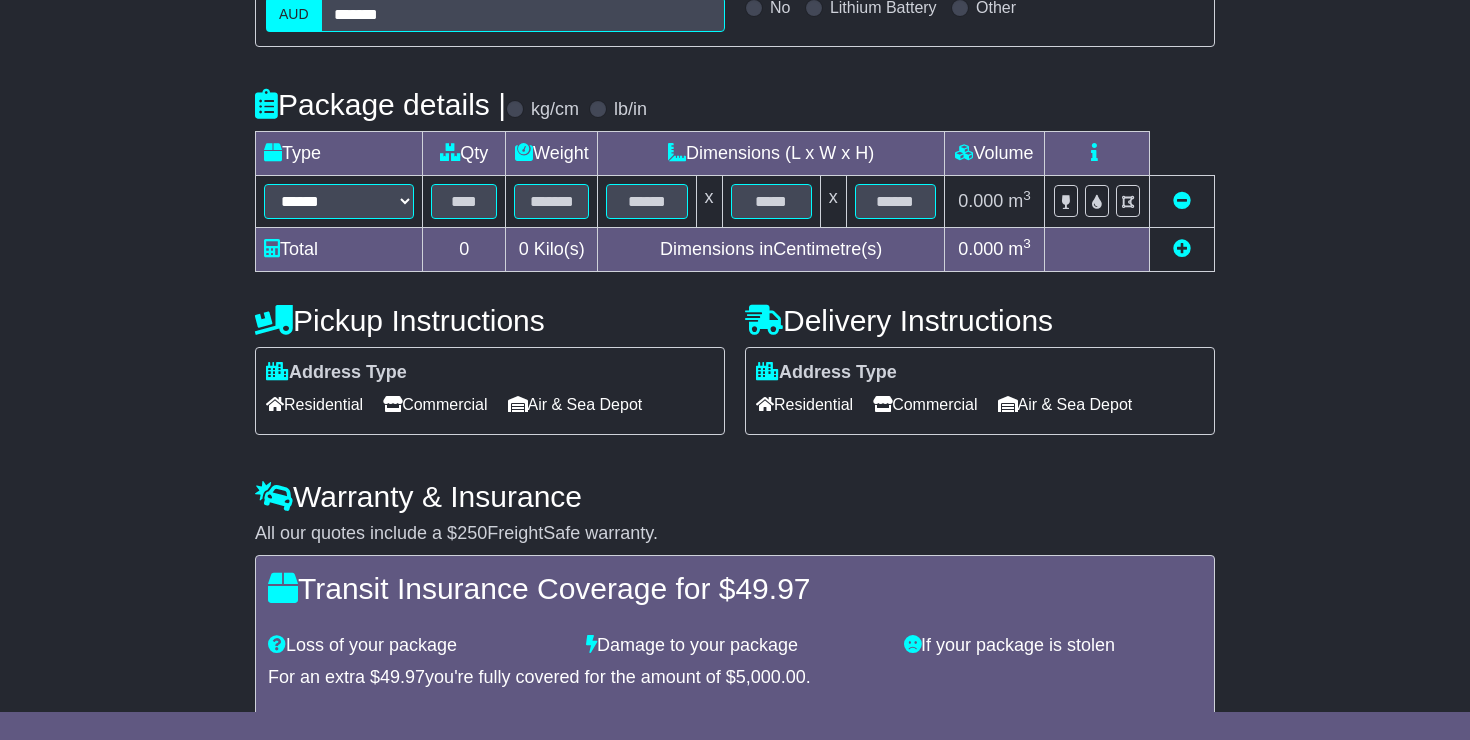 click at bounding box center (1182, 248) 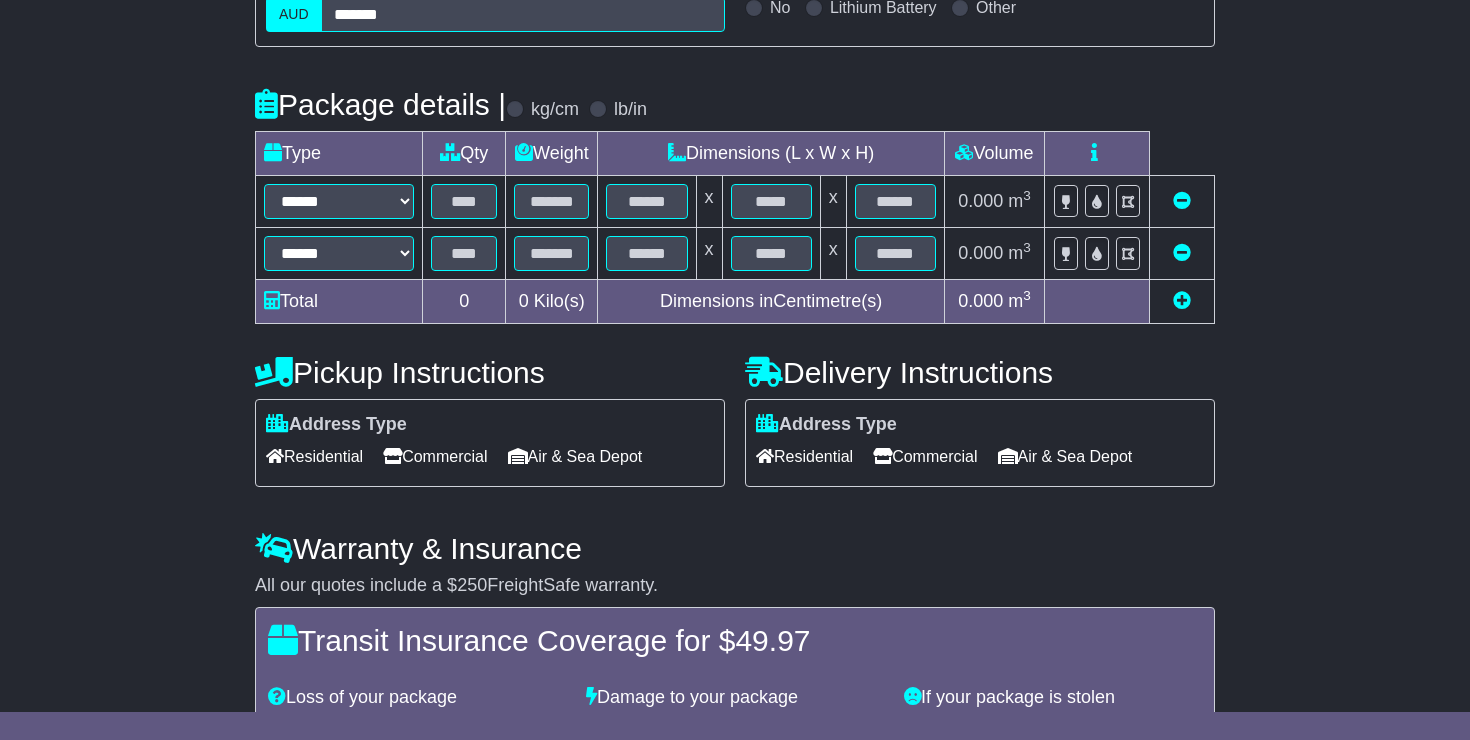 click at bounding box center (1182, 300) 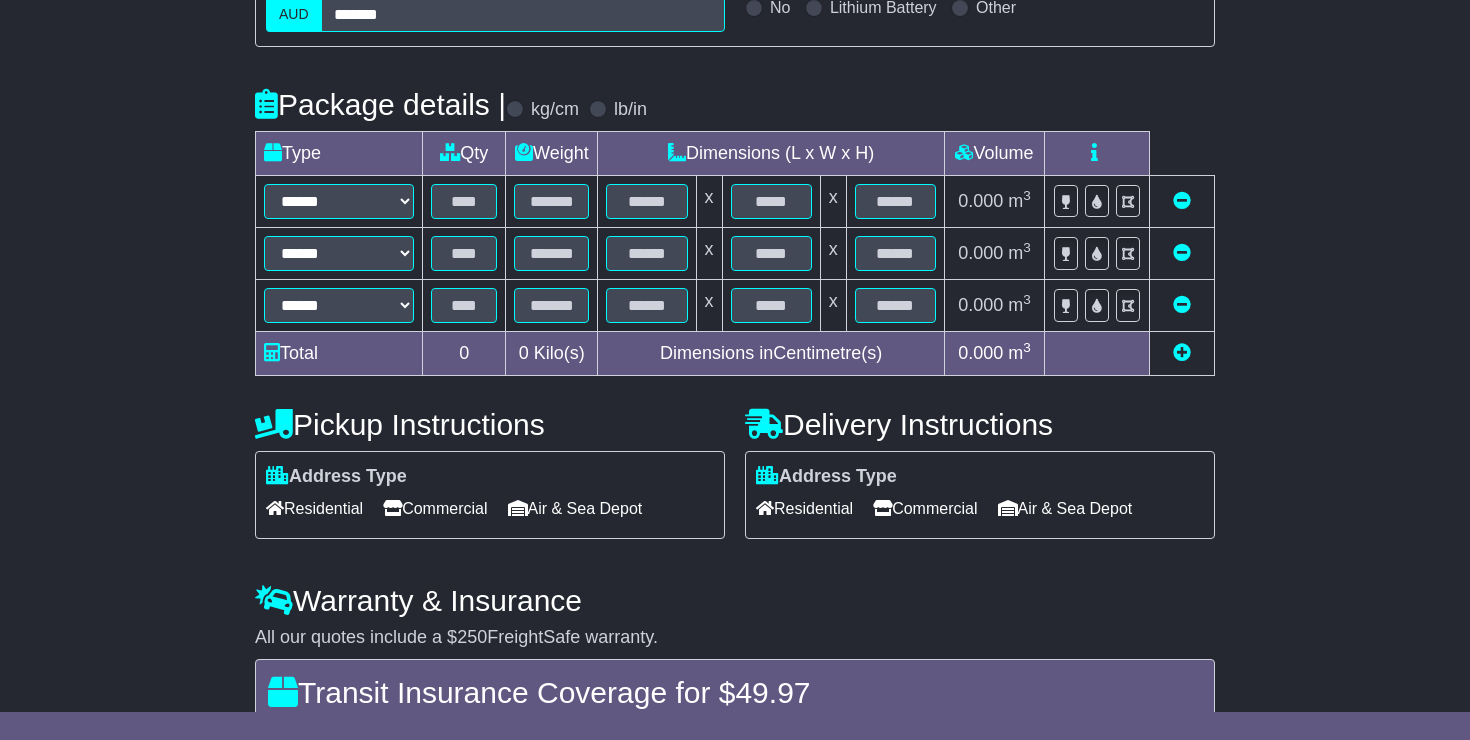 click at bounding box center (1182, 352) 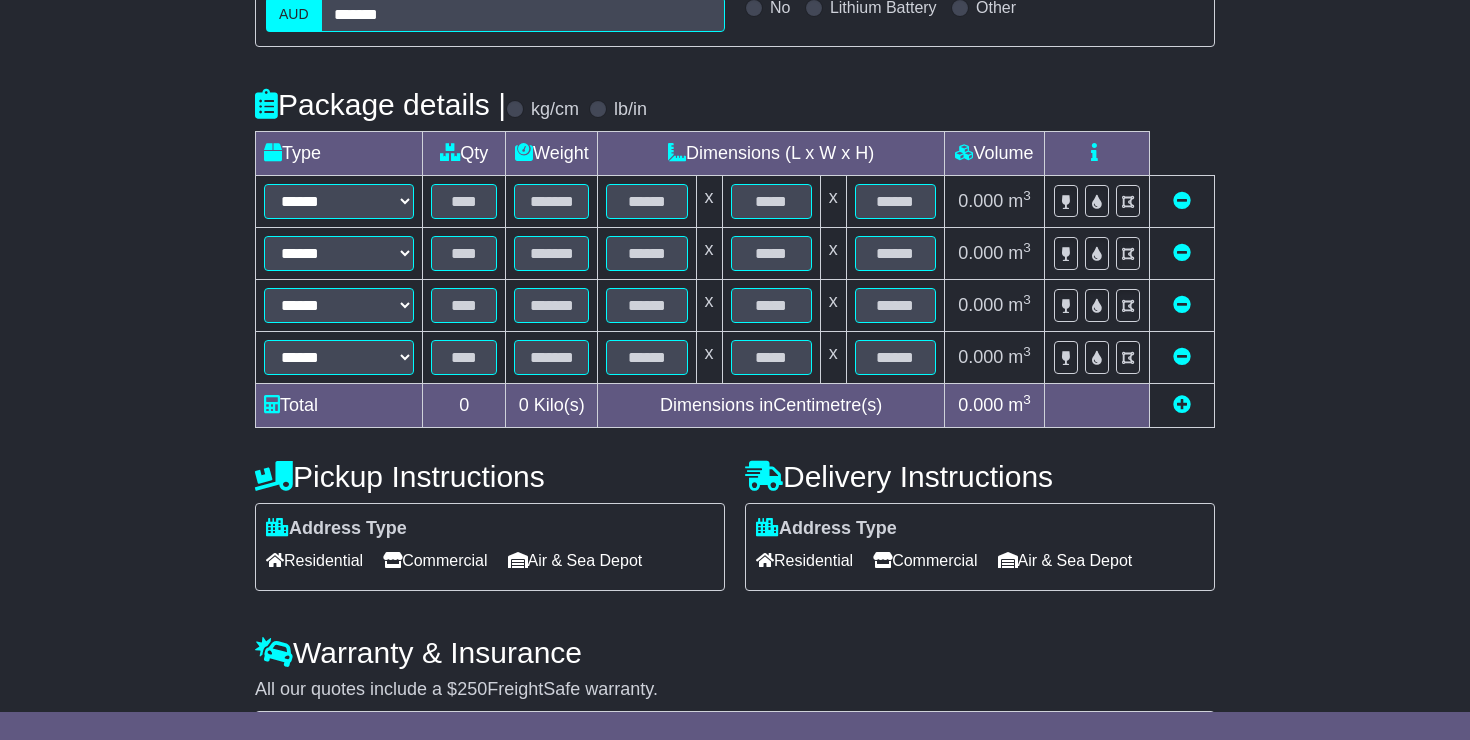click at bounding box center [1182, 404] 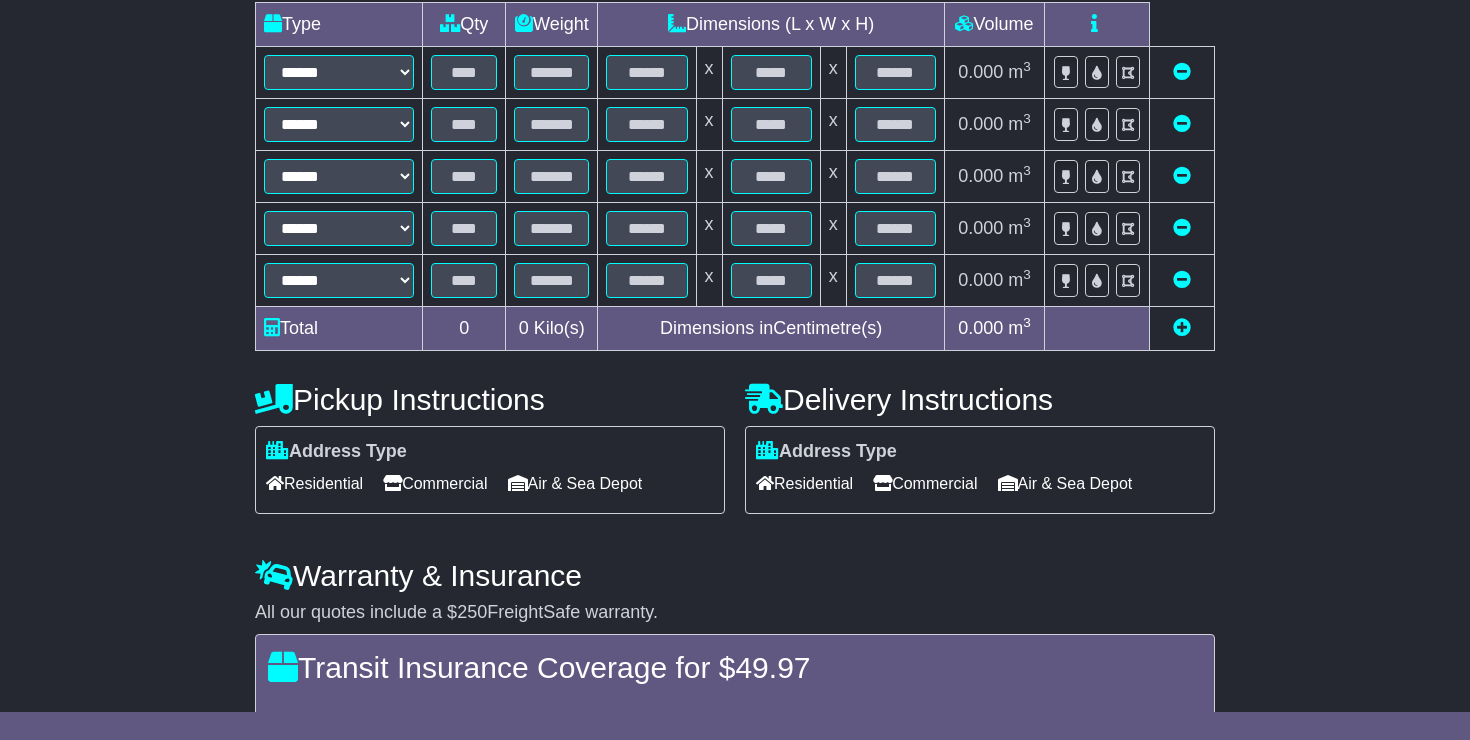 scroll, scrollTop: 533, scrollLeft: 0, axis: vertical 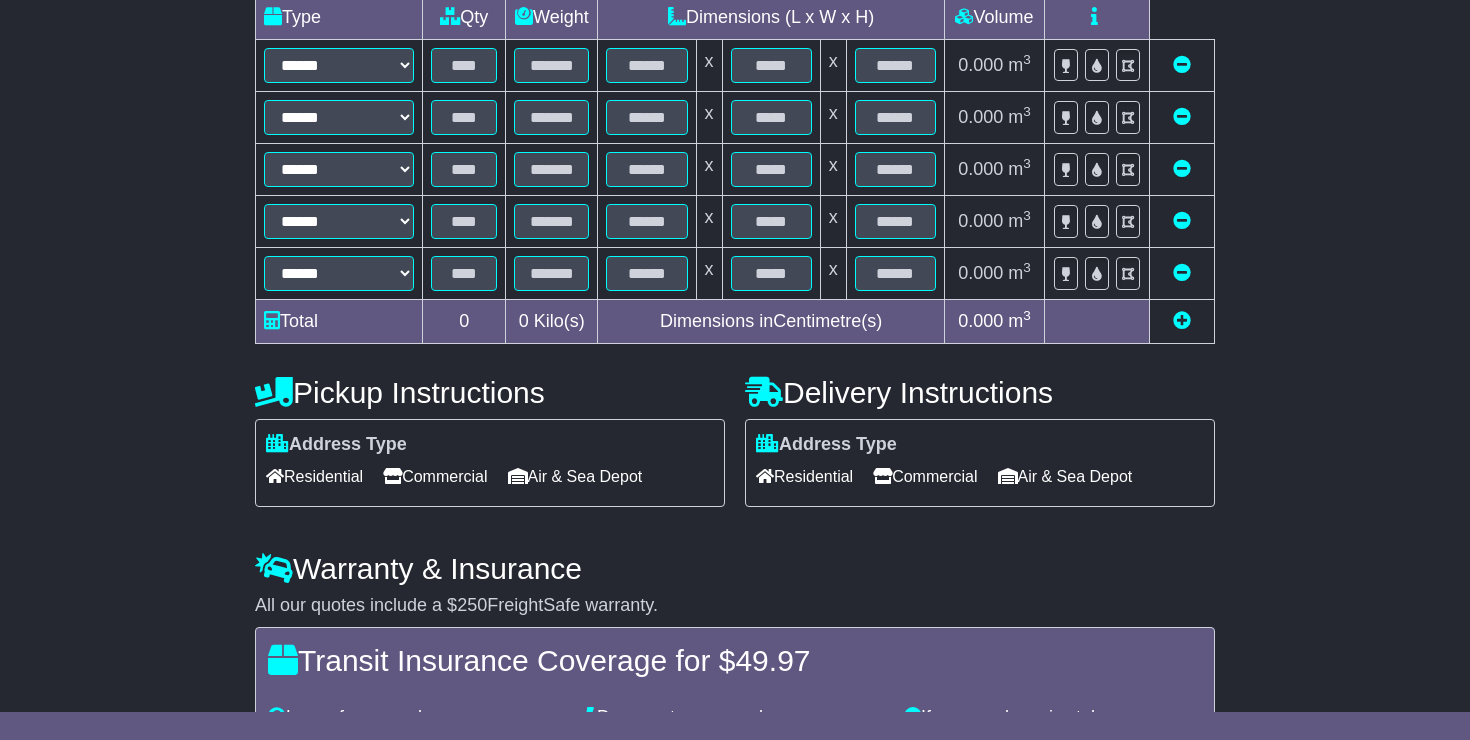 click at bounding box center [1182, 320] 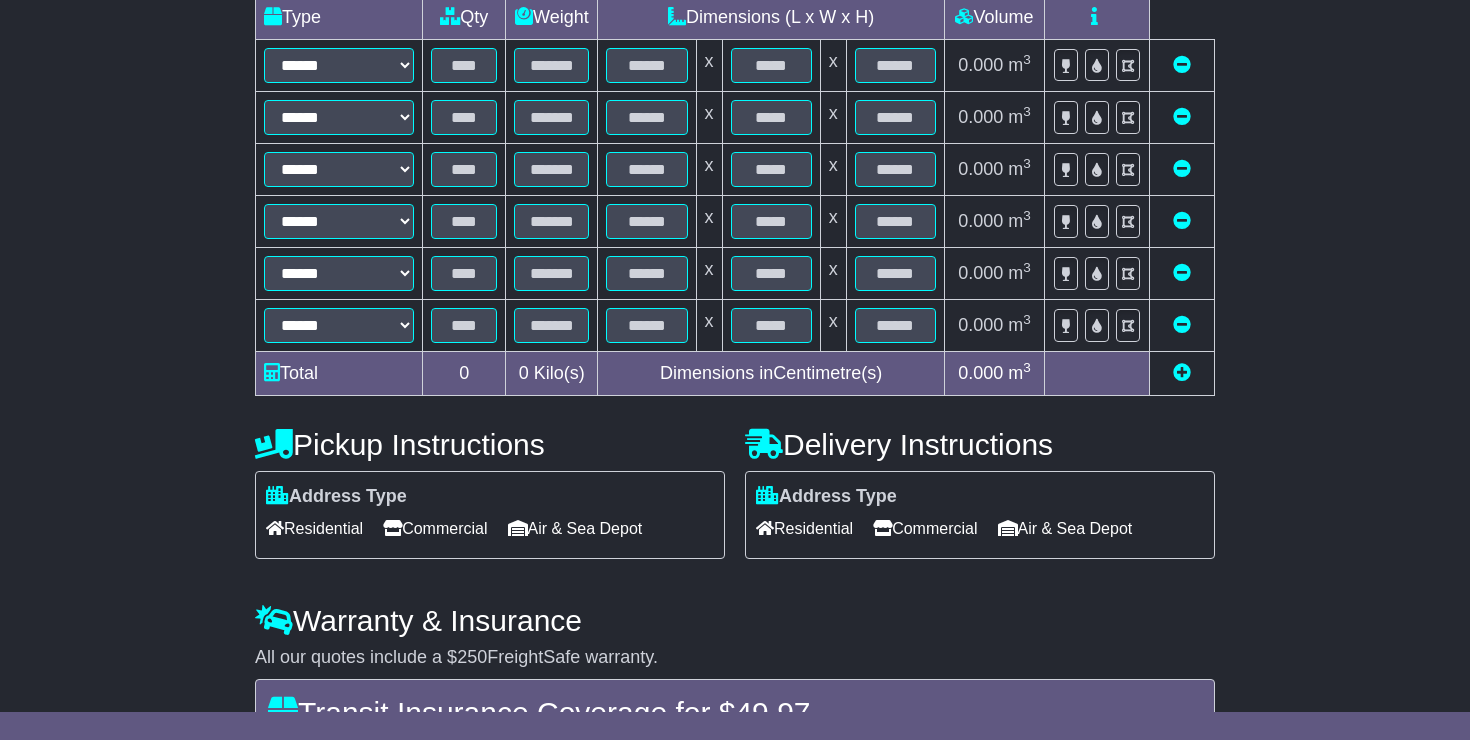 click at bounding box center [1182, 372] 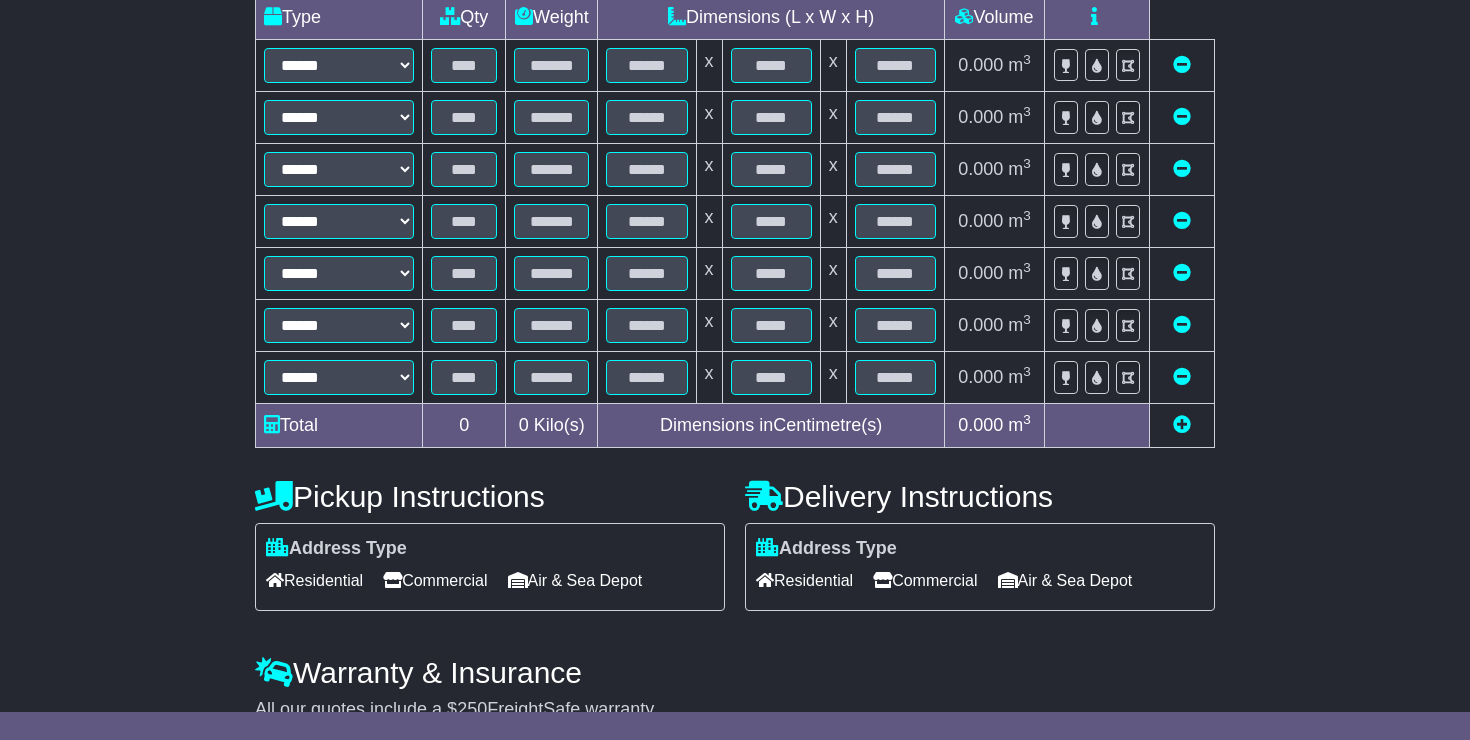 click at bounding box center [1182, 424] 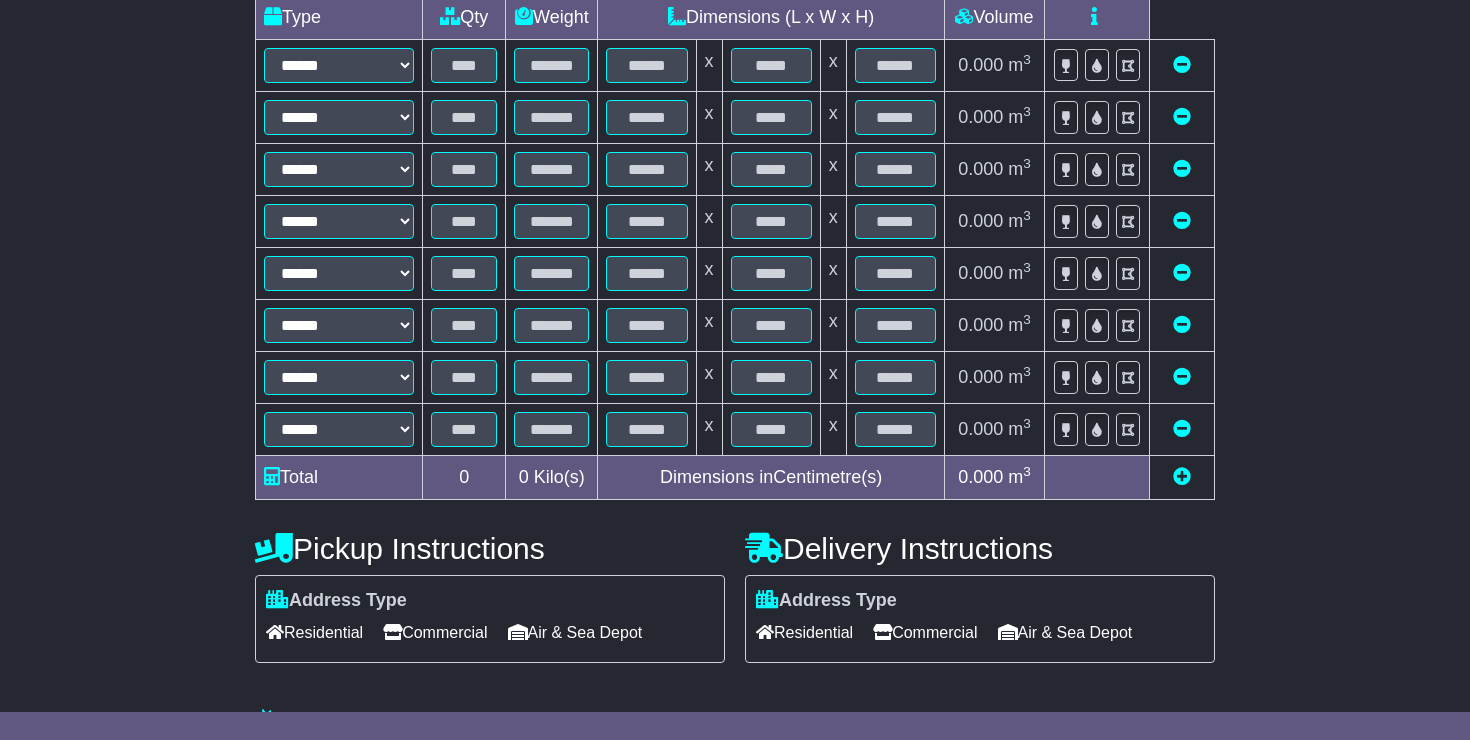 click at bounding box center [1182, 476] 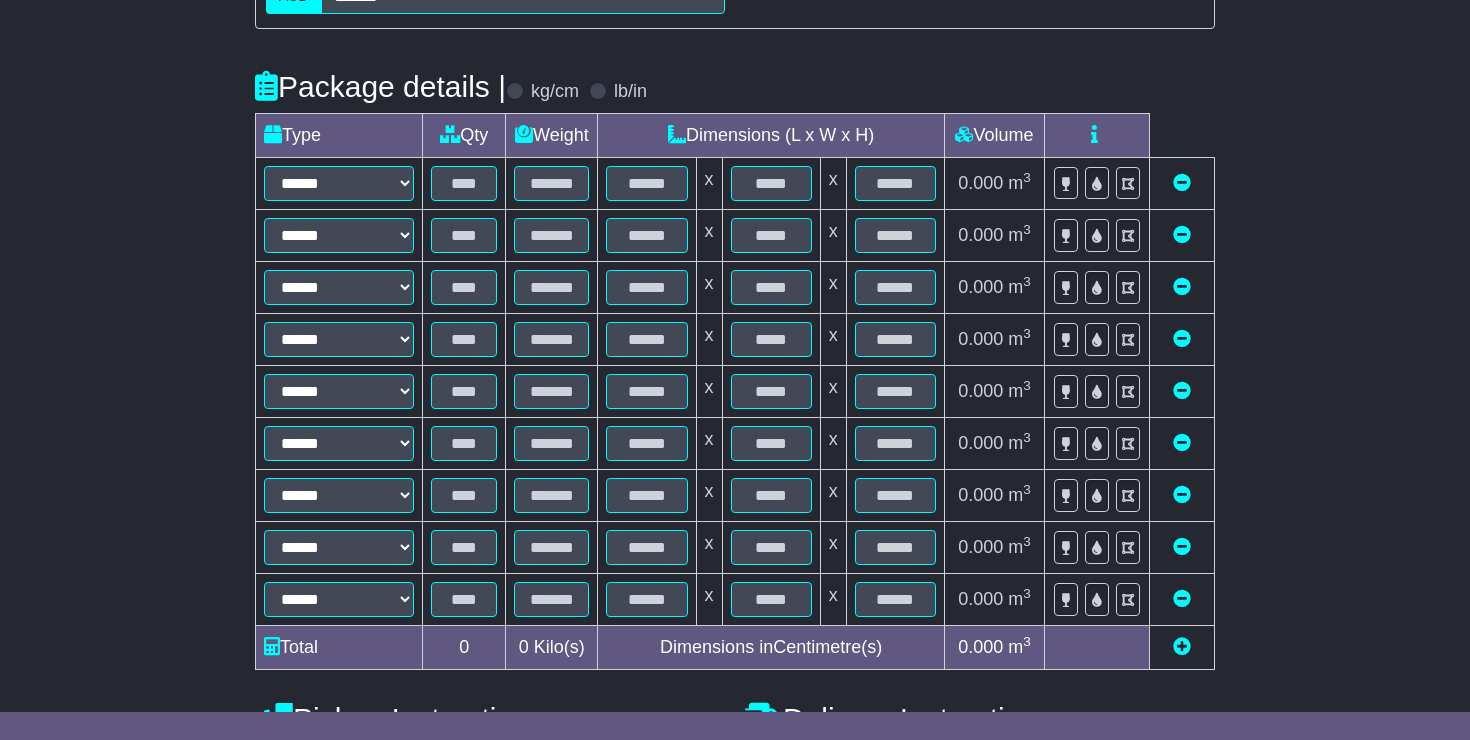 scroll, scrollTop: 412, scrollLeft: 0, axis: vertical 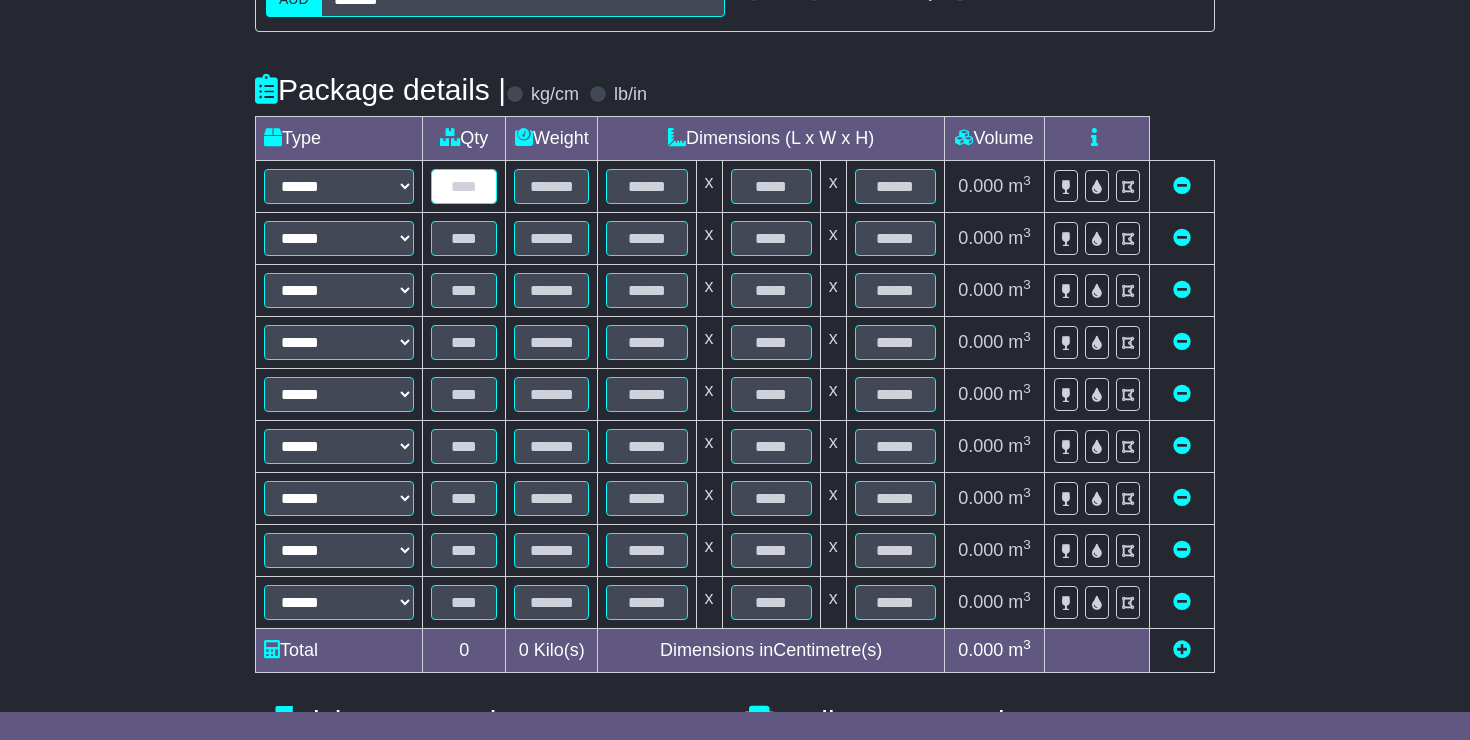 click at bounding box center (464, 186) 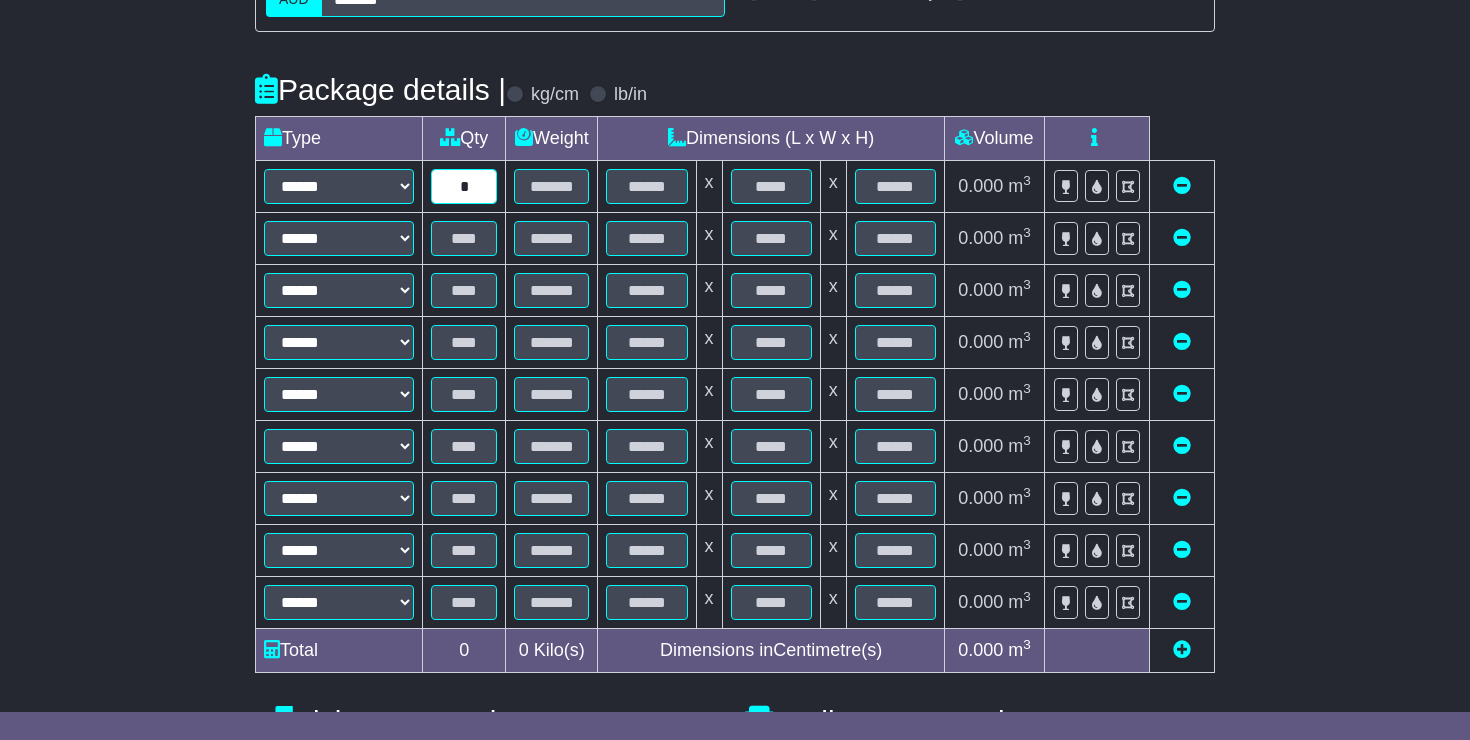 type on "*" 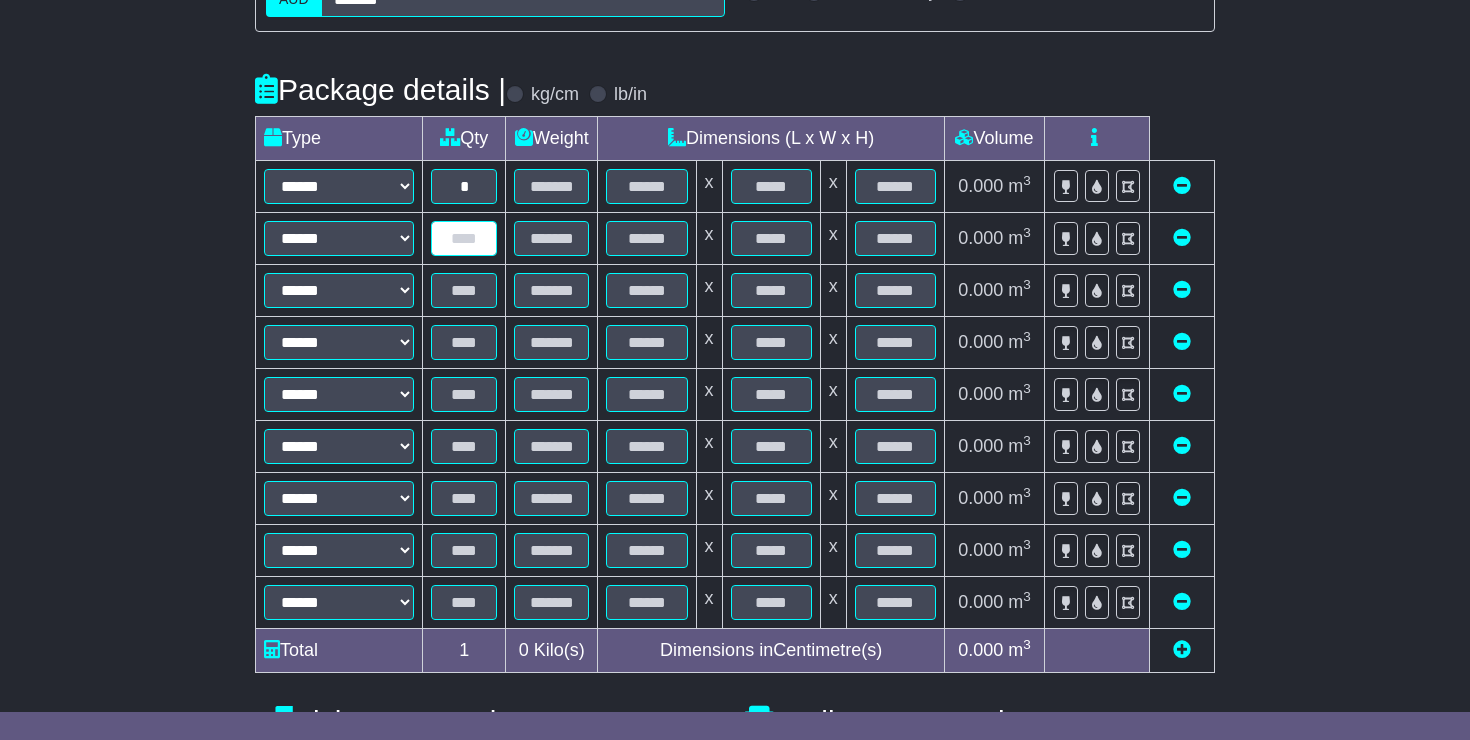 click at bounding box center (464, 238) 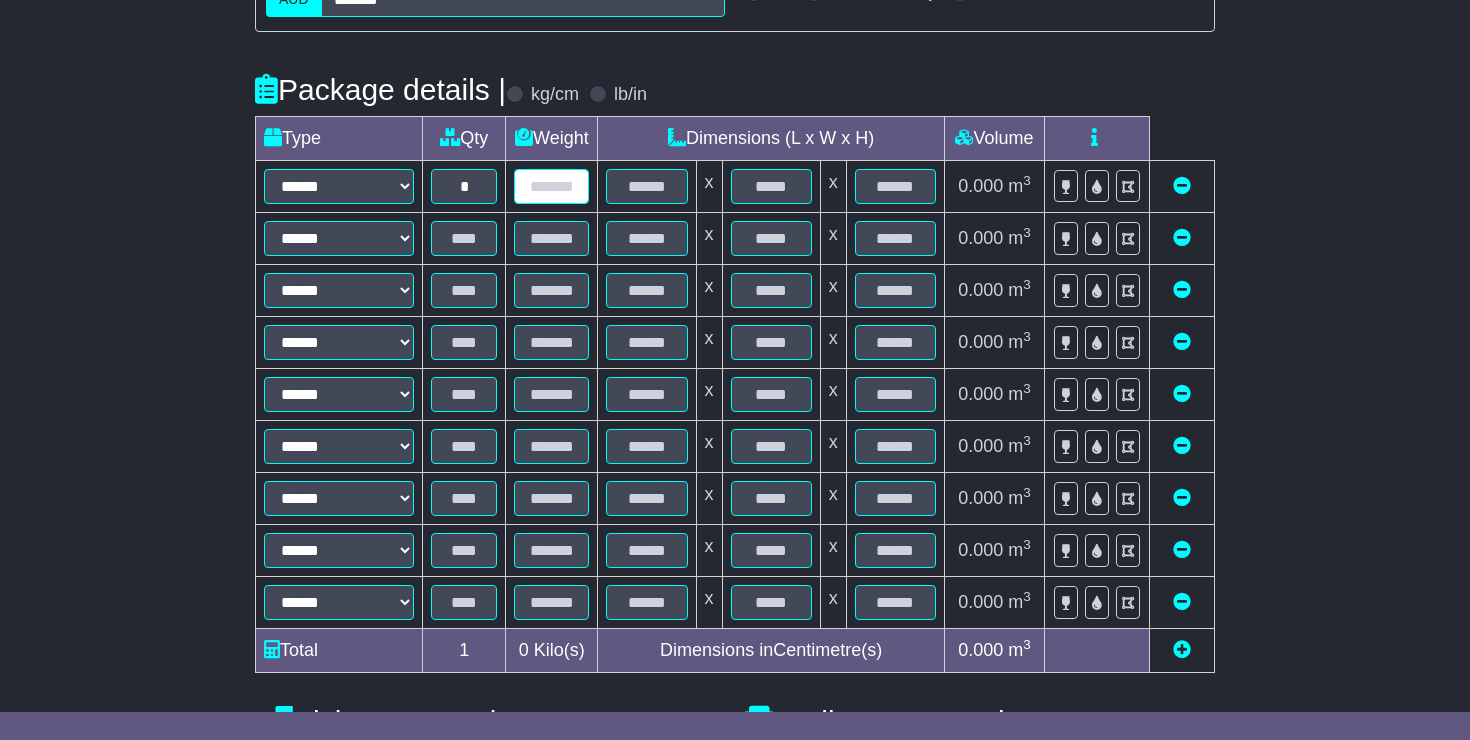click at bounding box center [551, 186] 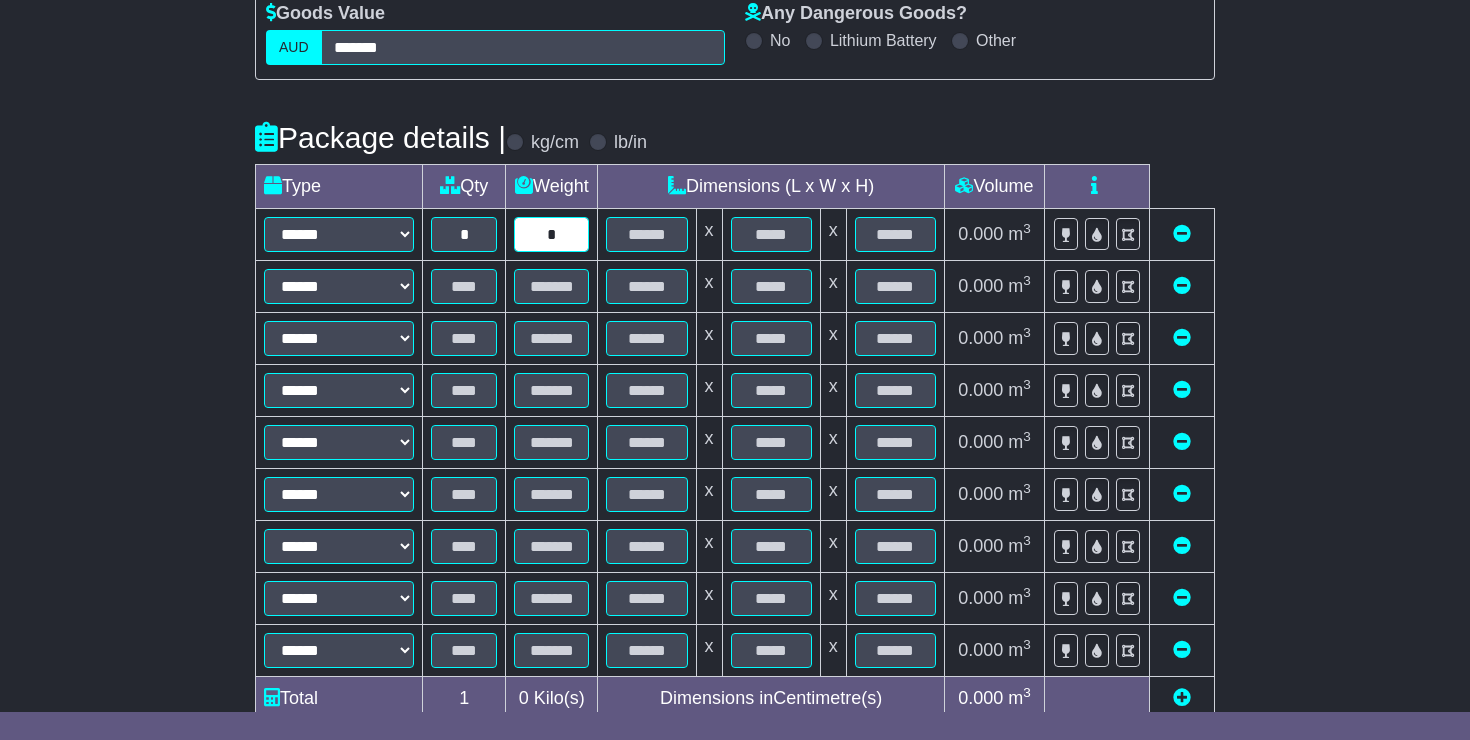 scroll, scrollTop: 358, scrollLeft: 0, axis: vertical 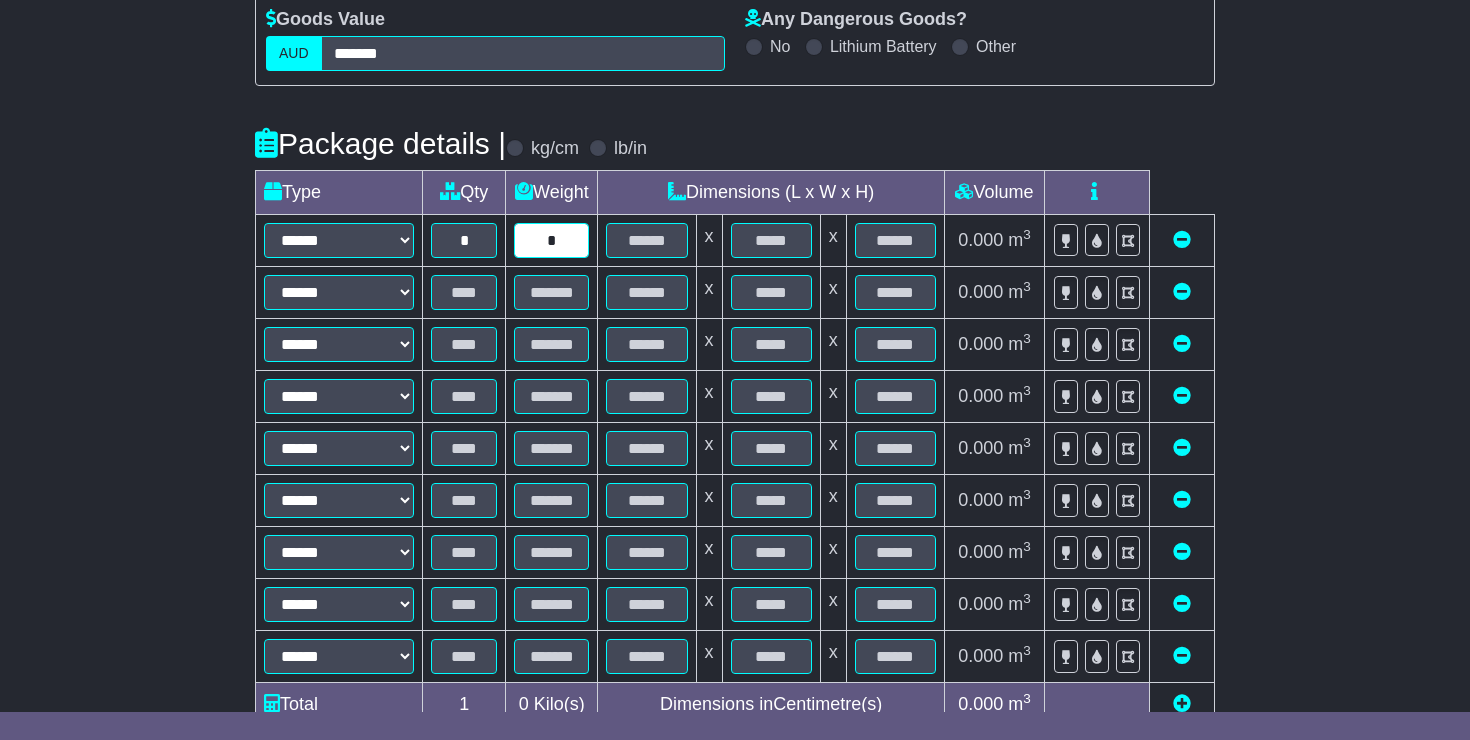 type on "*" 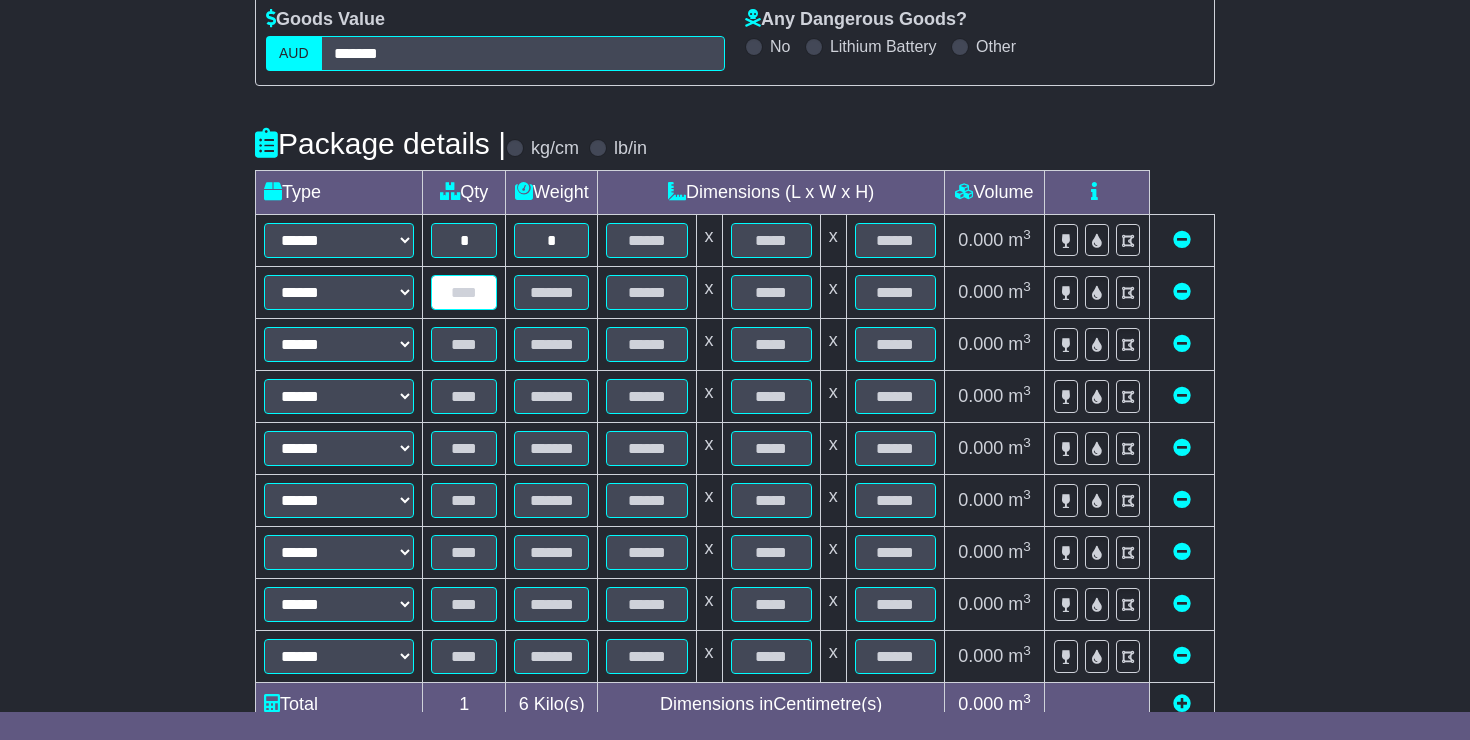 click at bounding box center (464, 292) 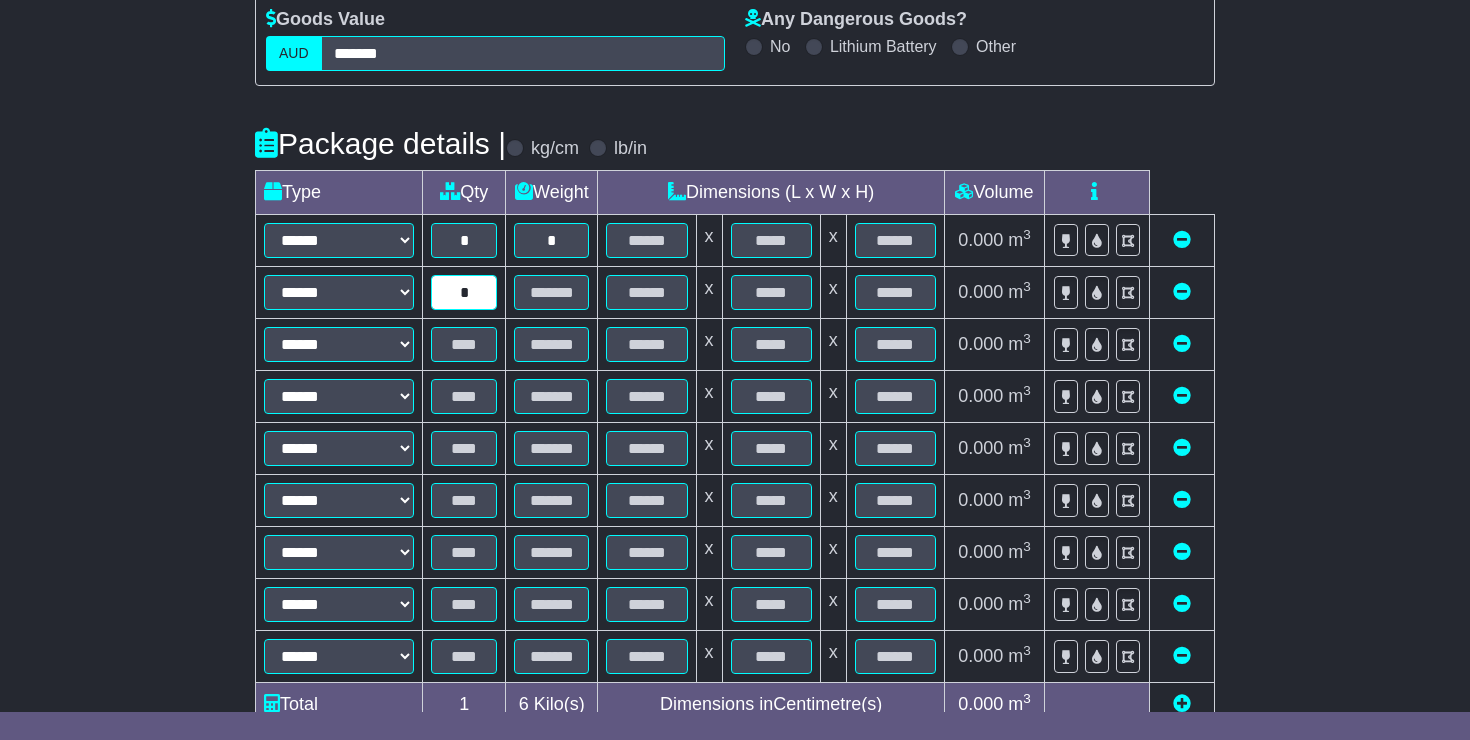 type on "*" 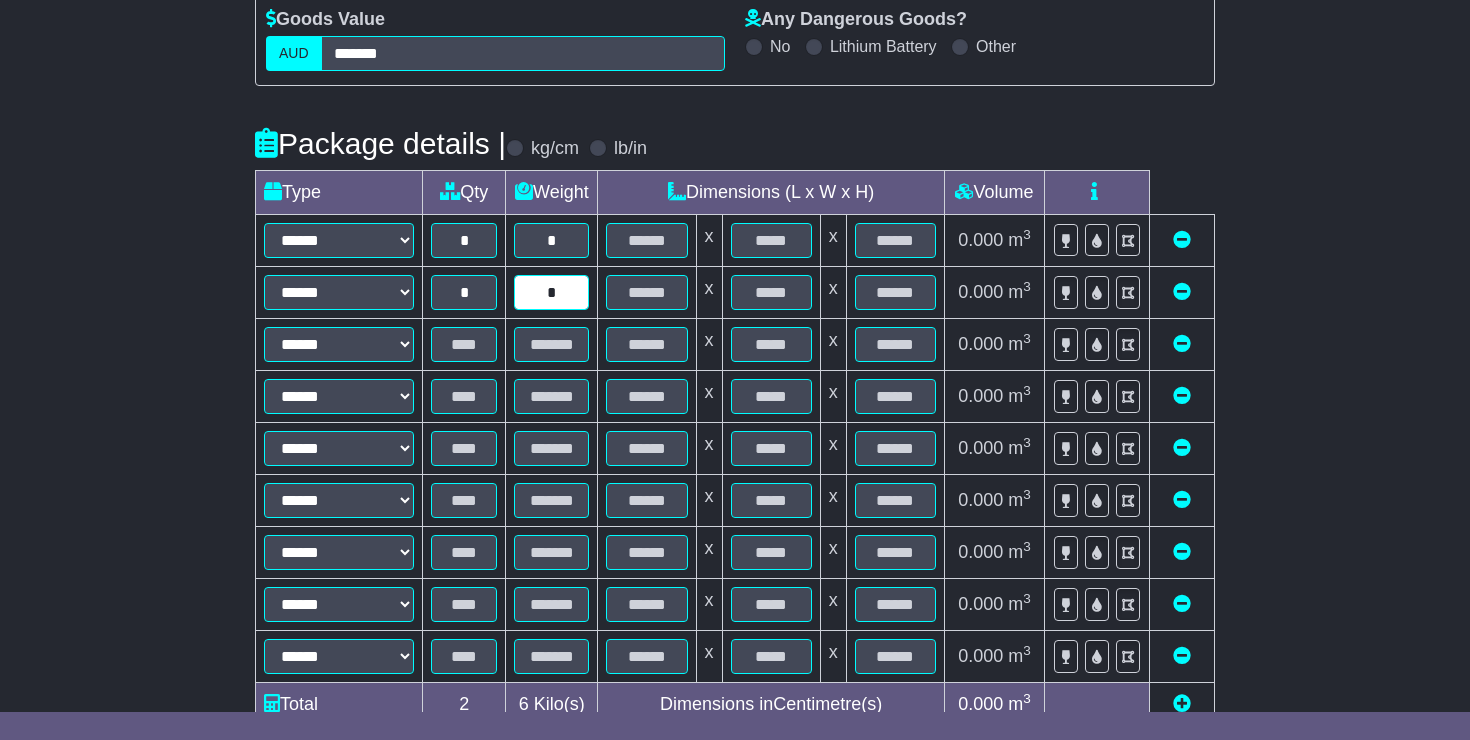 type on "*" 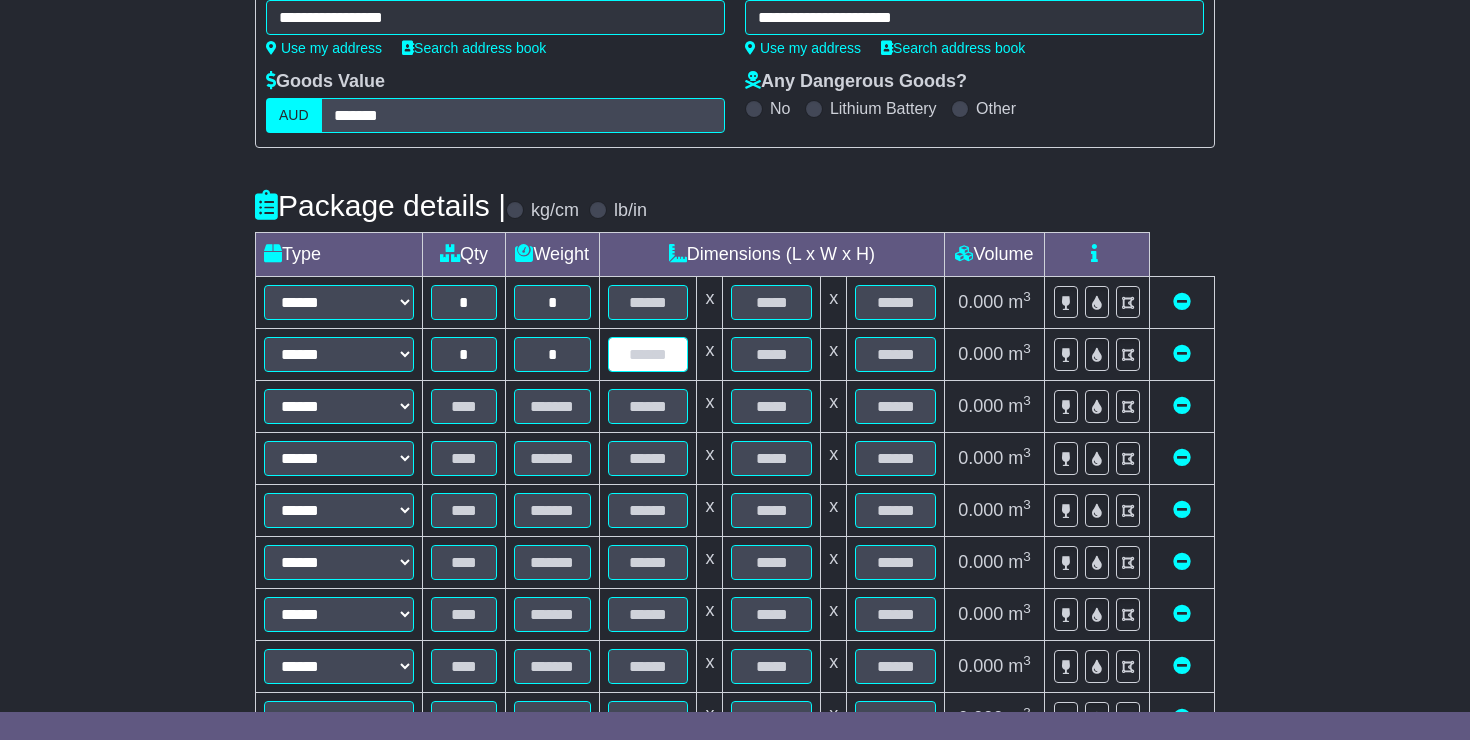 scroll, scrollTop: 312, scrollLeft: 0, axis: vertical 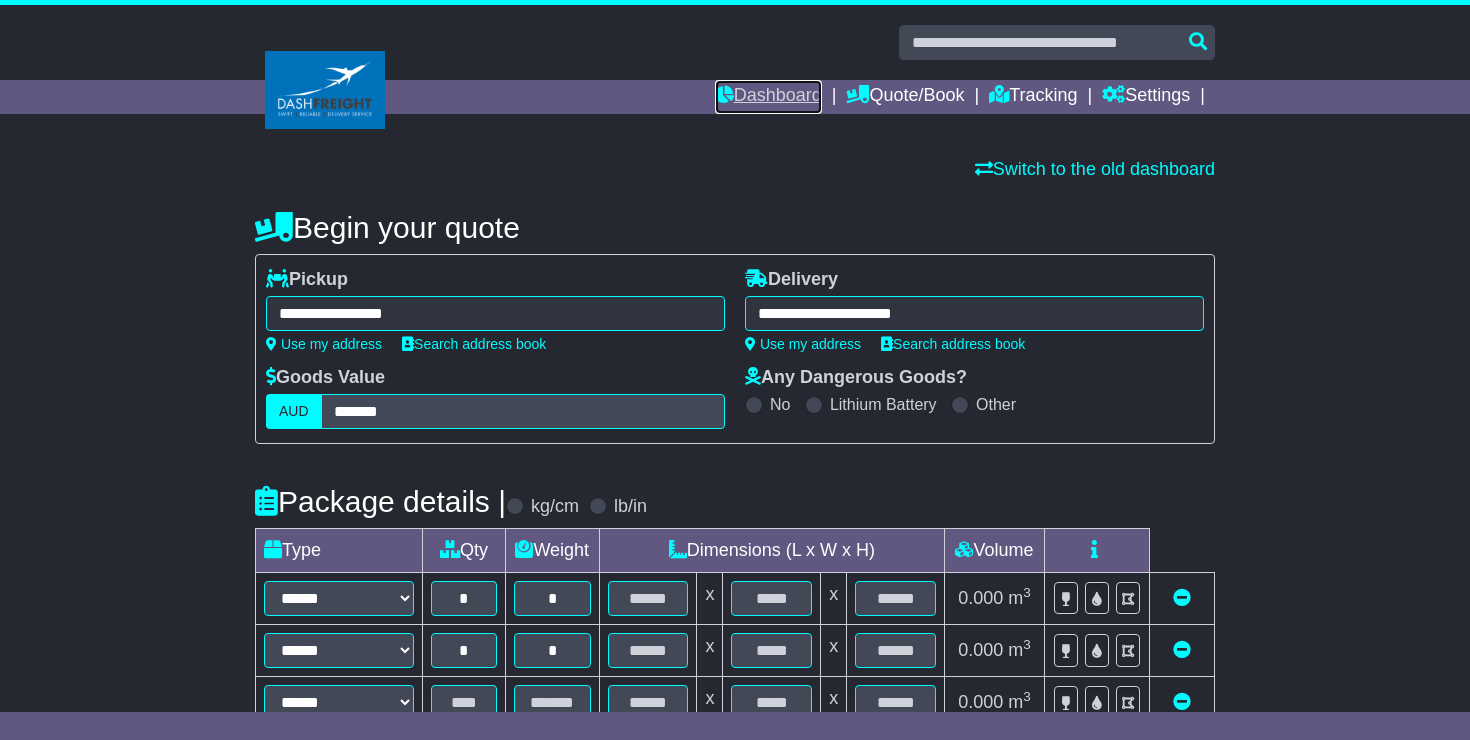 click on "Dashboard" at bounding box center [768, 97] 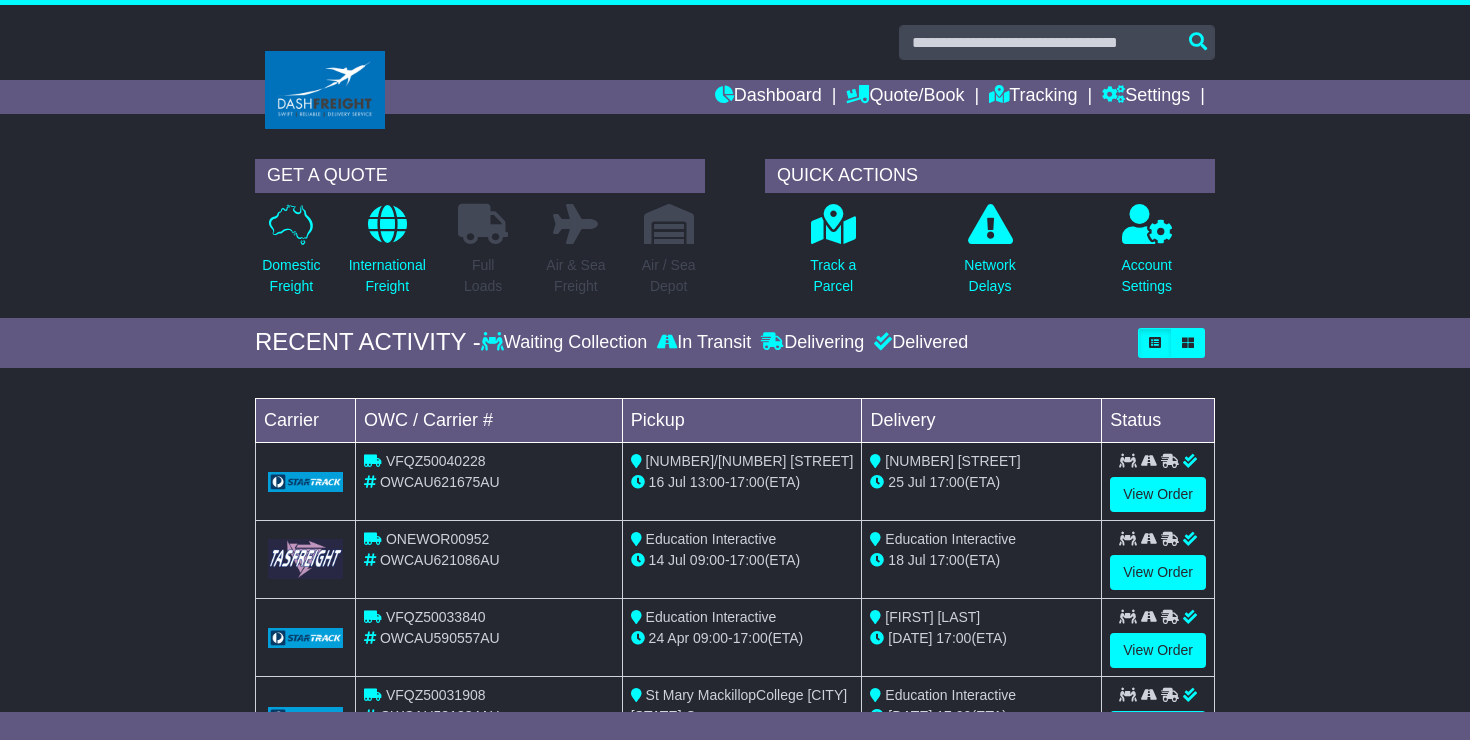 scroll, scrollTop: 0, scrollLeft: 0, axis: both 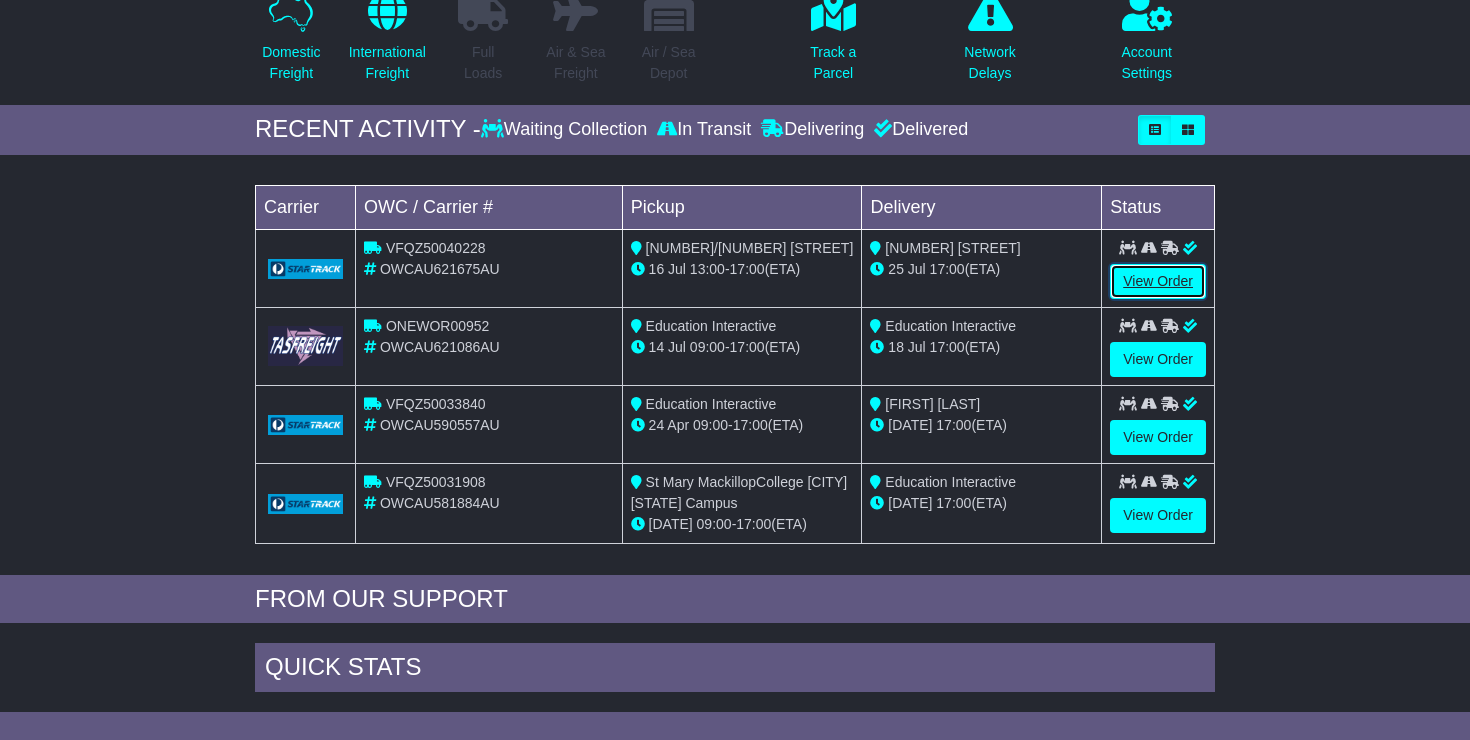 click on "View Order" at bounding box center (1158, 281) 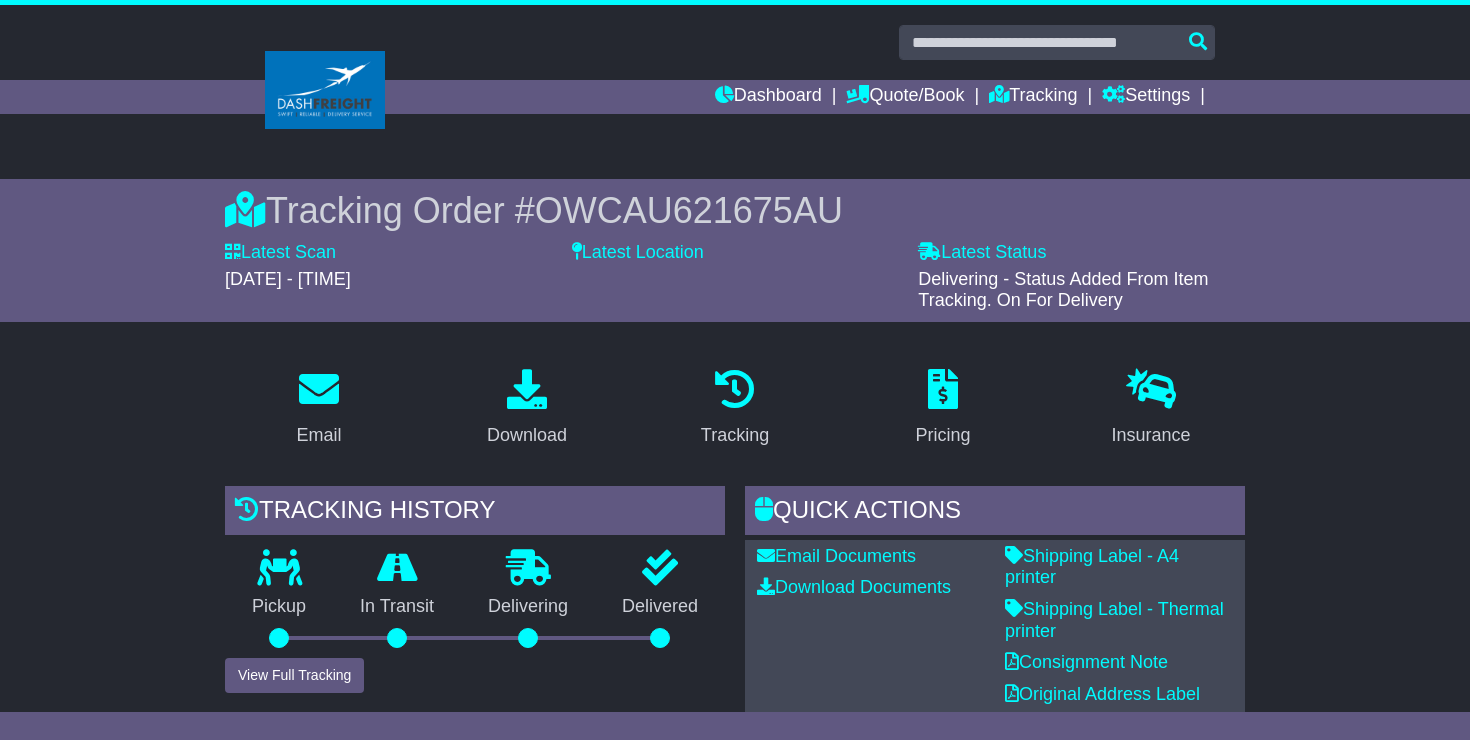 scroll, scrollTop: 0, scrollLeft: 0, axis: both 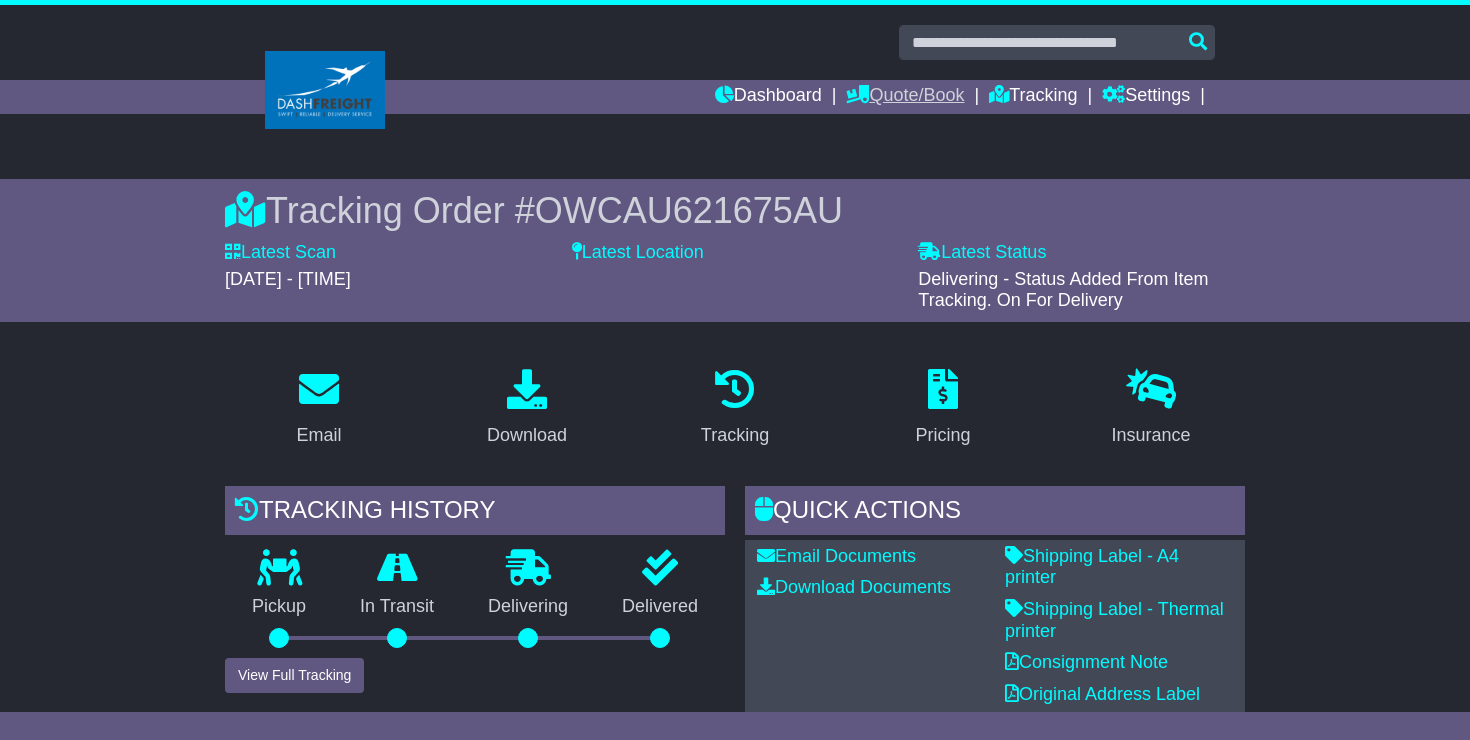 click on "Quote/Book" at bounding box center [905, 97] 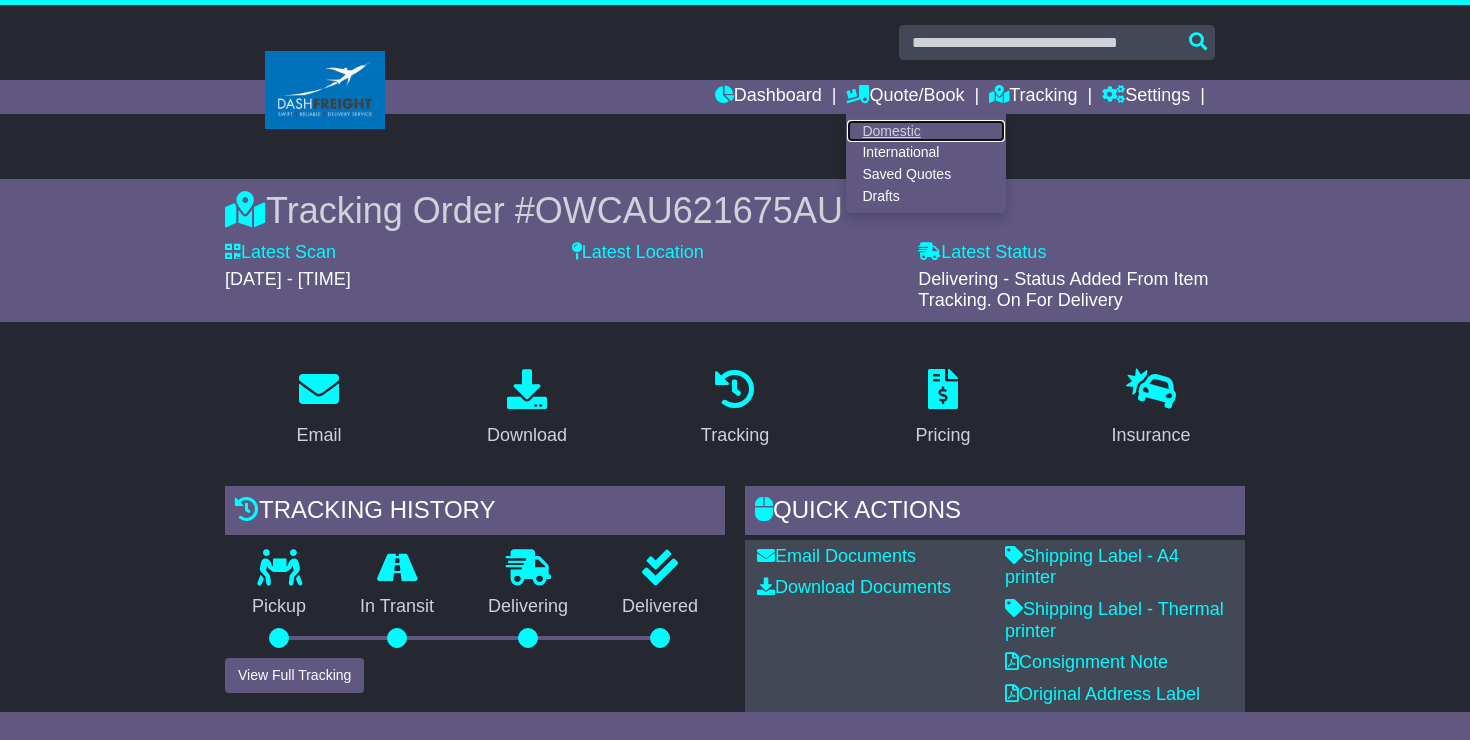 click on "Domestic" at bounding box center [926, 131] 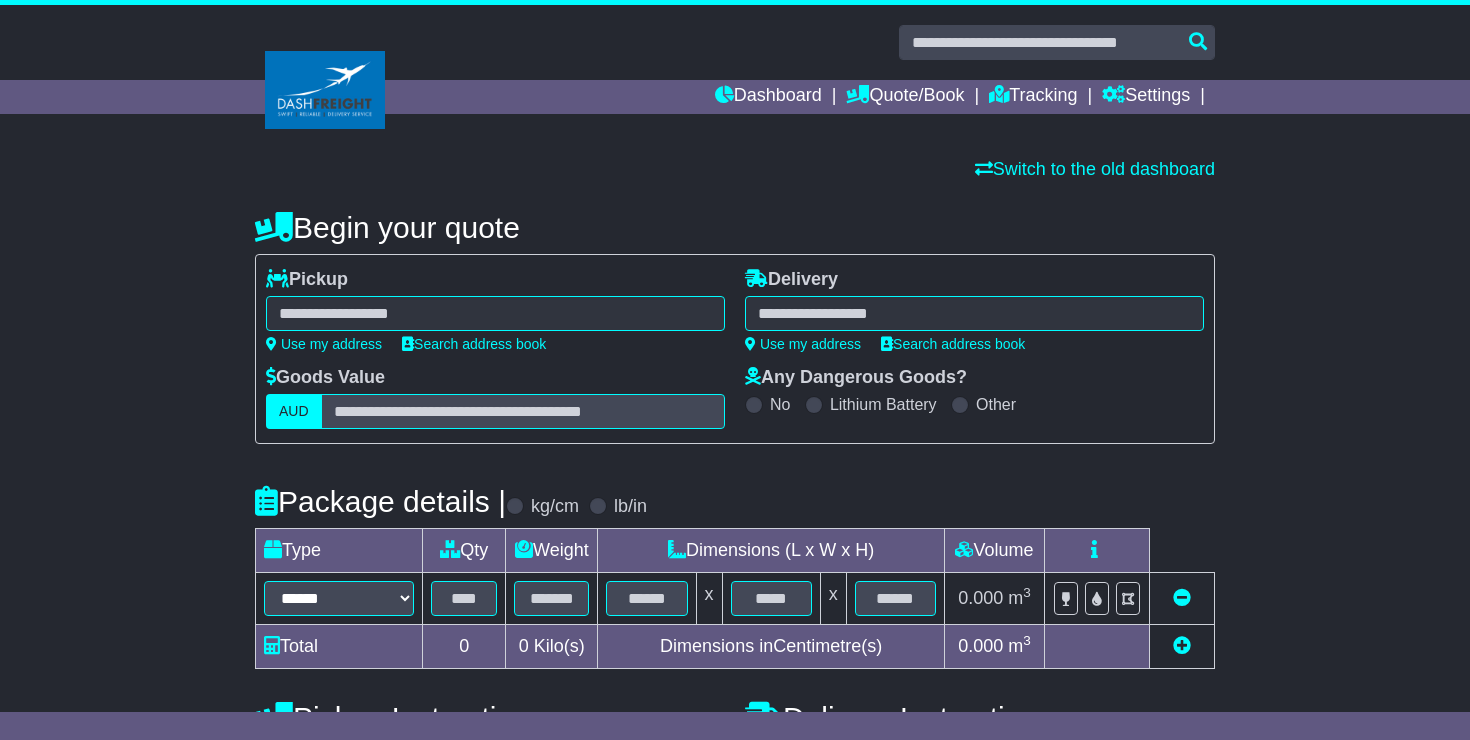 scroll, scrollTop: 0, scrollLeft: 0, axis: both 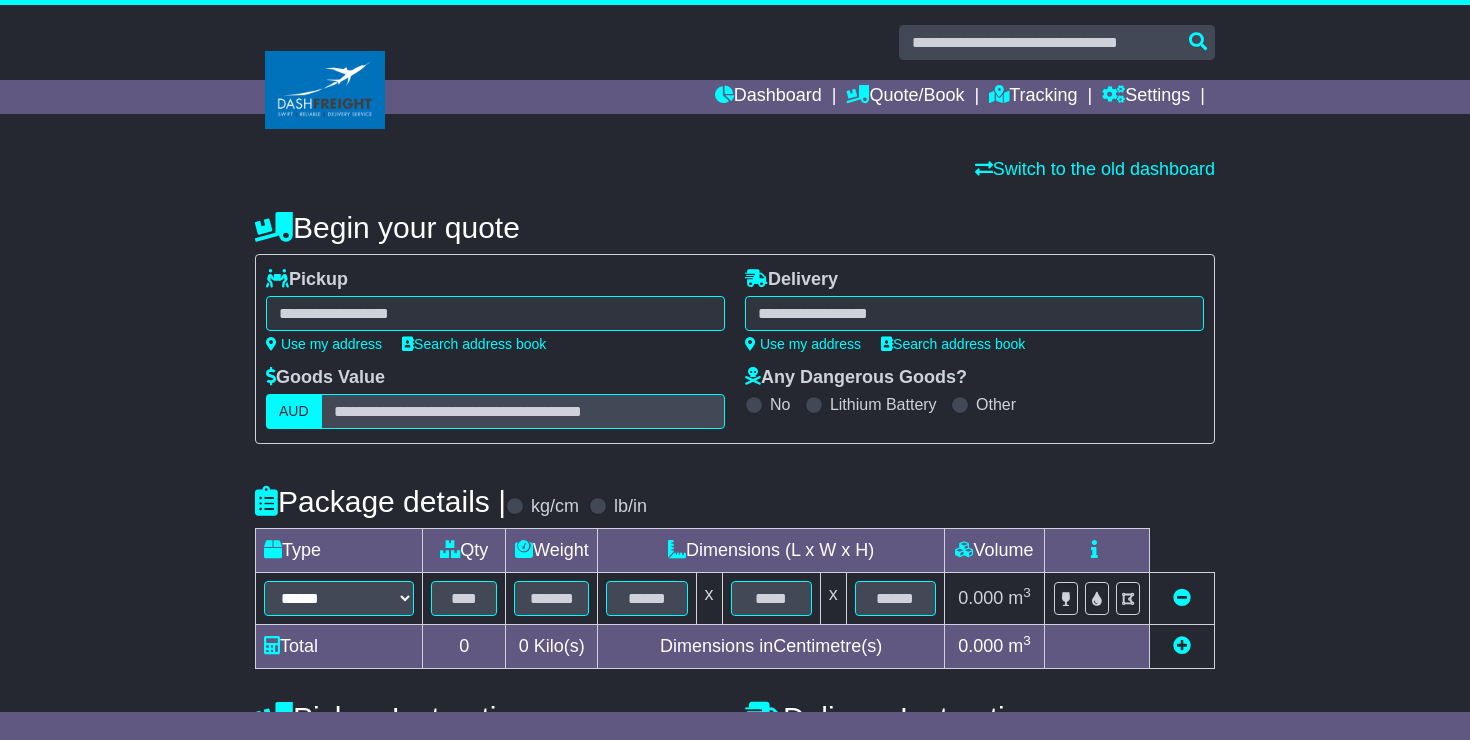 click at bounding box center (495, 313) 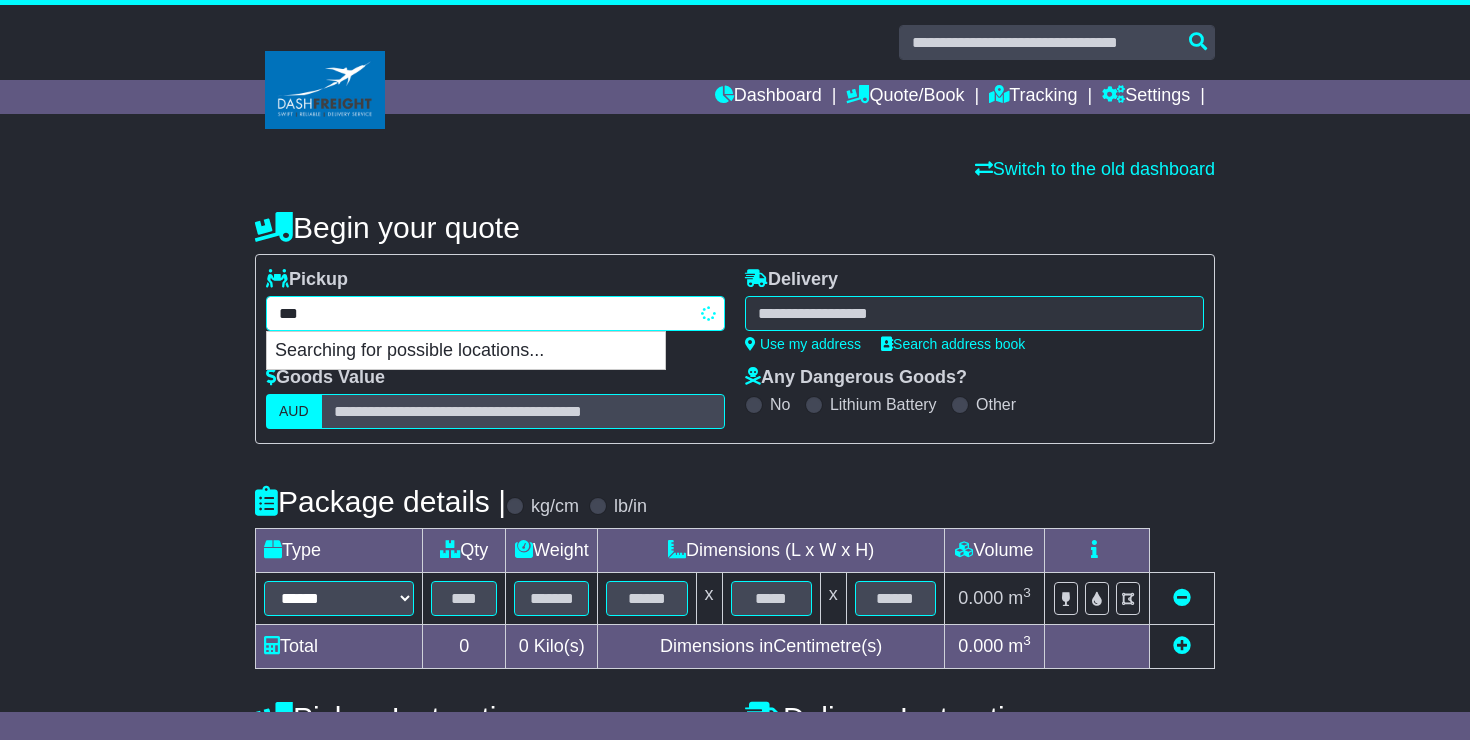 type on "****" 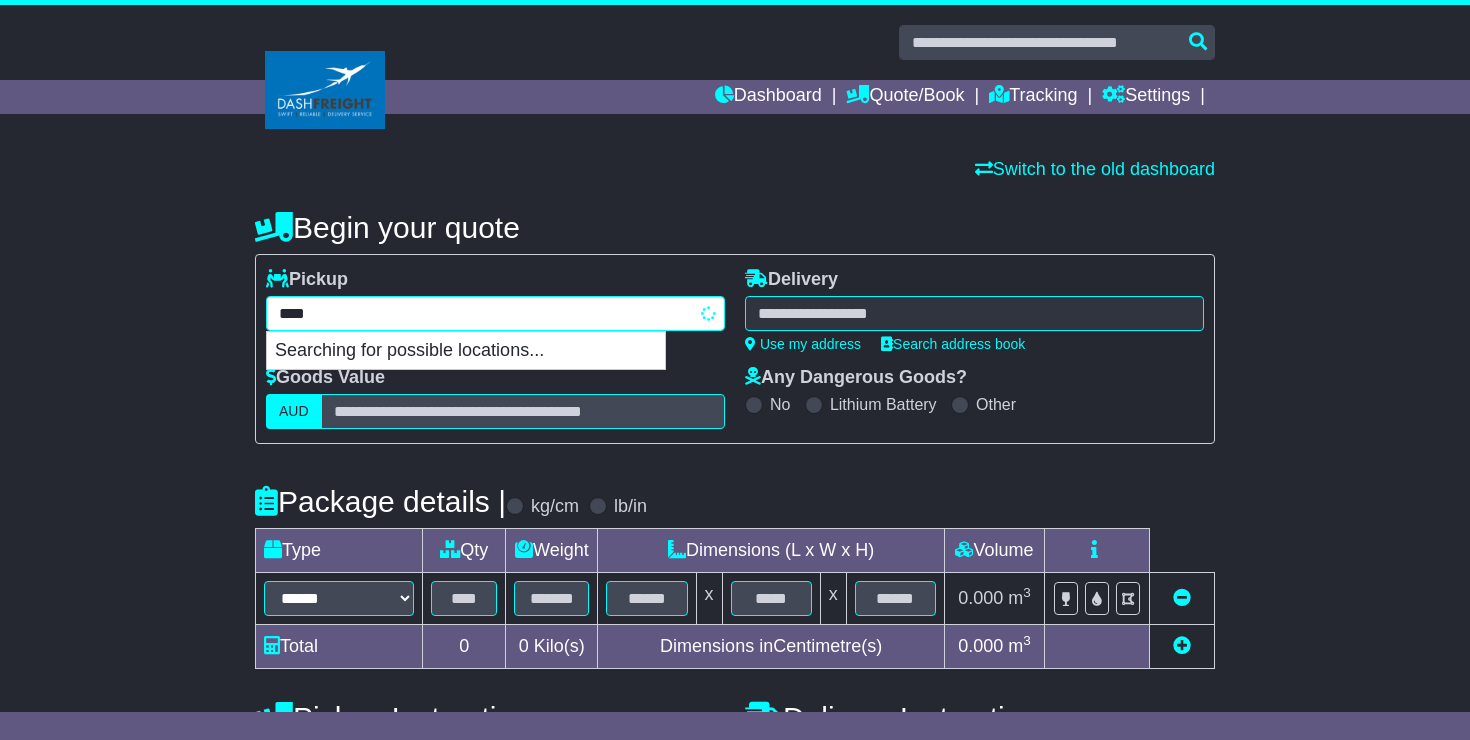 type on "**********" 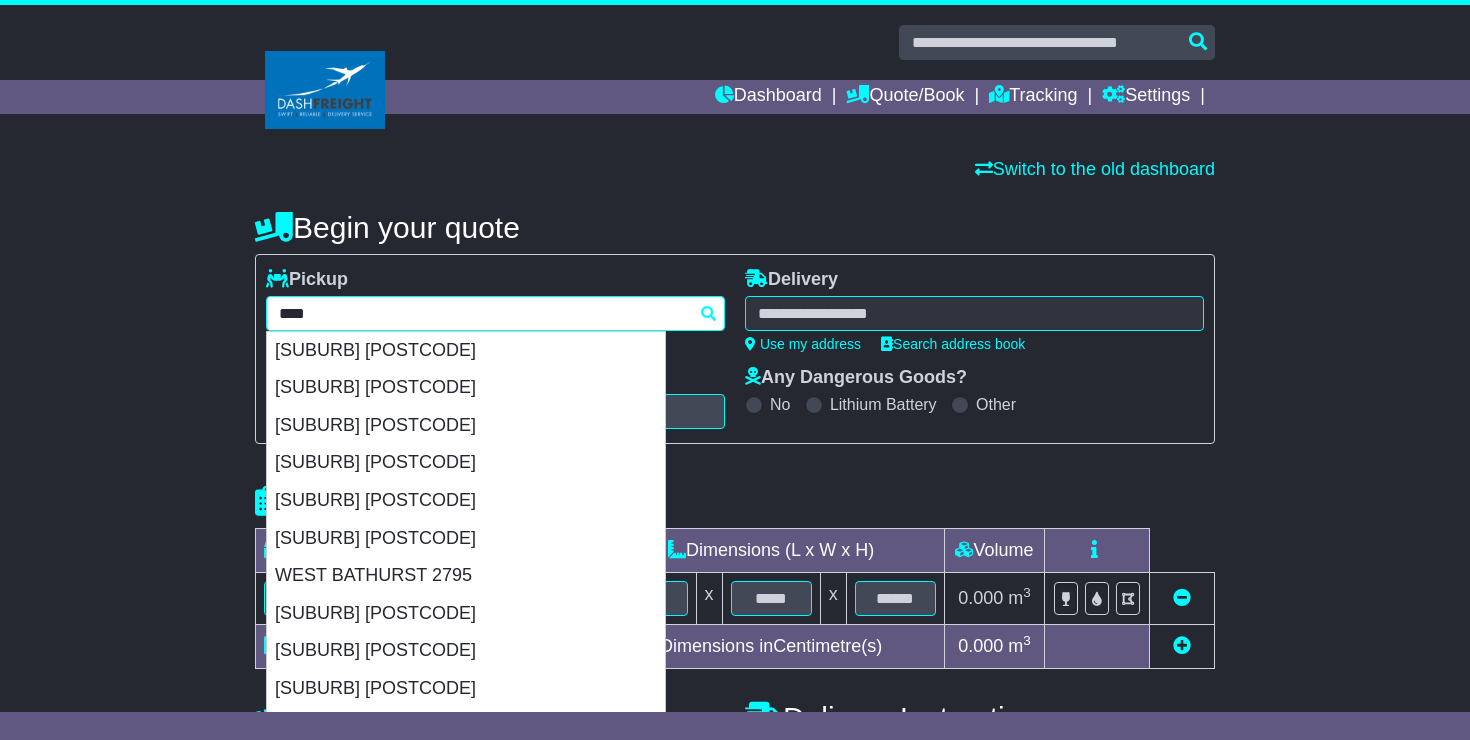 type 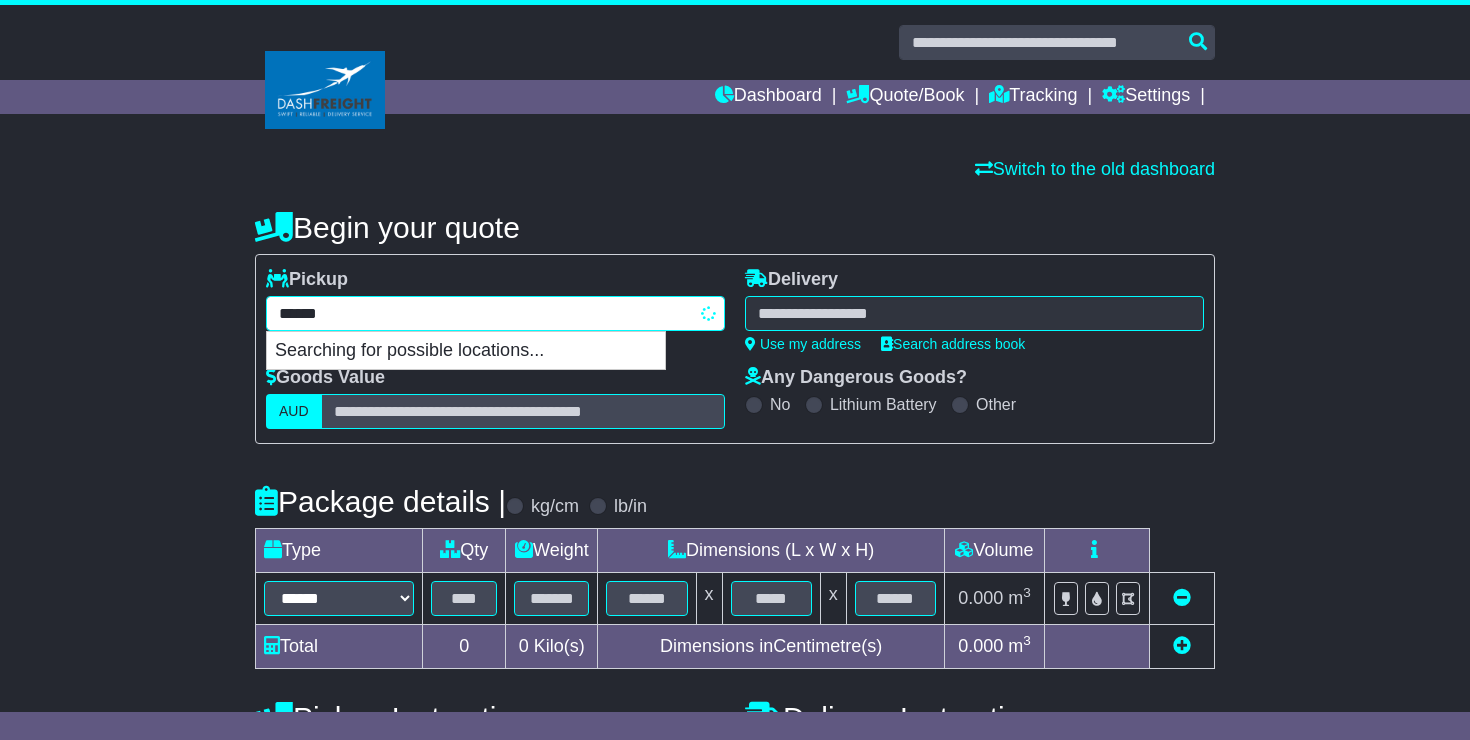 type on "*******" 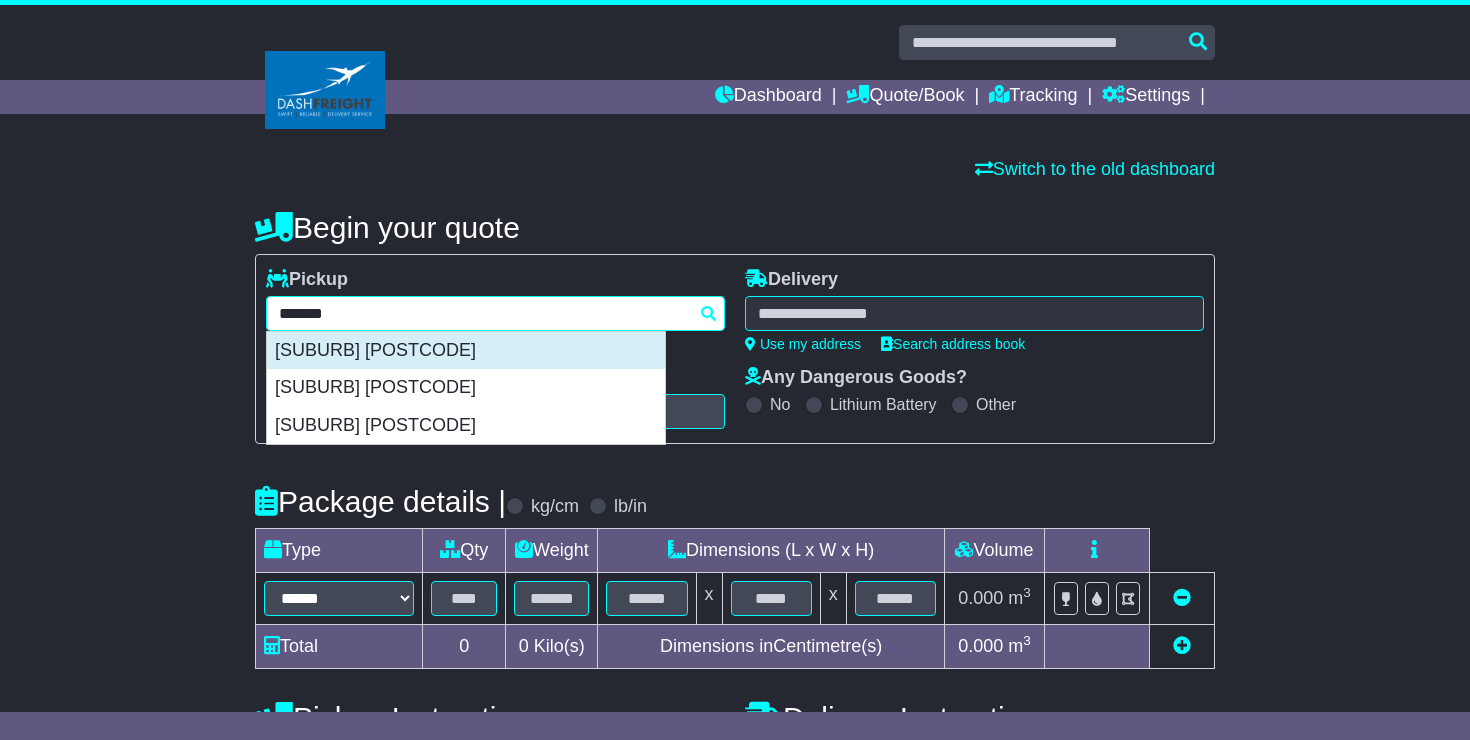 click on "[SUBURB] [POSTCODE]" at bounding box center [466, 351] 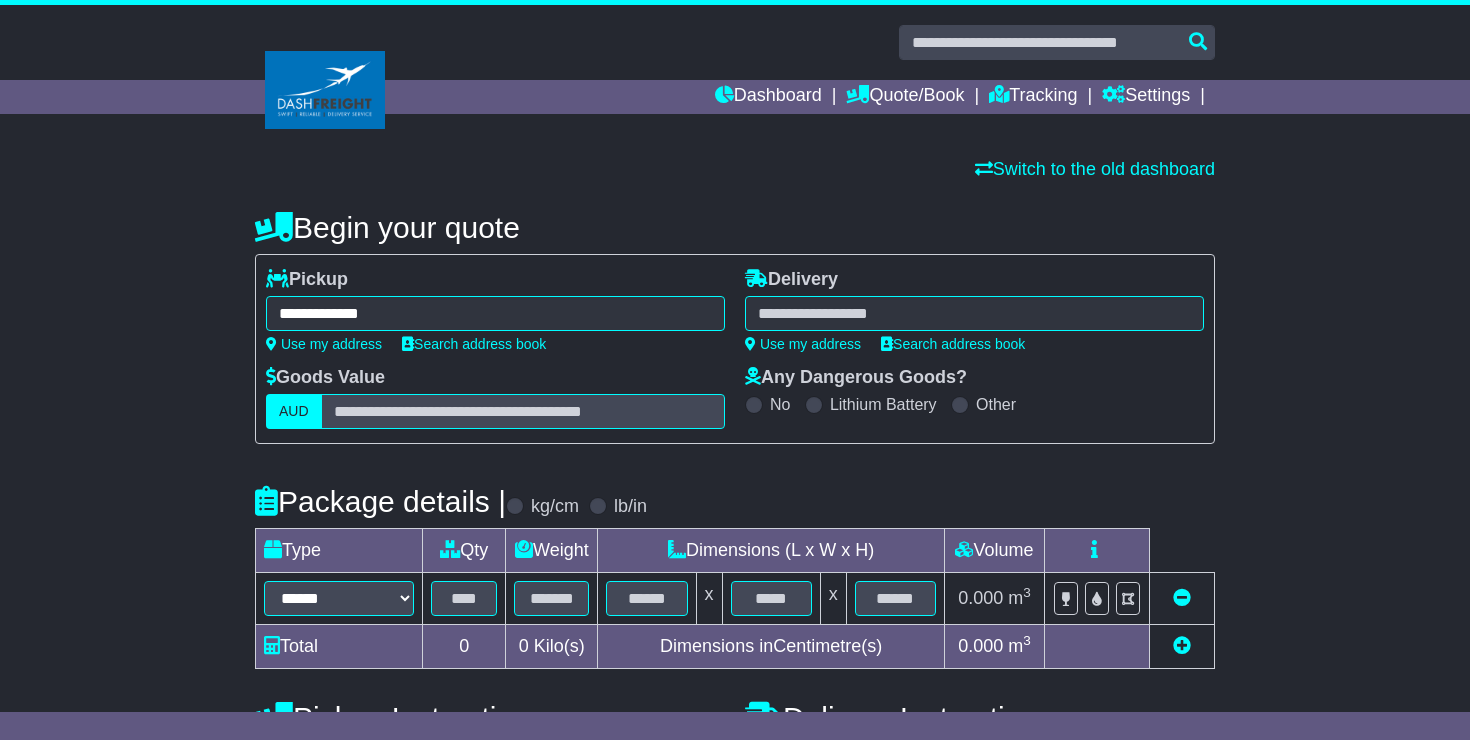 type on "**********" 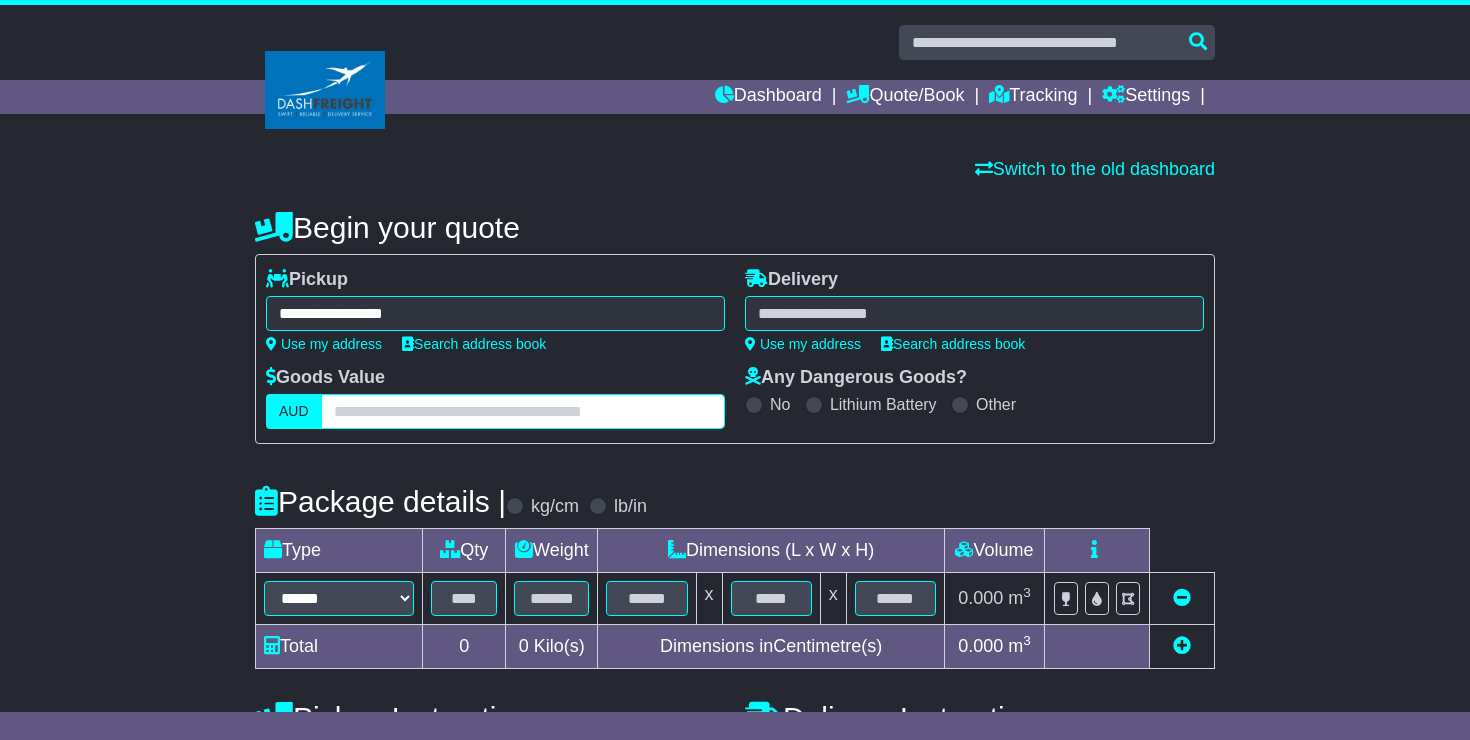 click at bounding box center [523, 411] 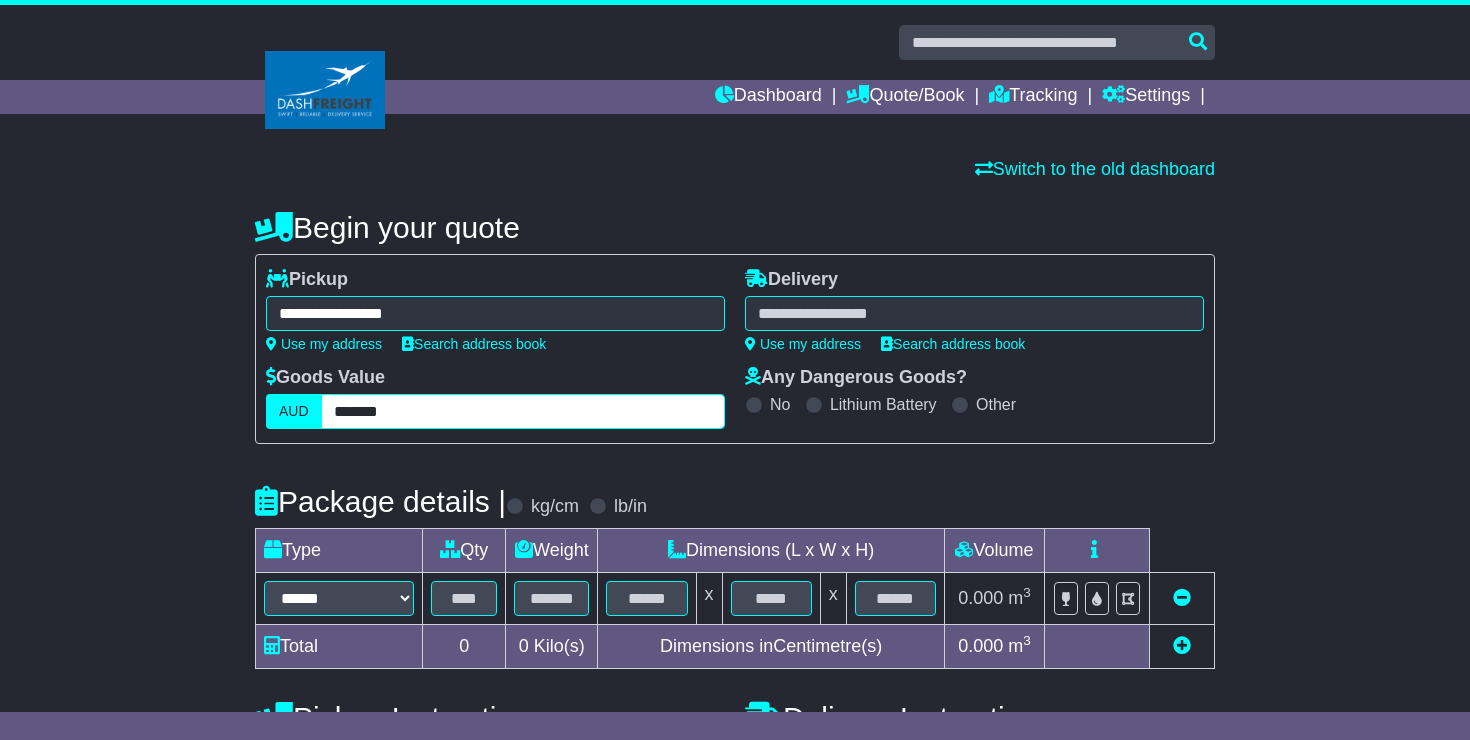type on "*******" 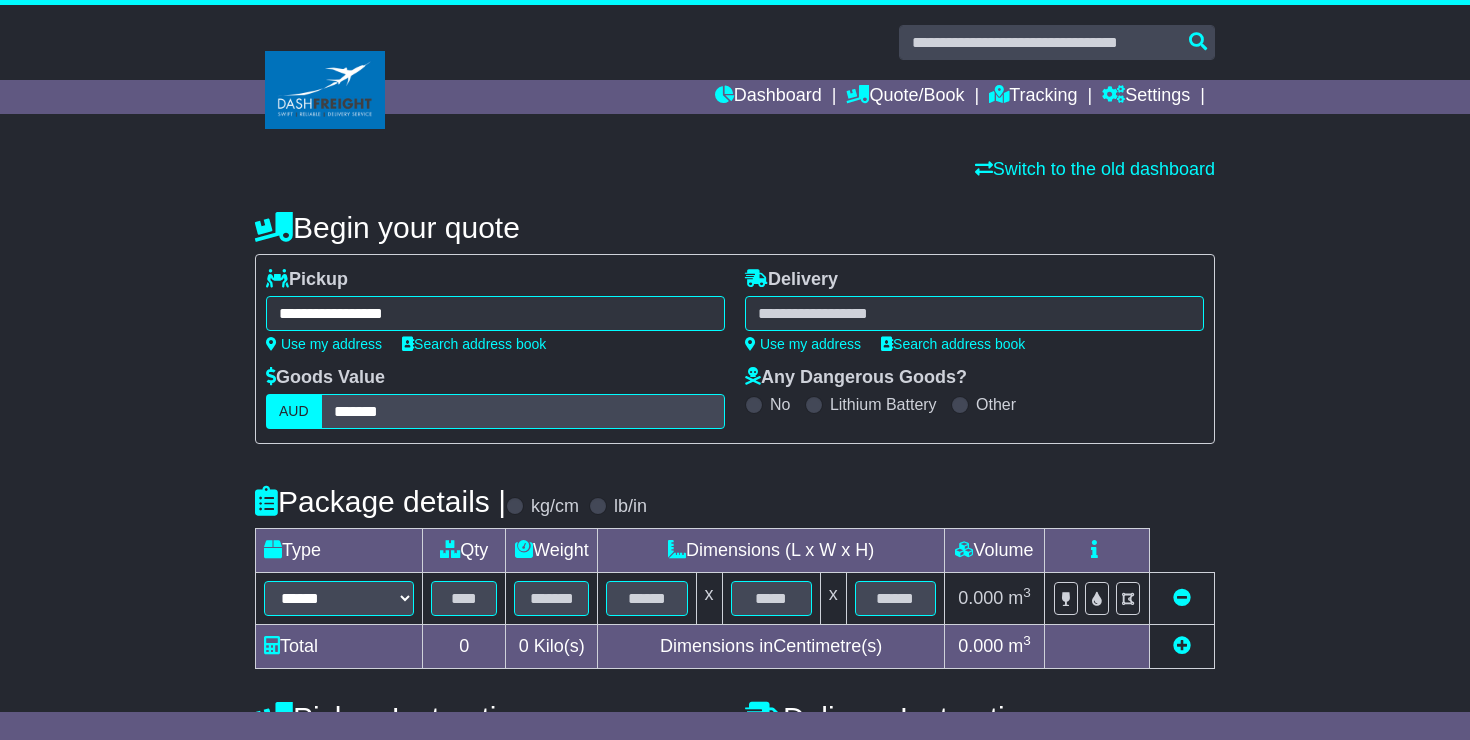 click at bounding box center (974, 313) 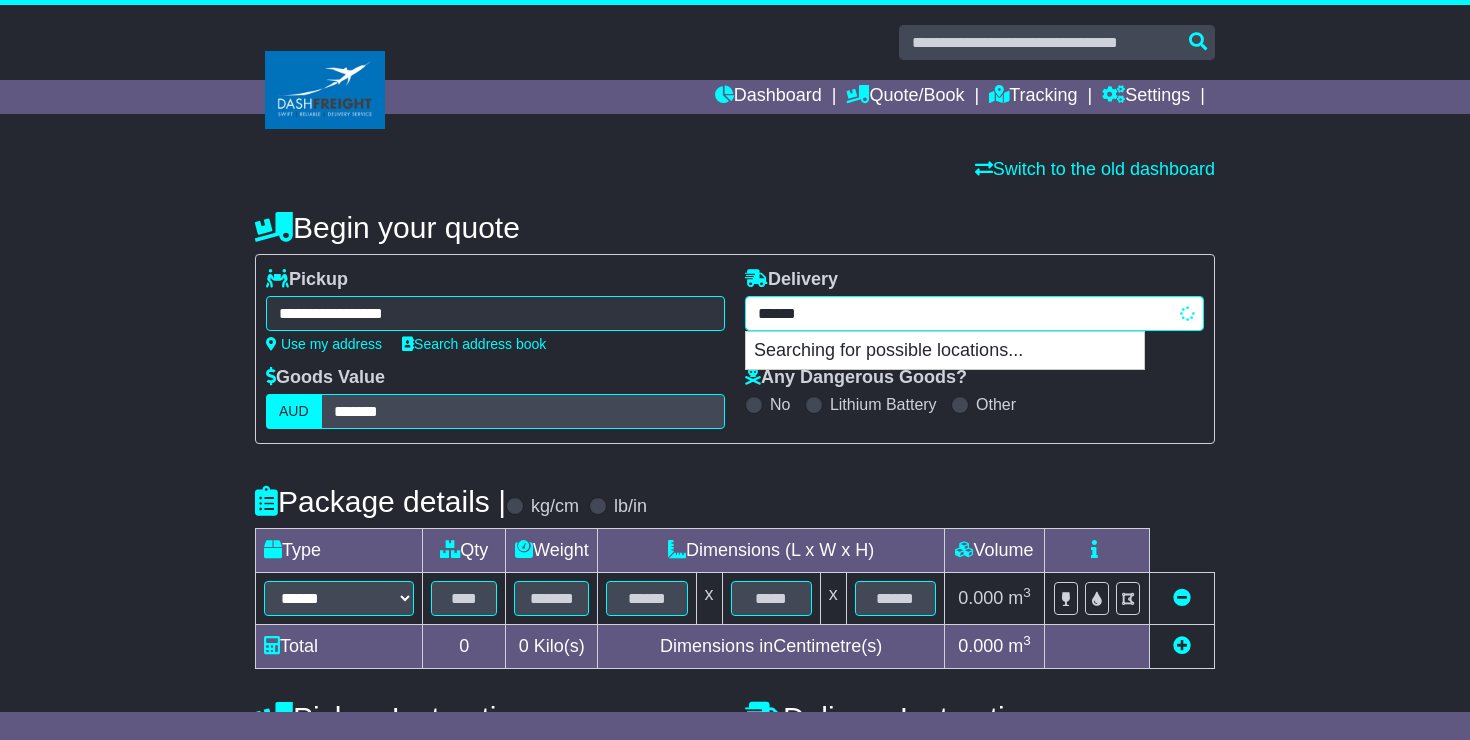 type on "*******" 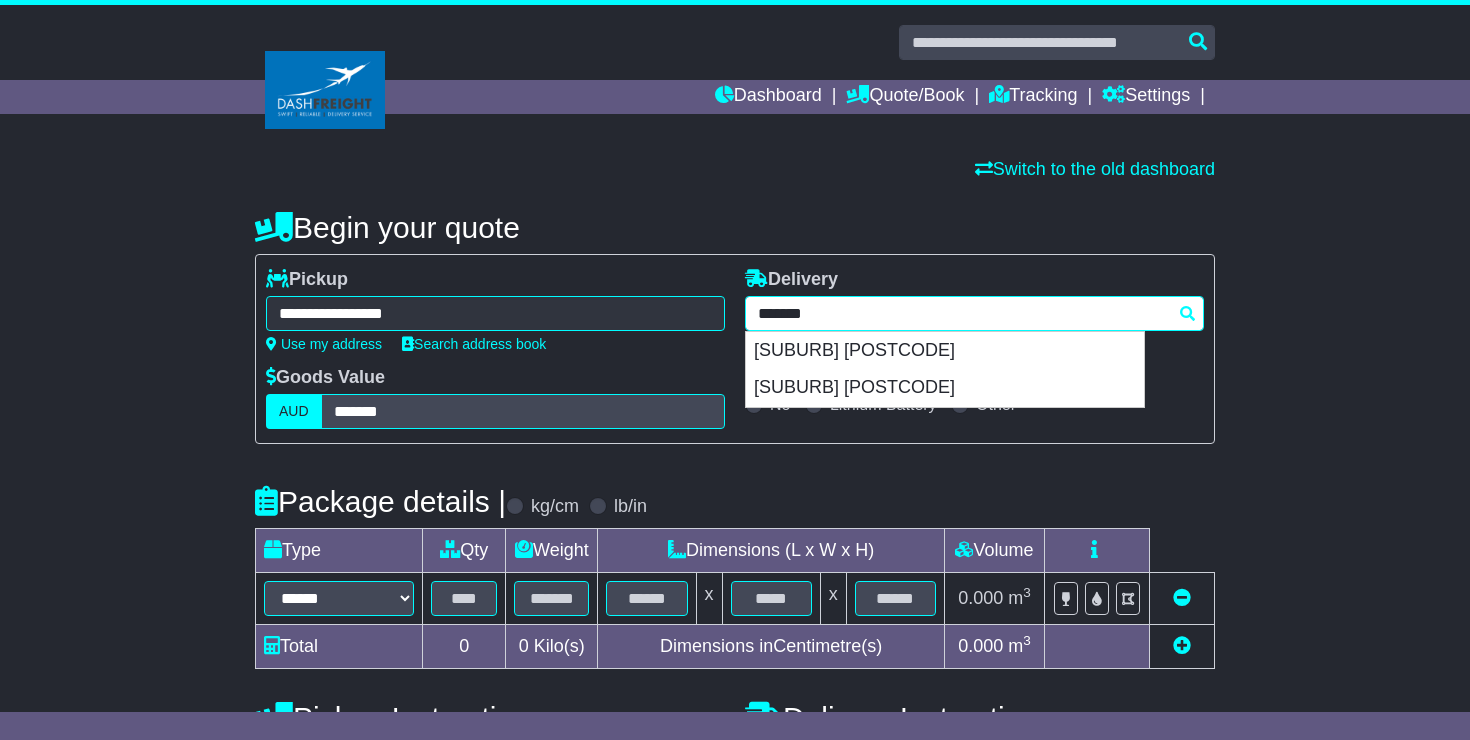 type on "**********" 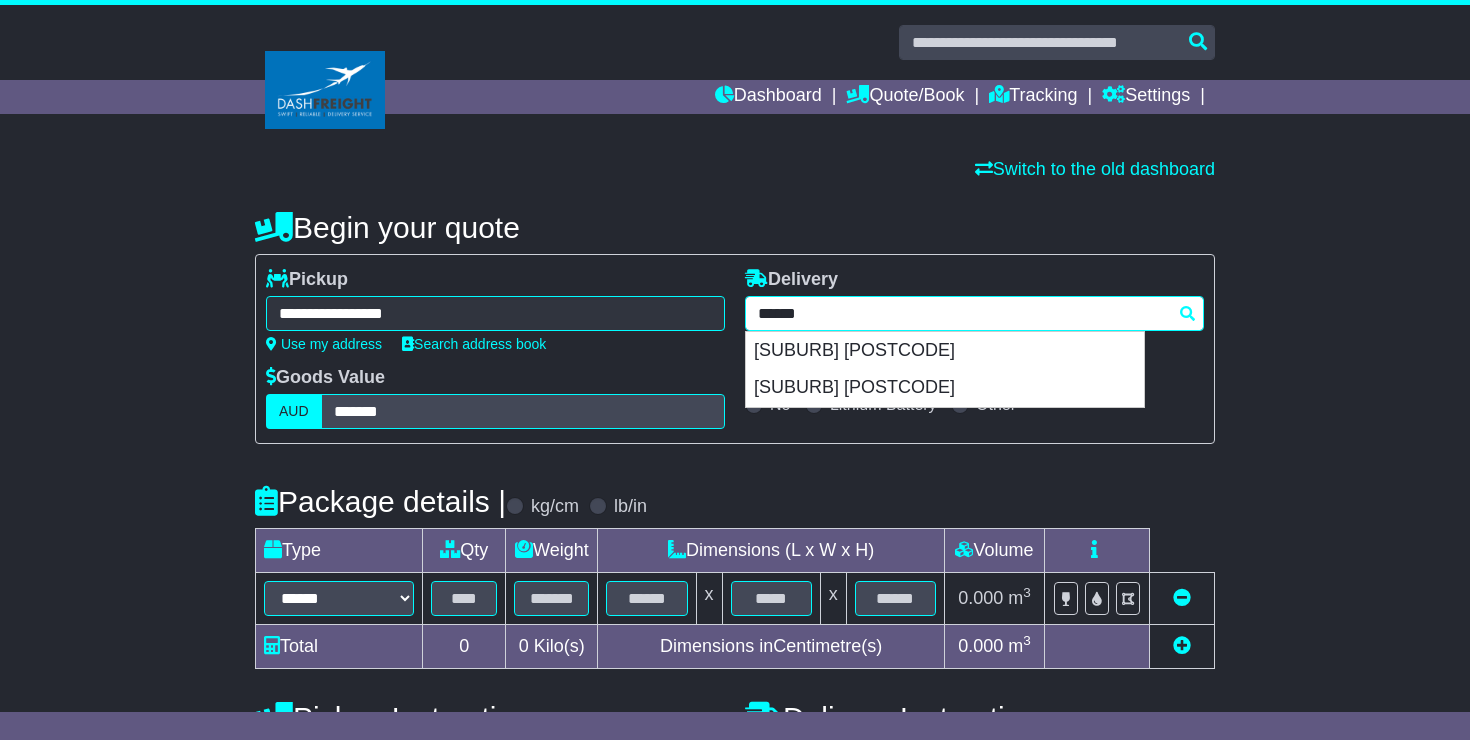 type 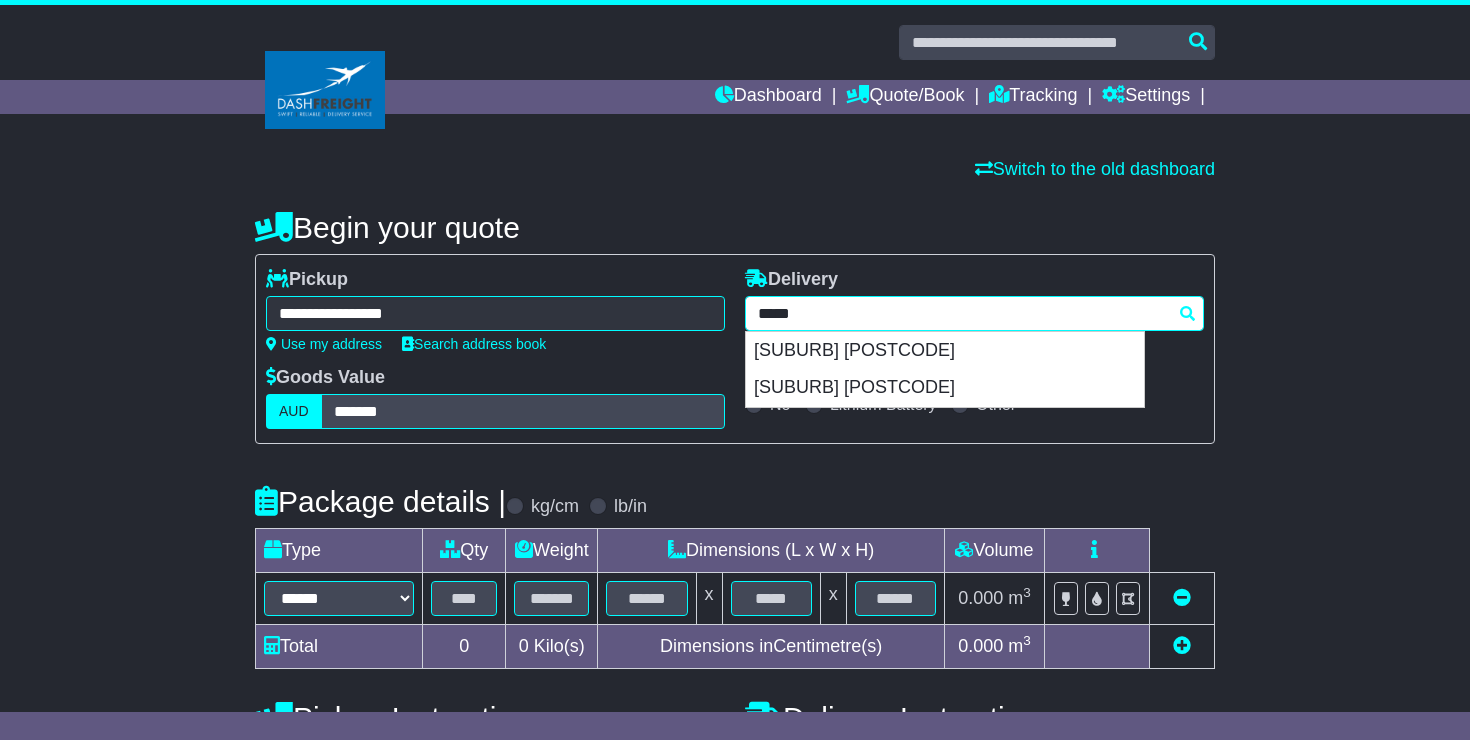 type on "**********" 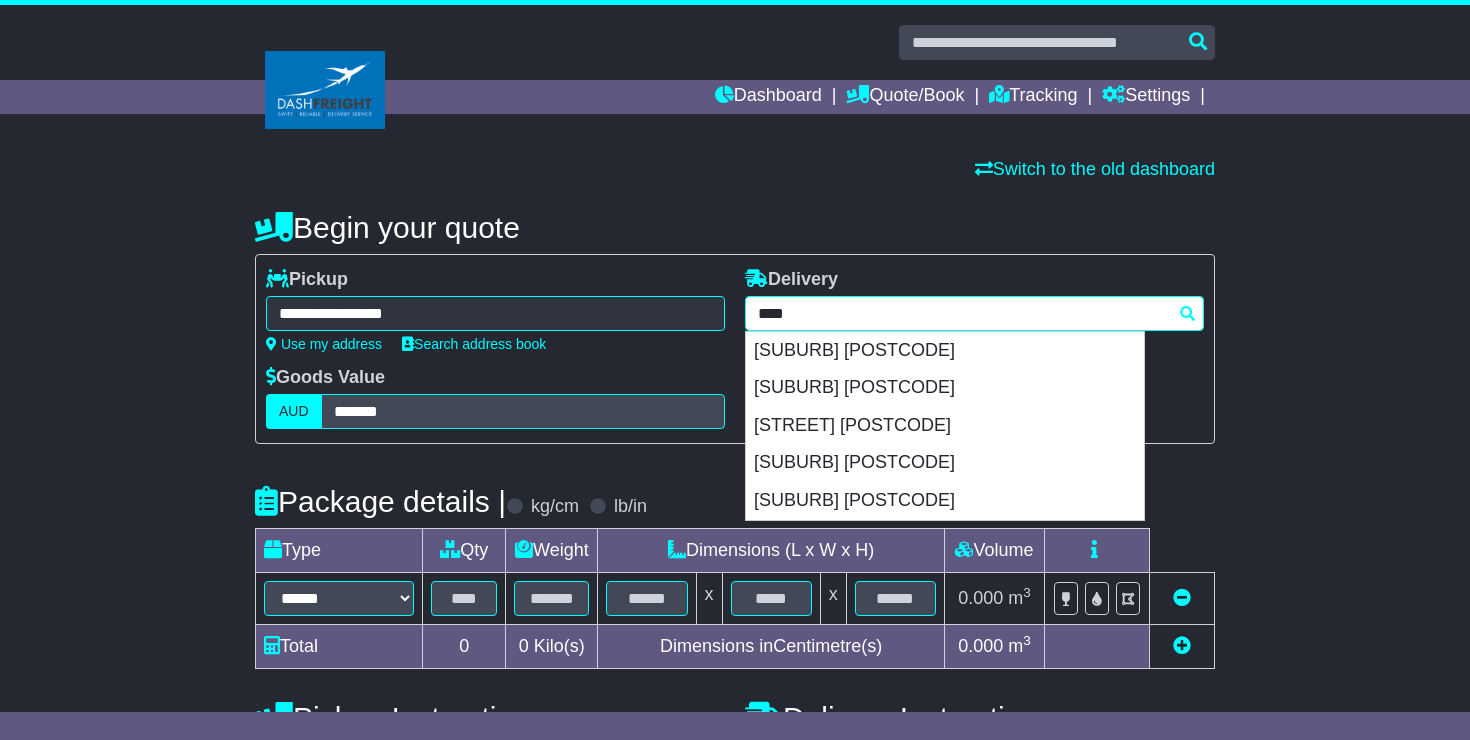type 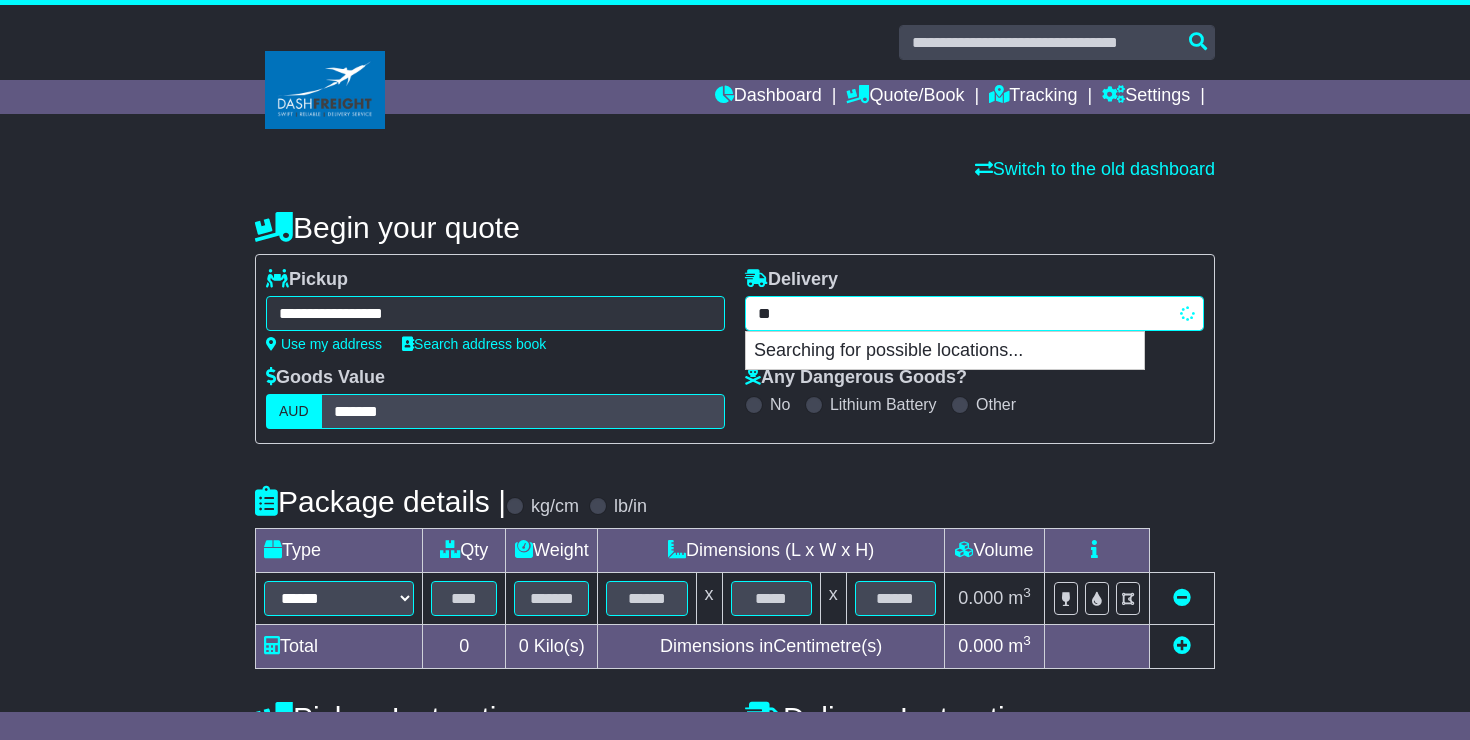 type on "*" 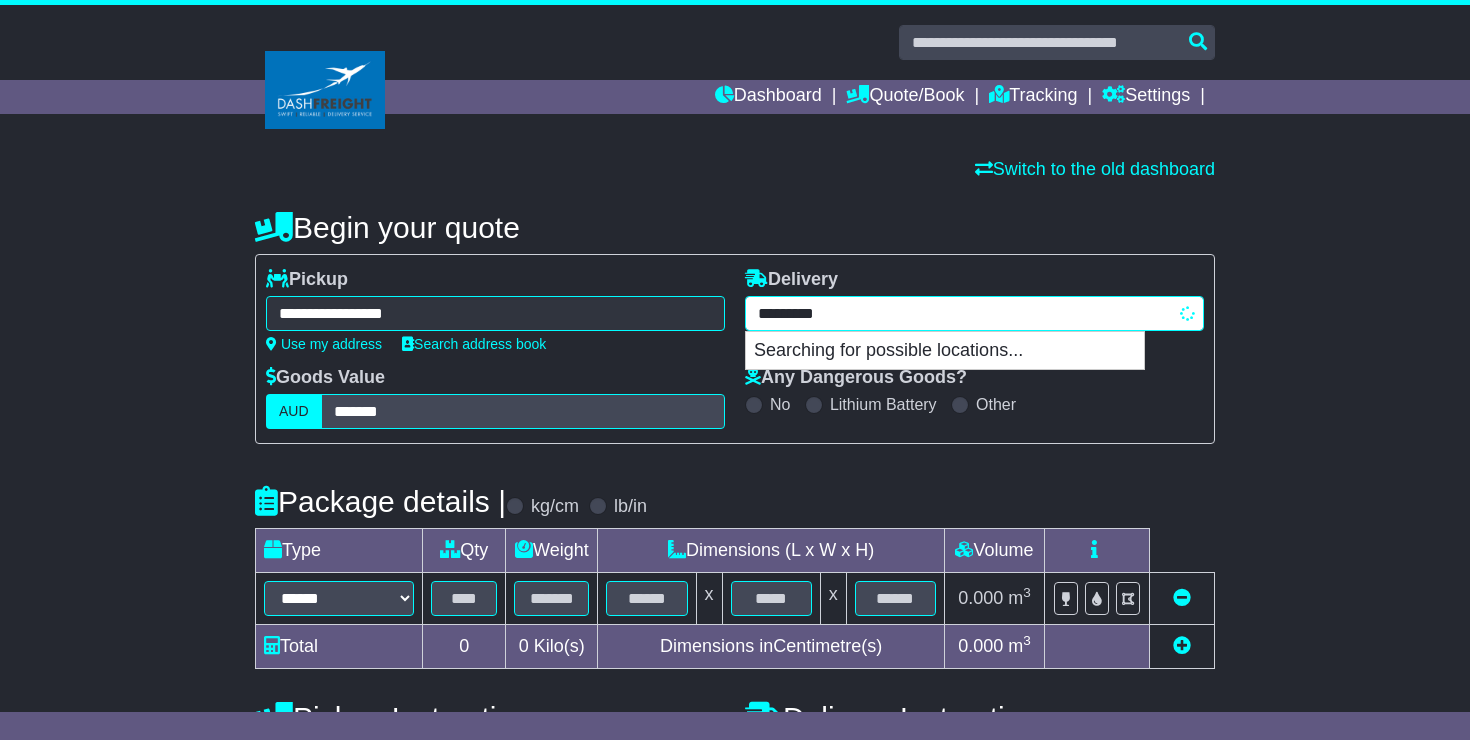 type on "**********" 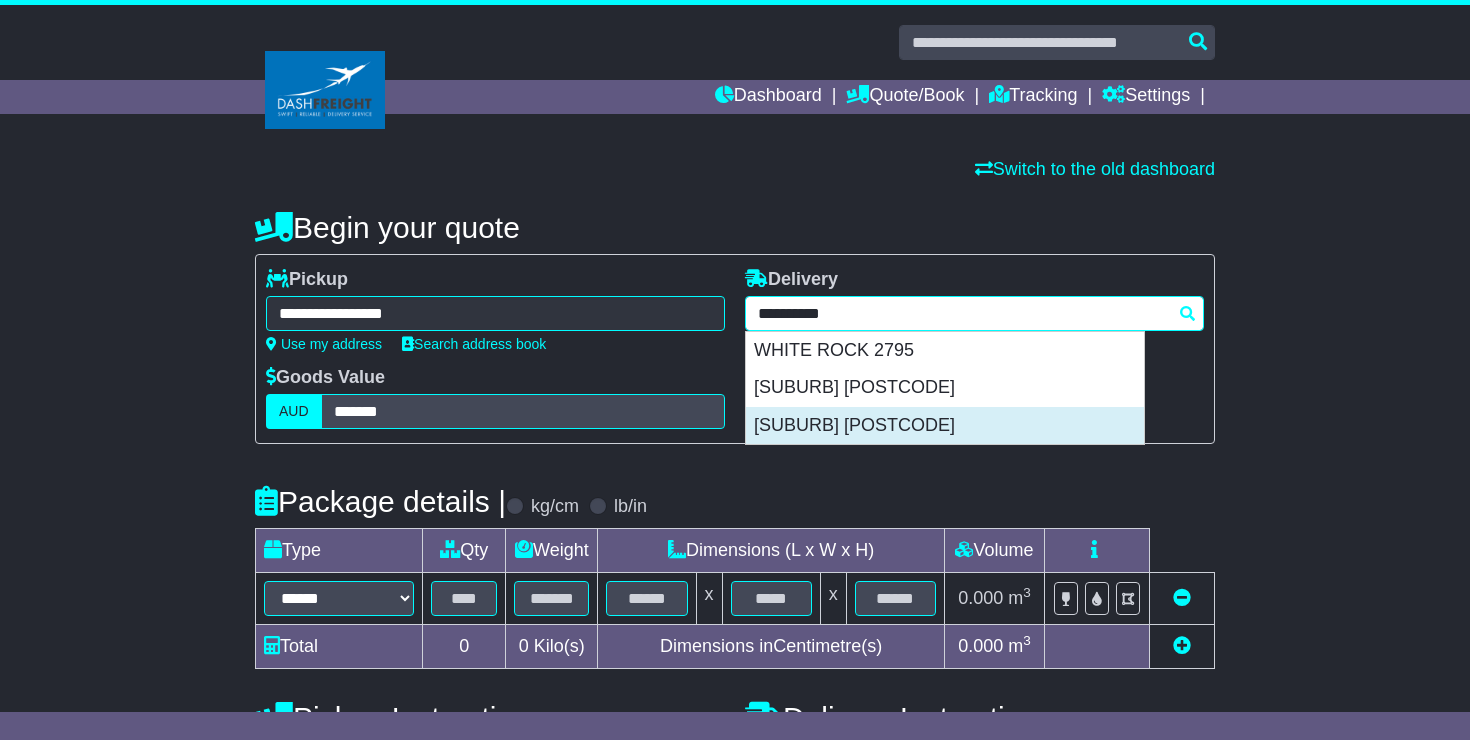 click on "[SUBURB] [POSTCODE]" at bounding box center (945, 426) 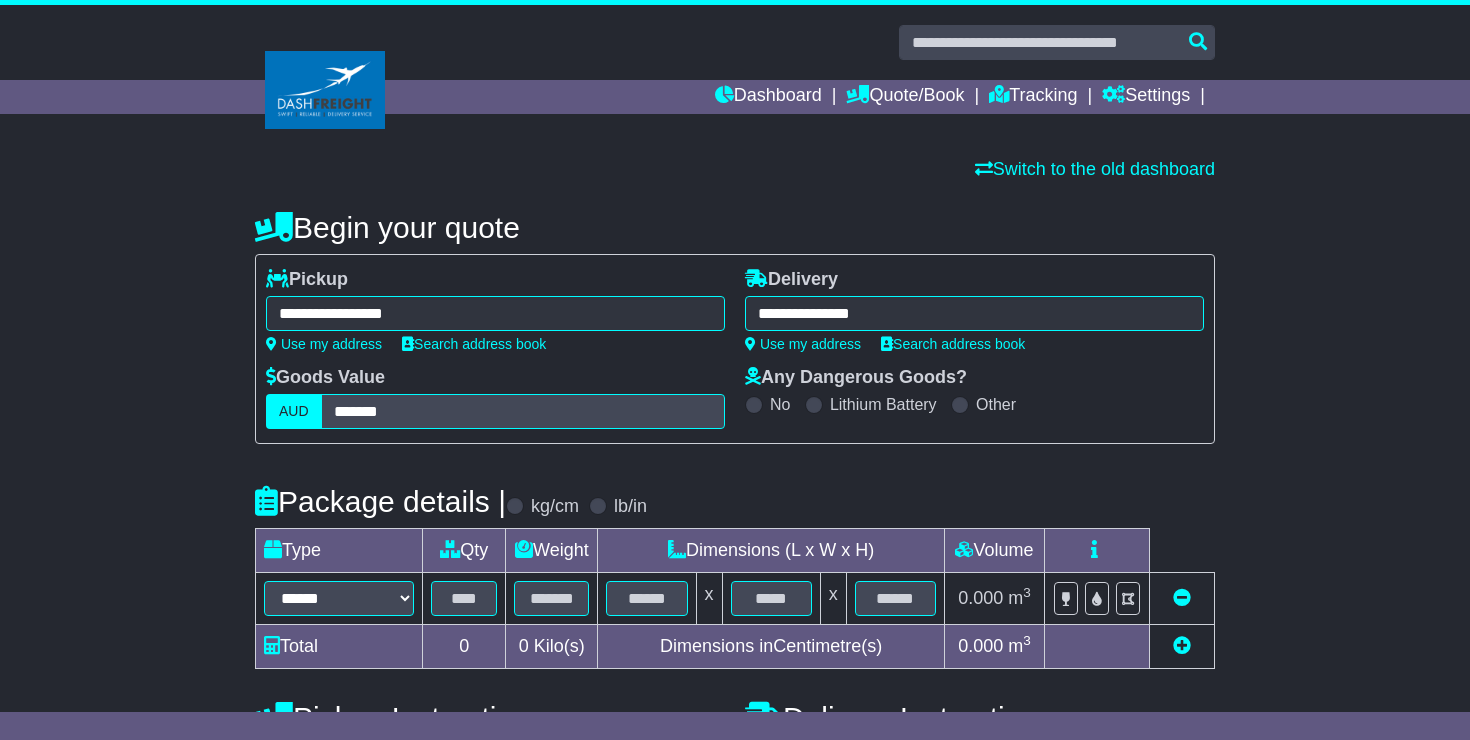 type on "**********" 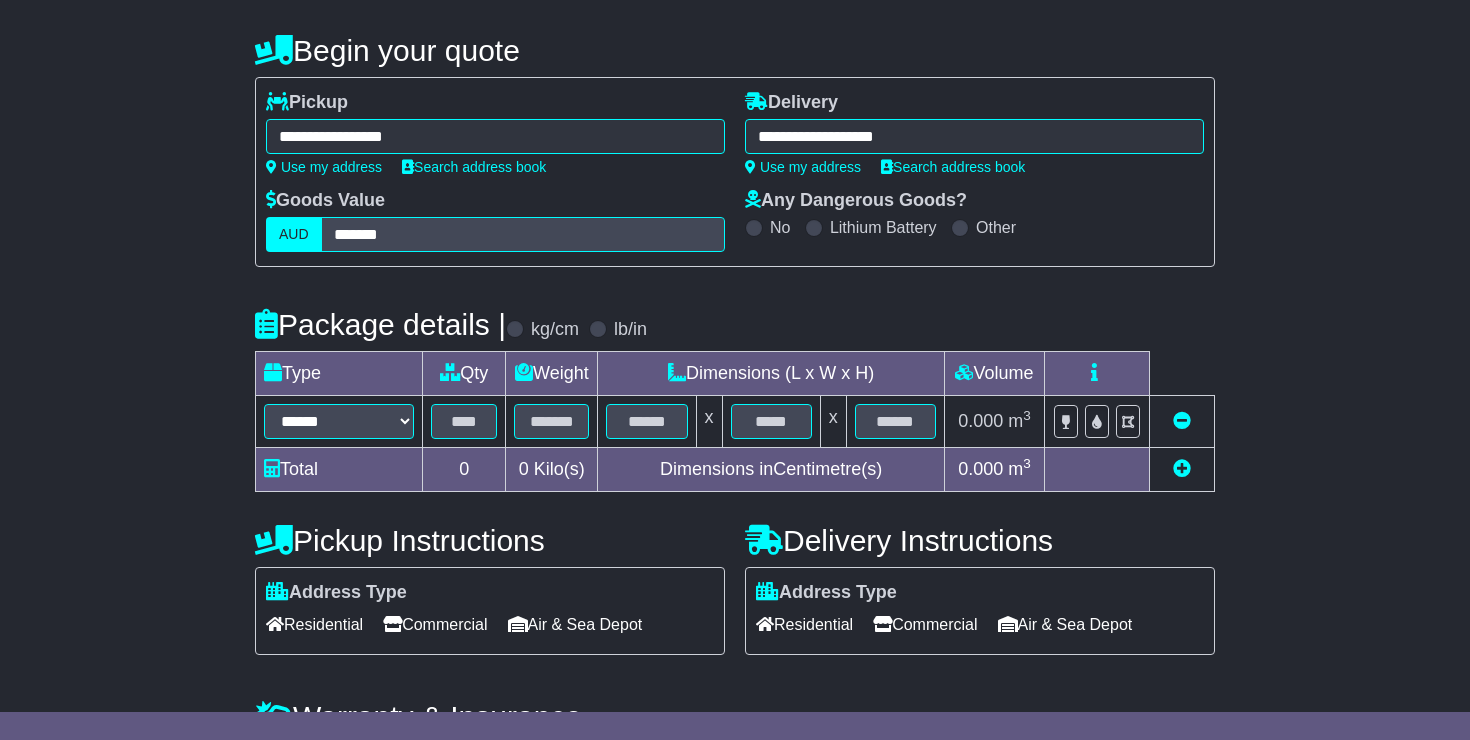 scroll, scrollTop: 179, scrollLeft: 0, axis: vertical 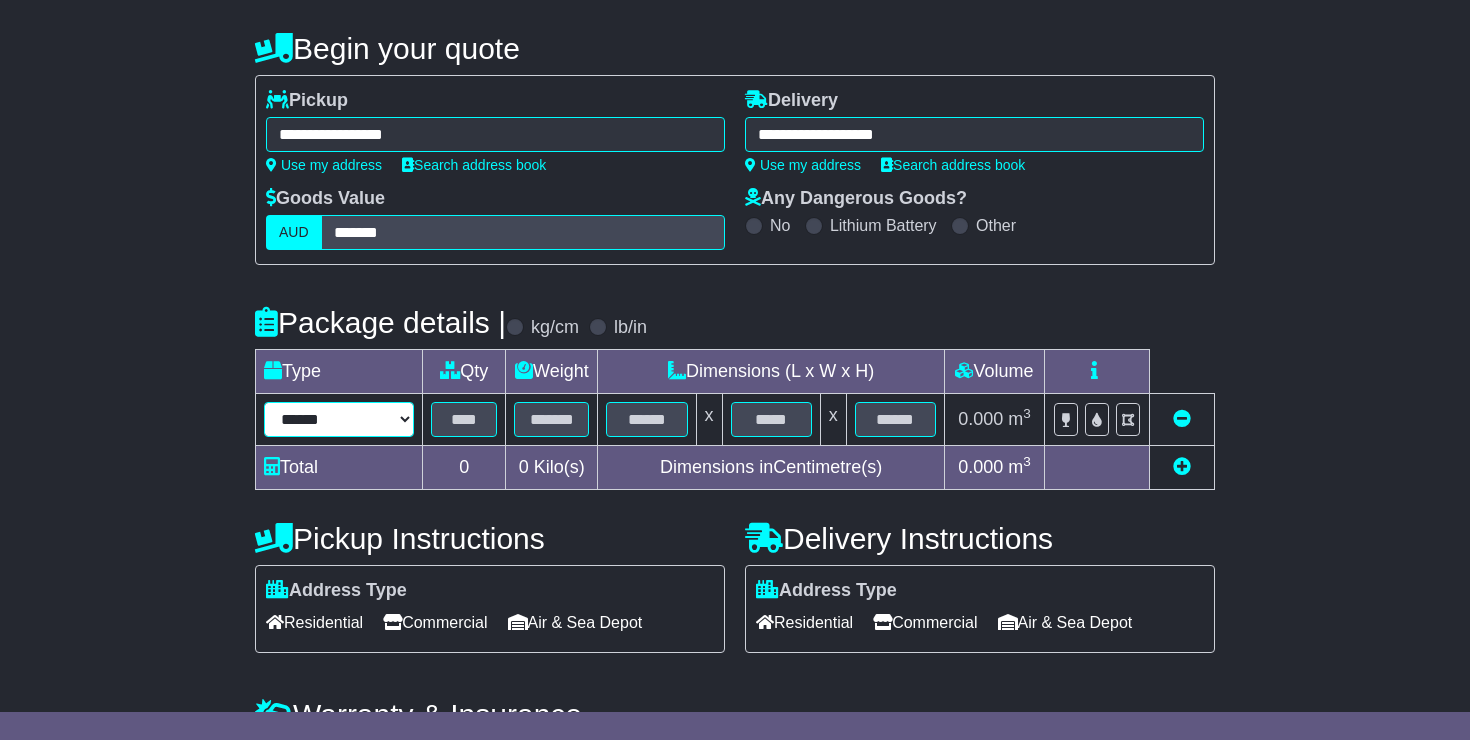 click on "****** ****** *** ******** ***** **** **** ****** *** *******" at bounding box center [339, 419] 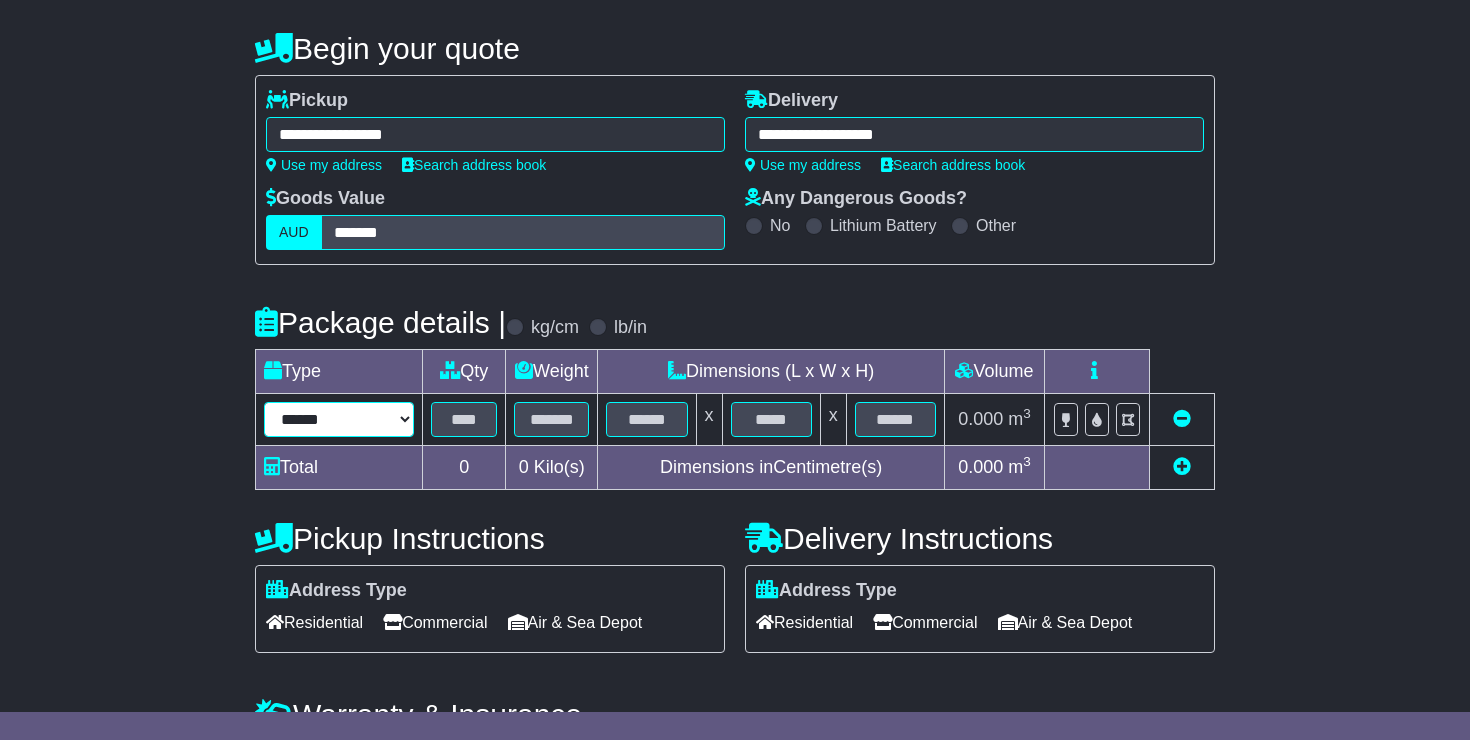 select on "*****" 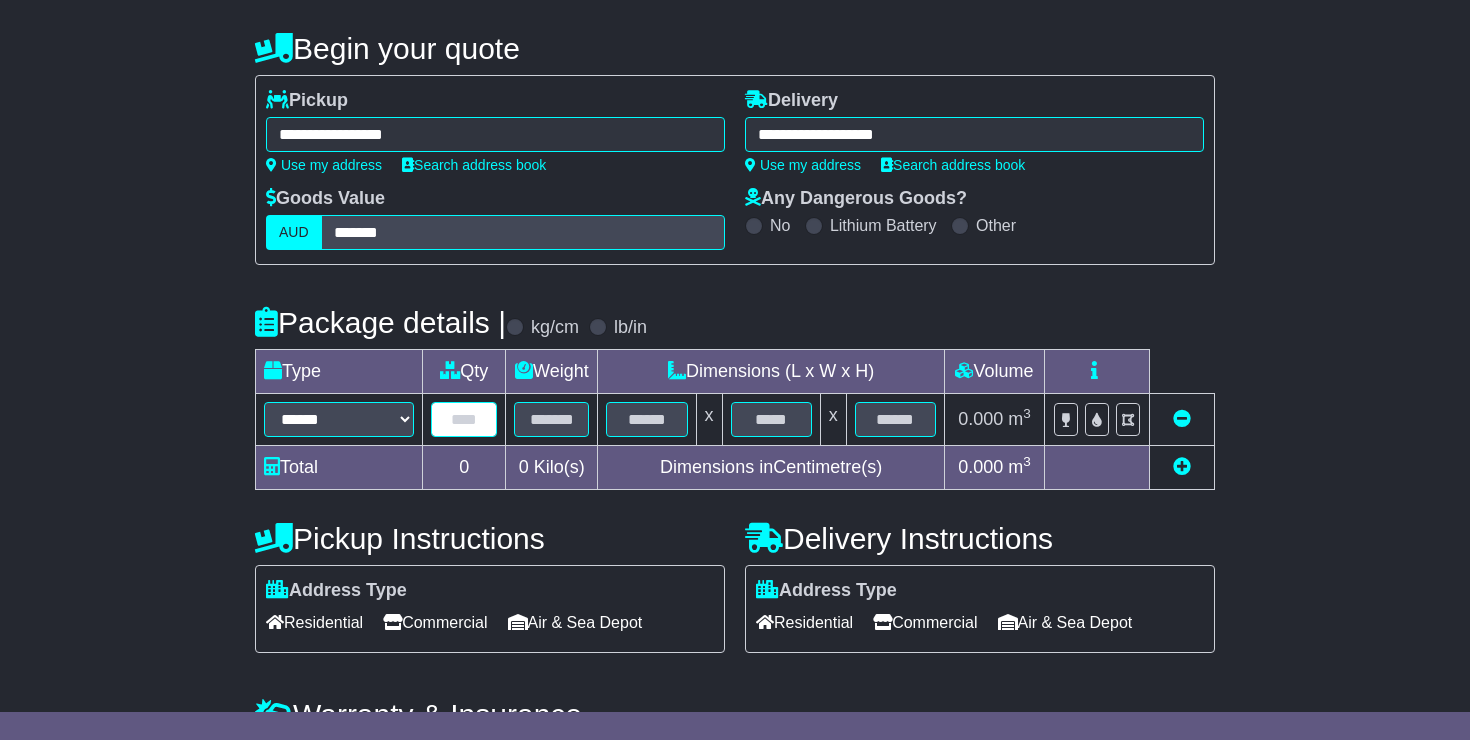 click at bounding box center (464, 419) 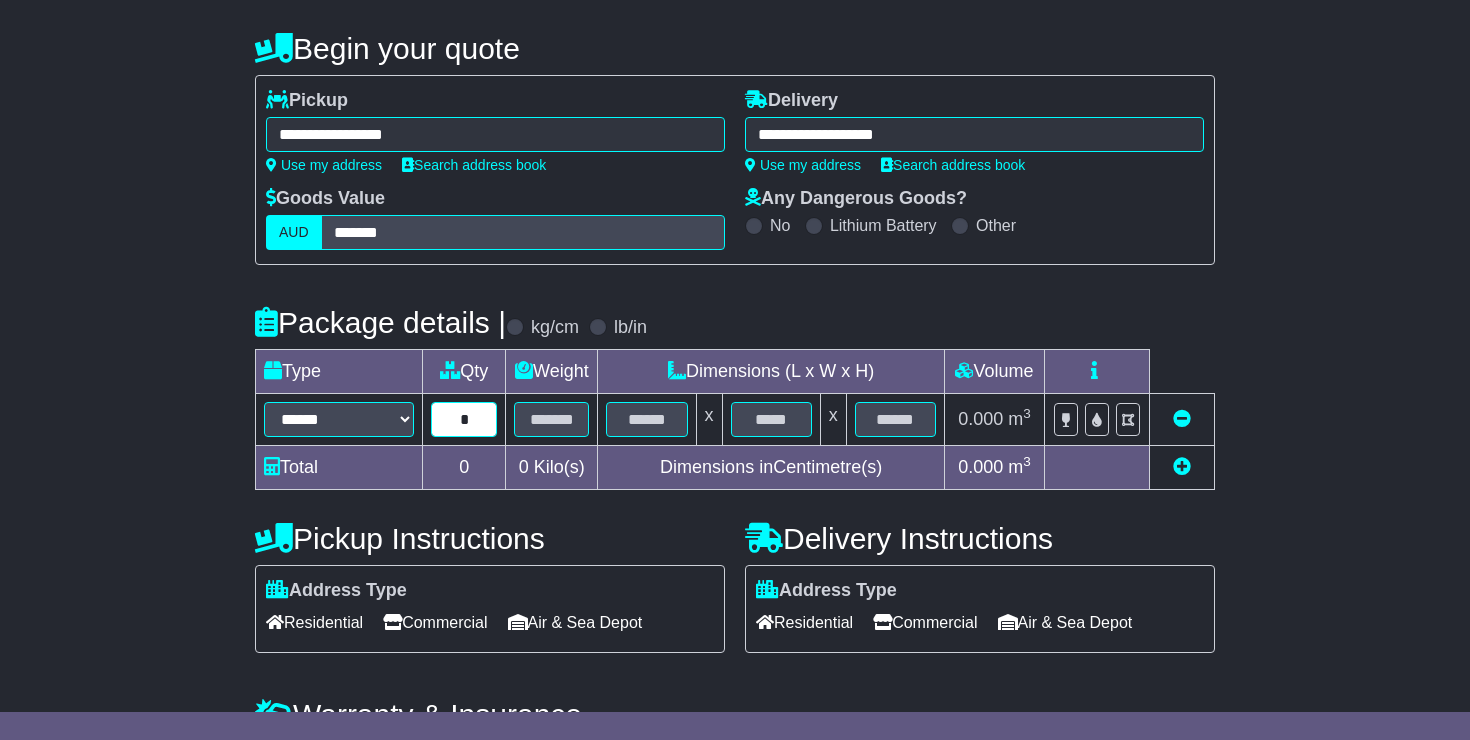 type on "*" 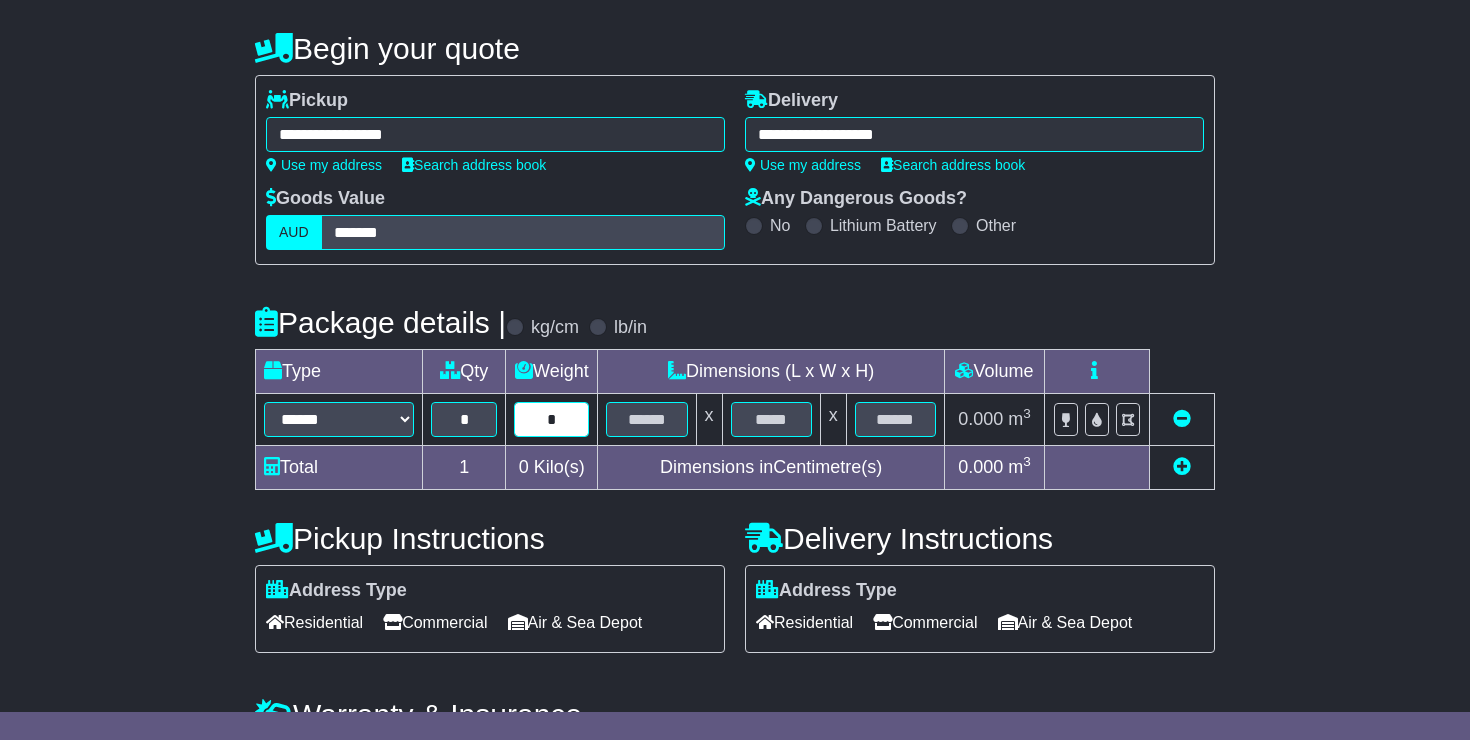 type on "*" 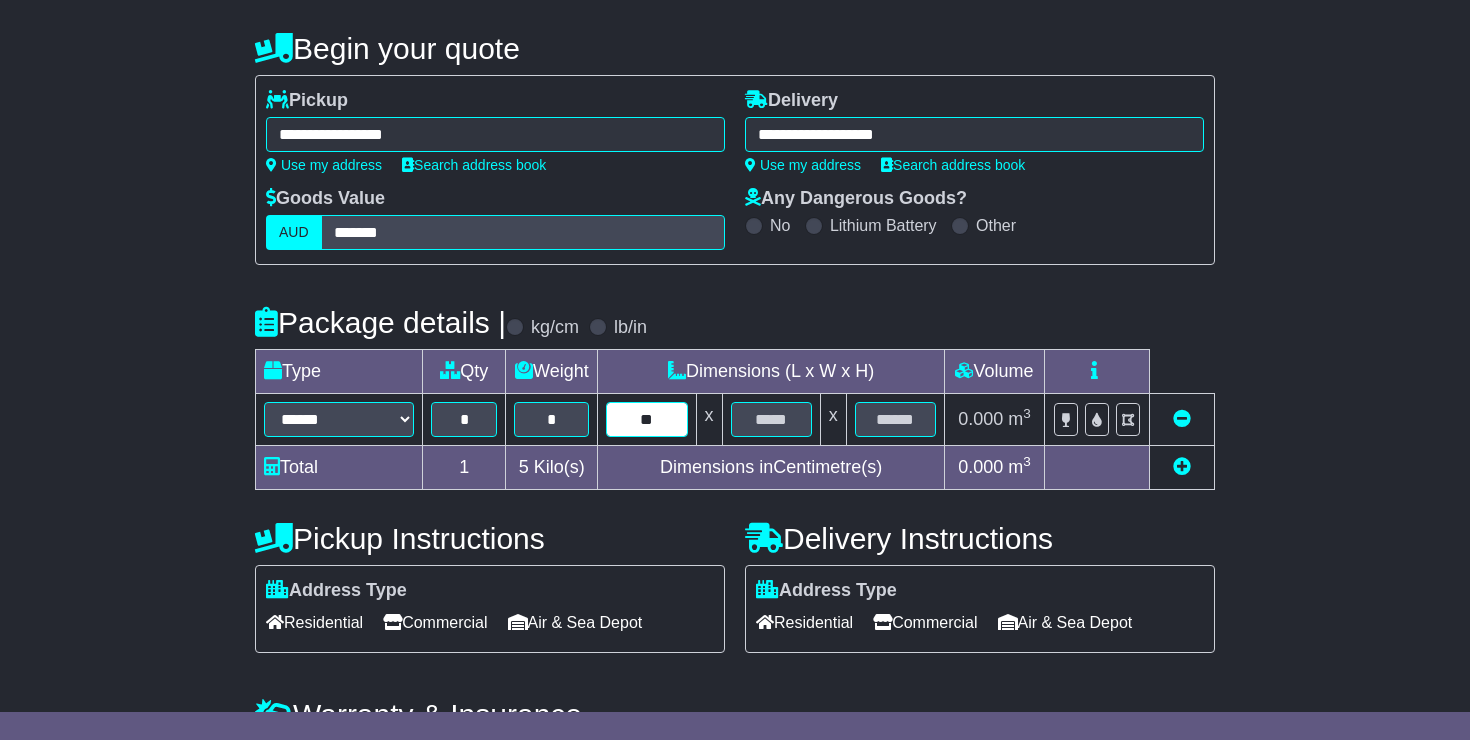 type on "**" 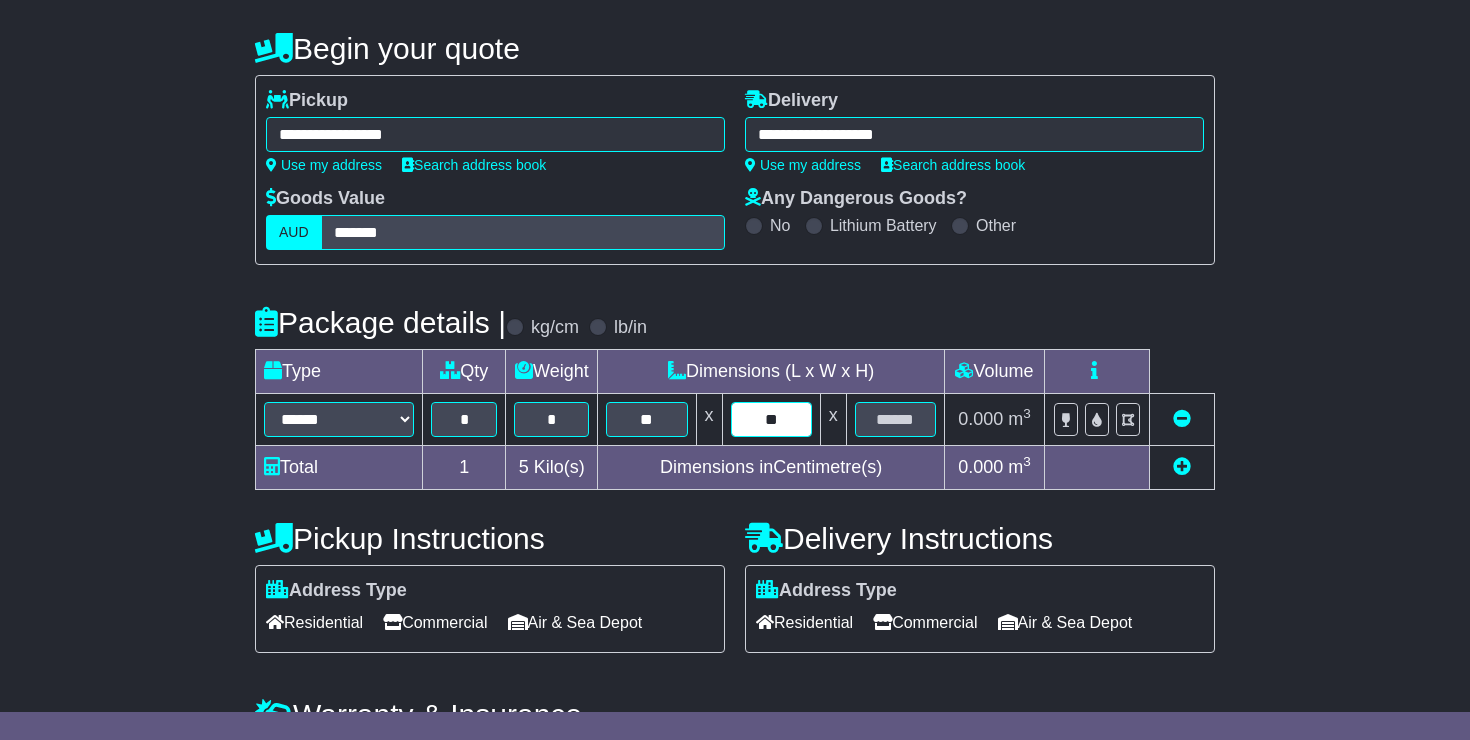 type on "**" 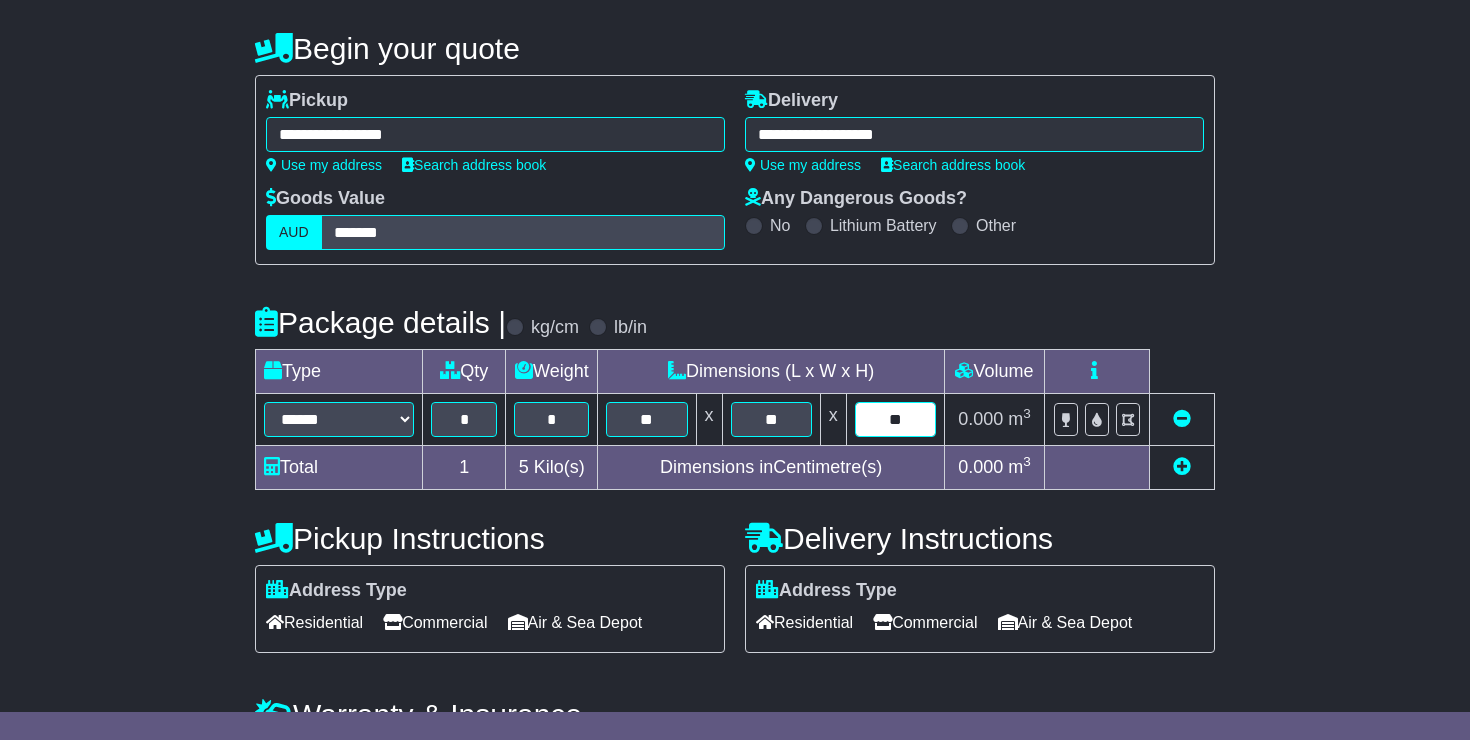 type on "**" 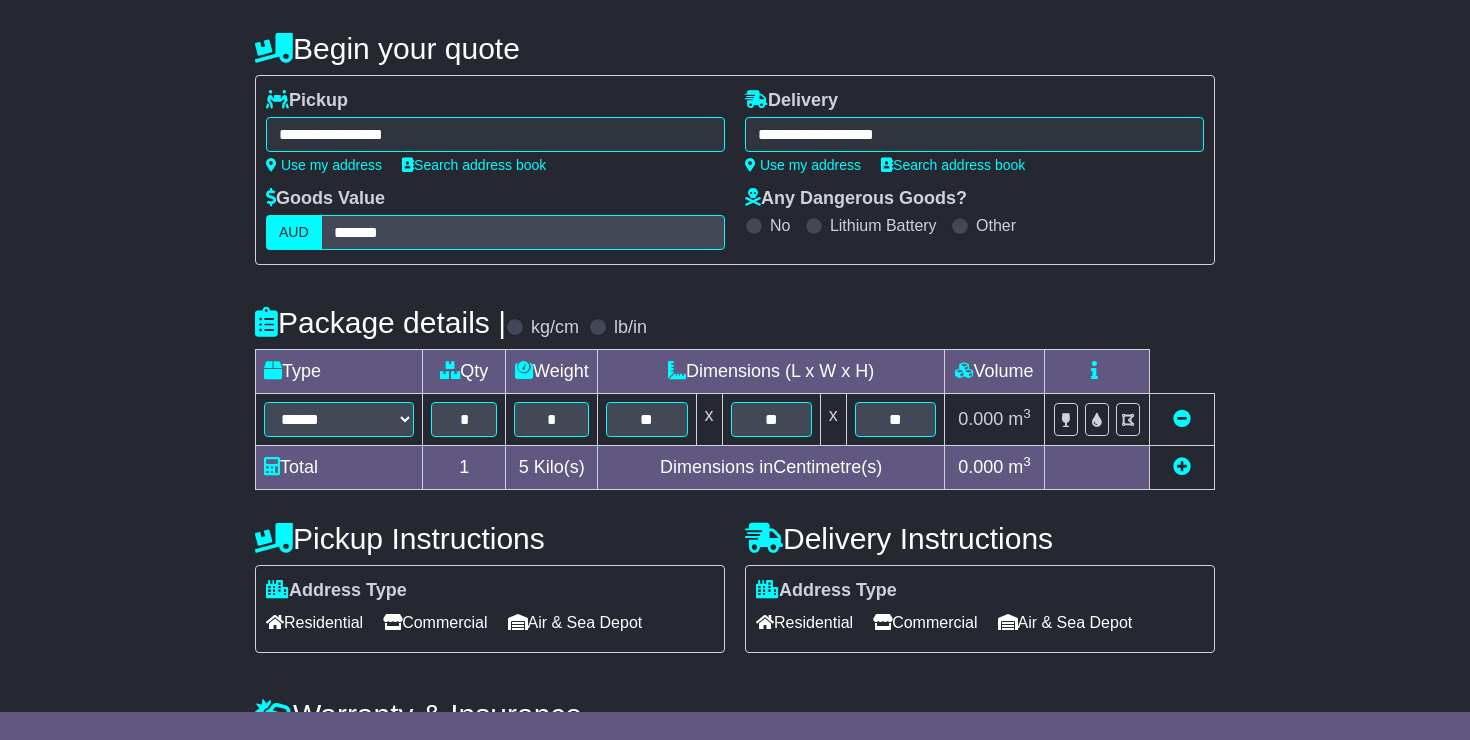click at bounding box center [1182, 466] 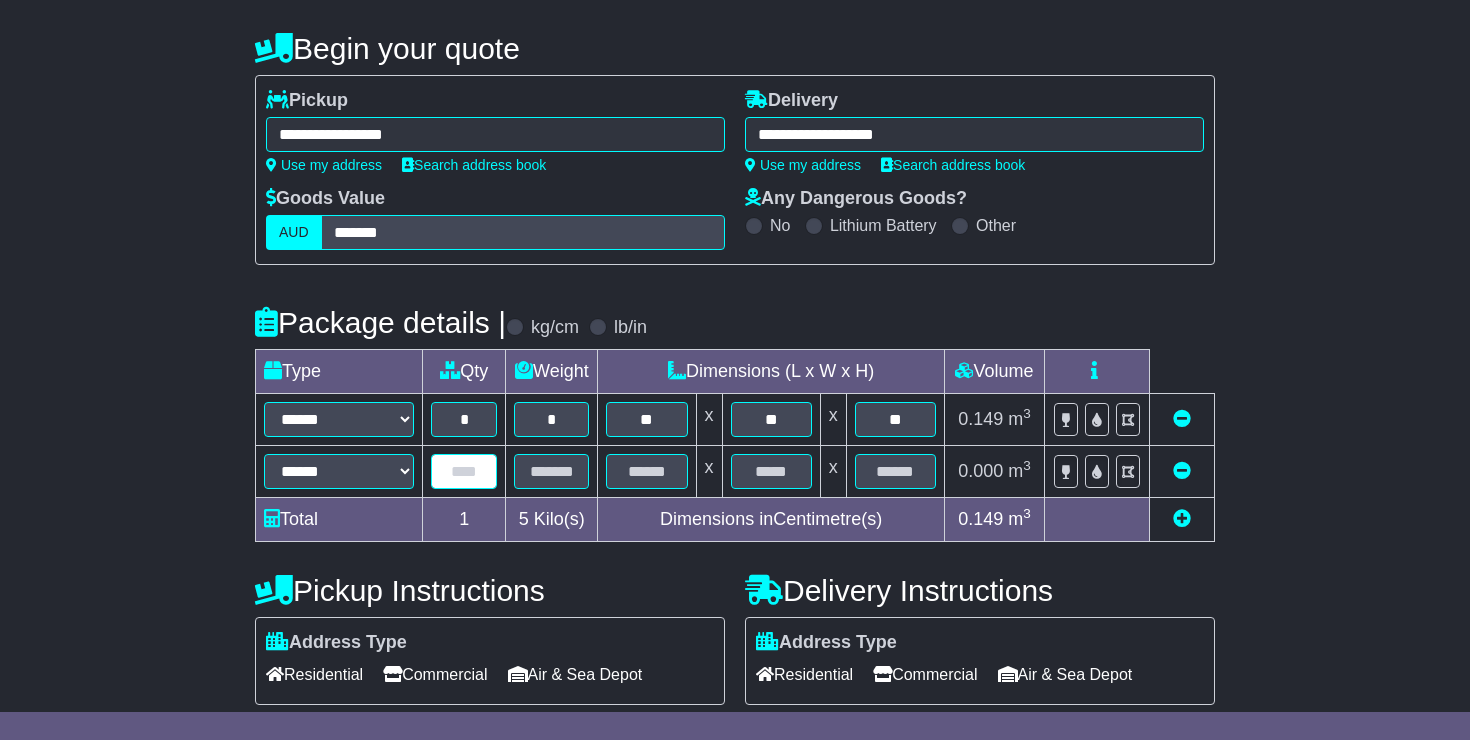 click at bounding box center [464, 471] 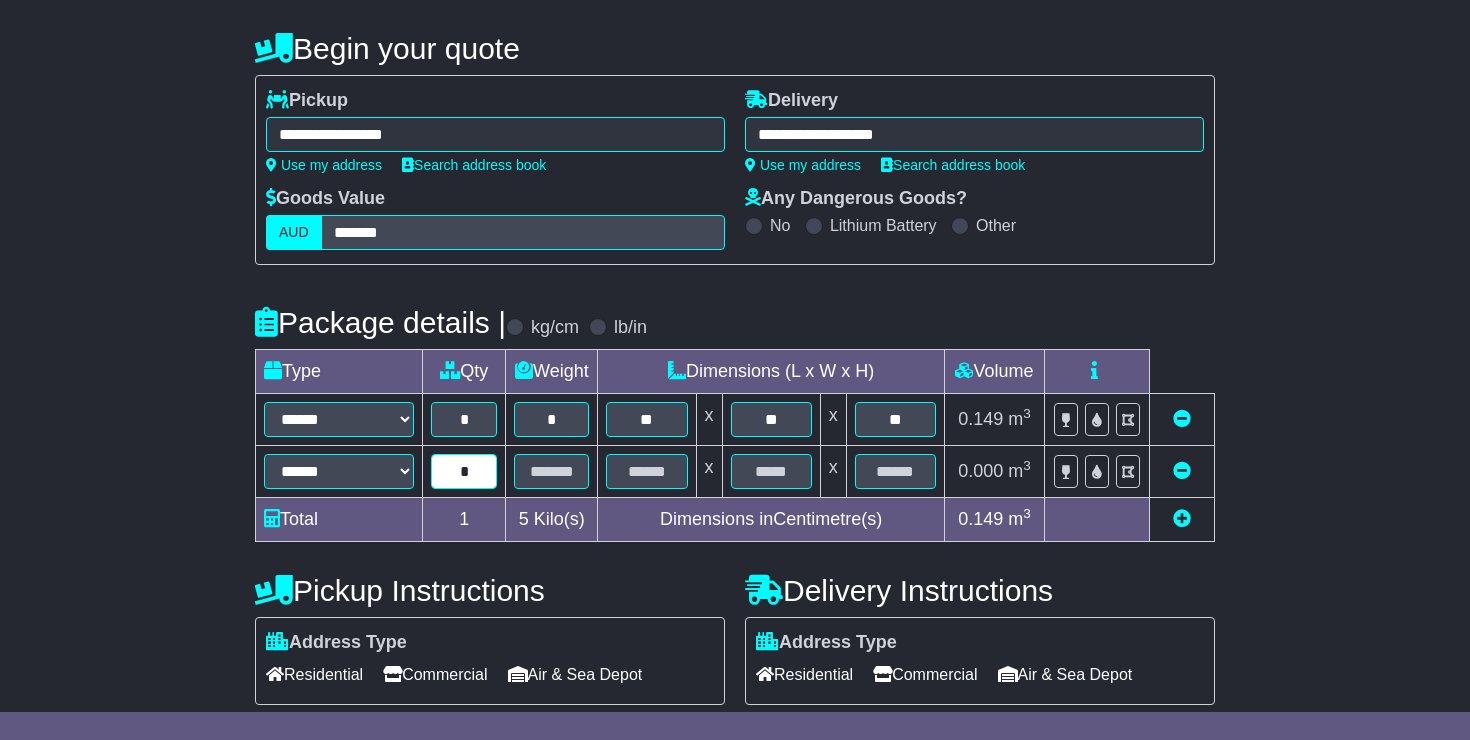 type on "*" 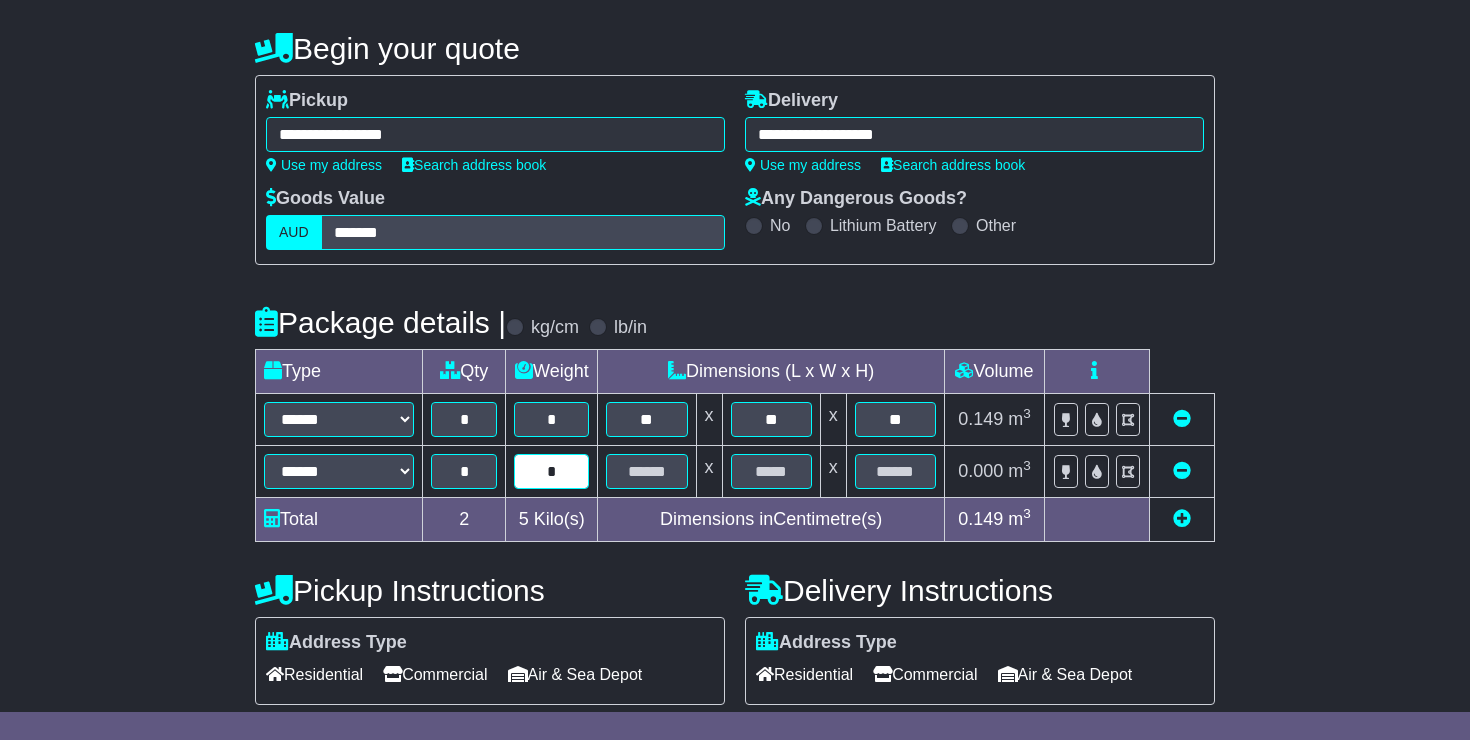 type on "*" 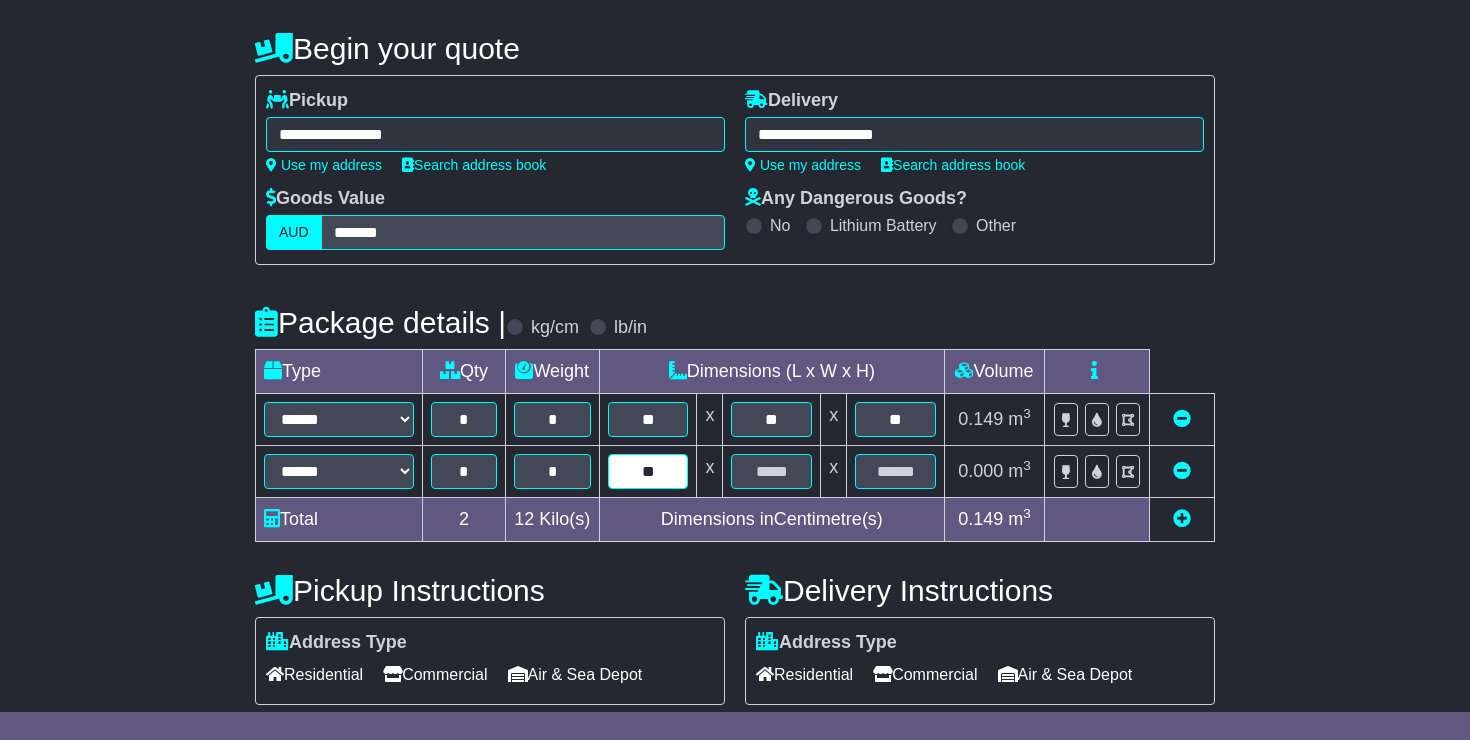 type on "**" 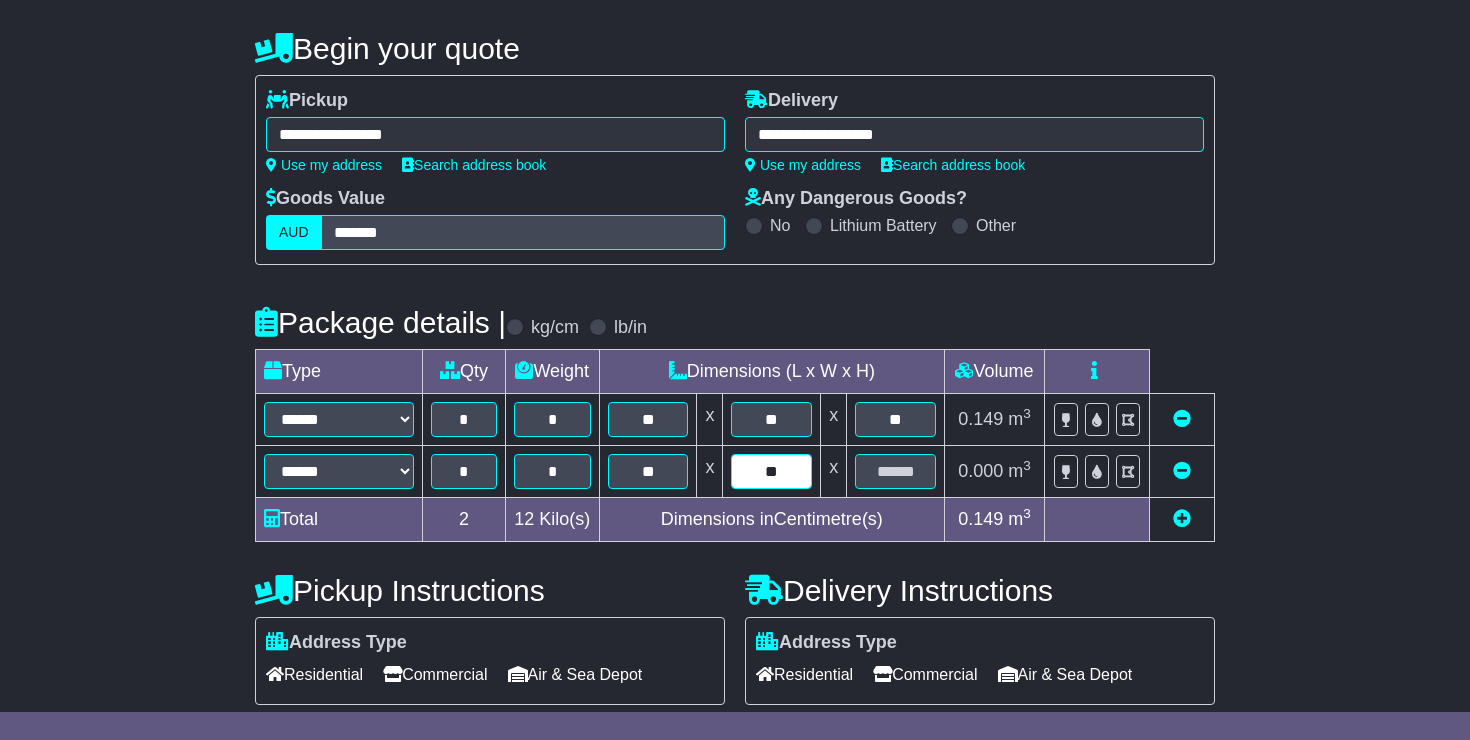 type on "**" 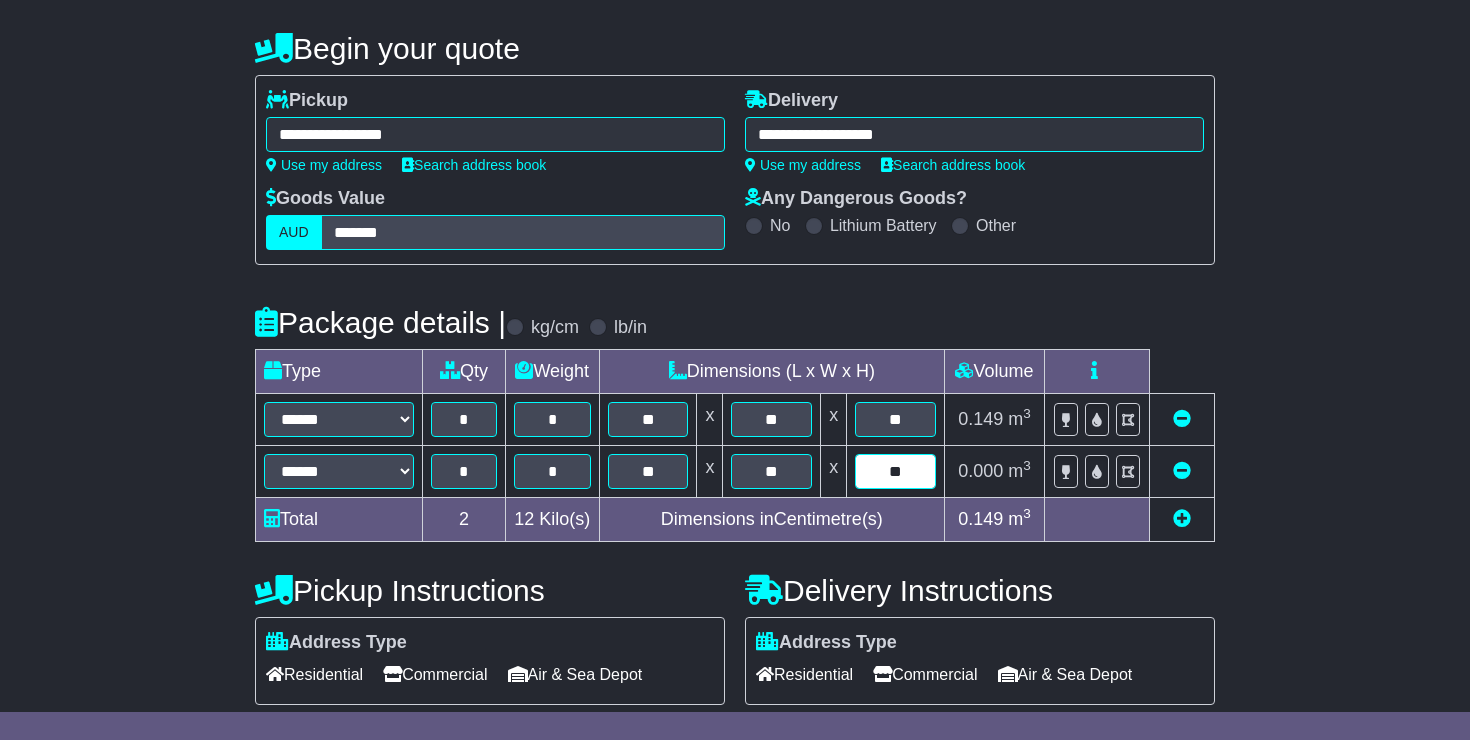 type on "**" 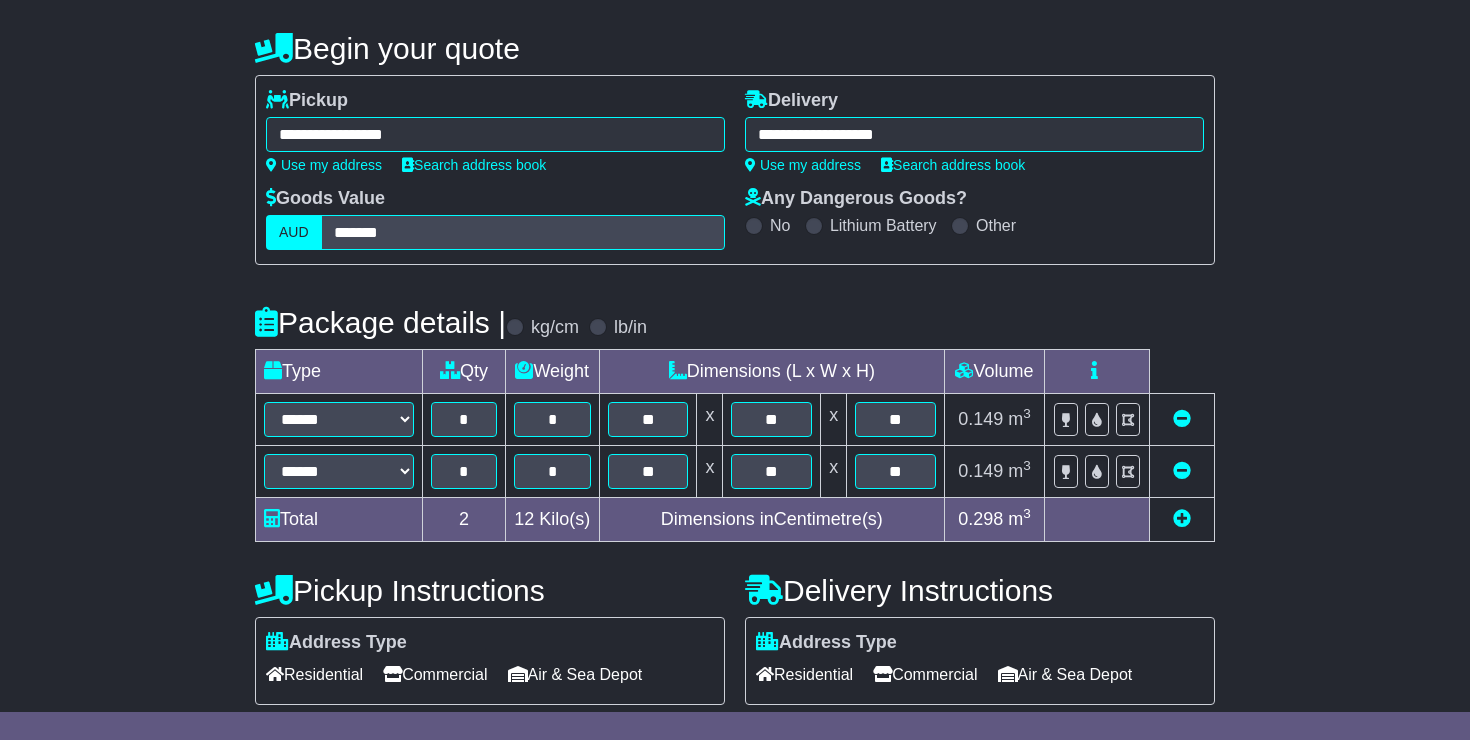 click at bounding box center [1182, 518] 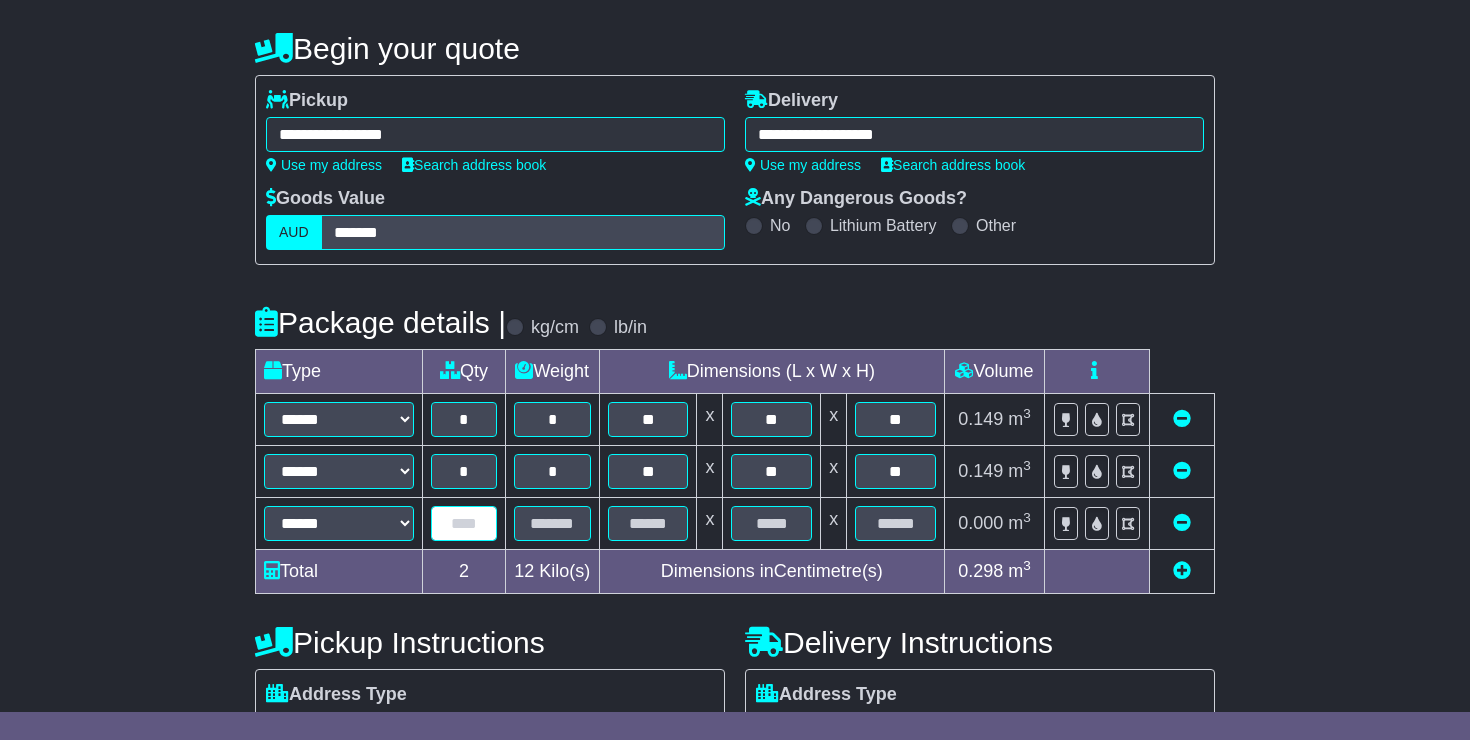 click at bounding box center [464, 523] 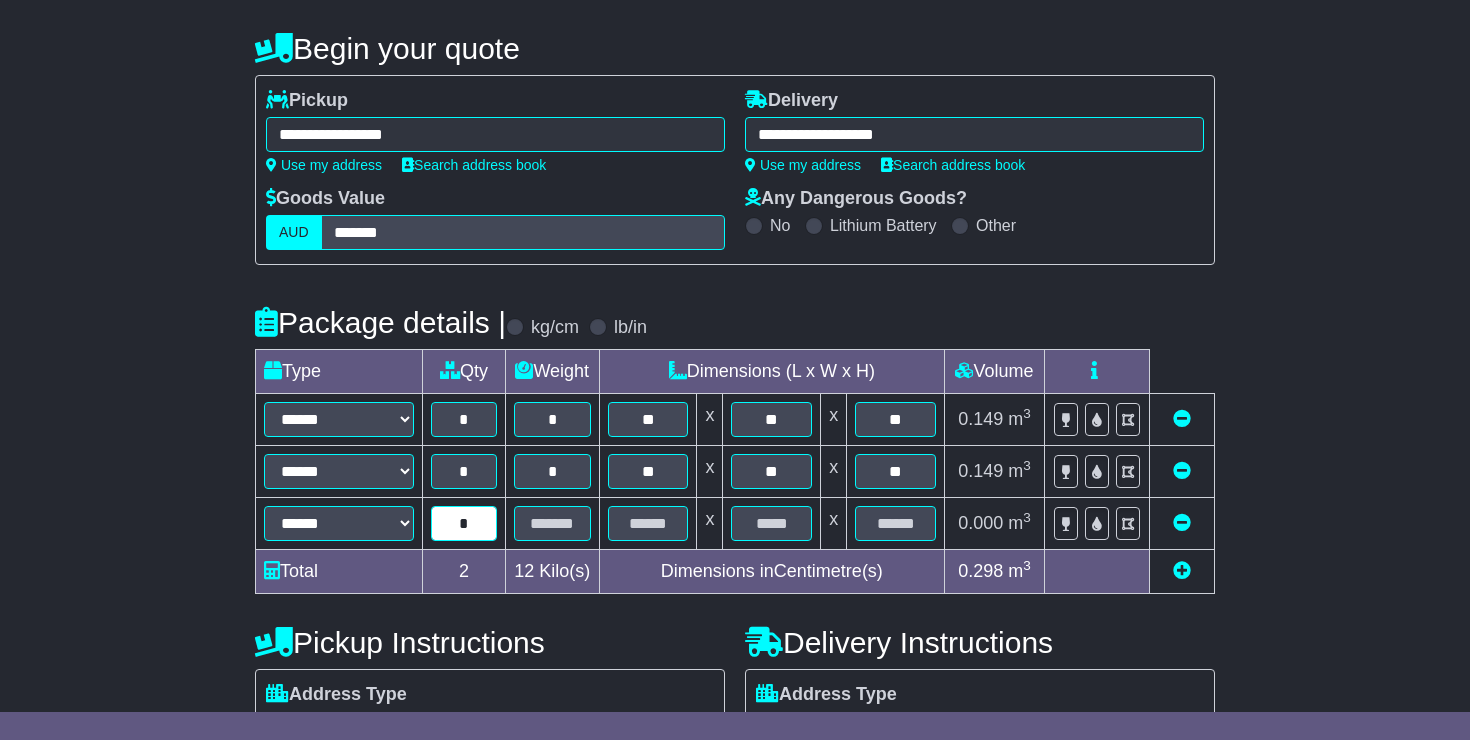 type on "*" 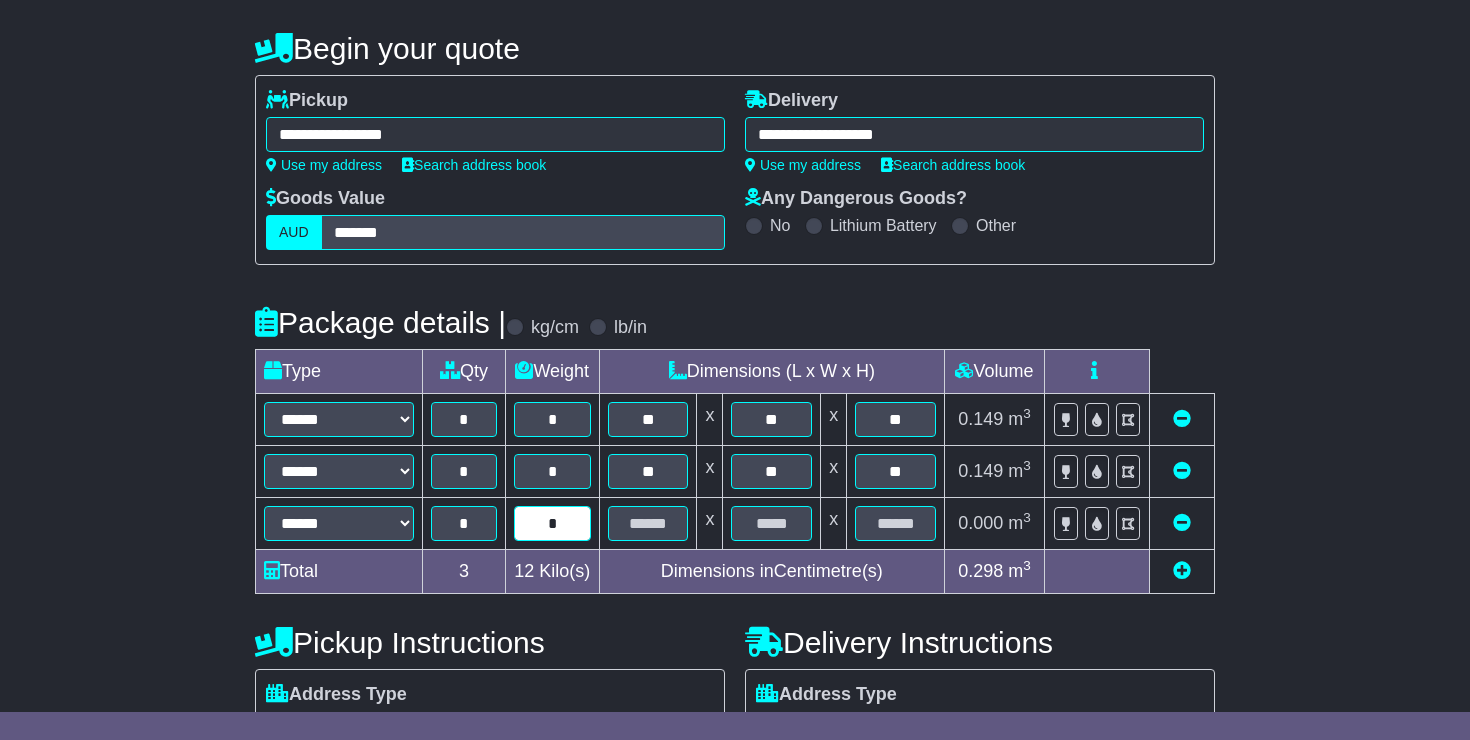 type on "*" 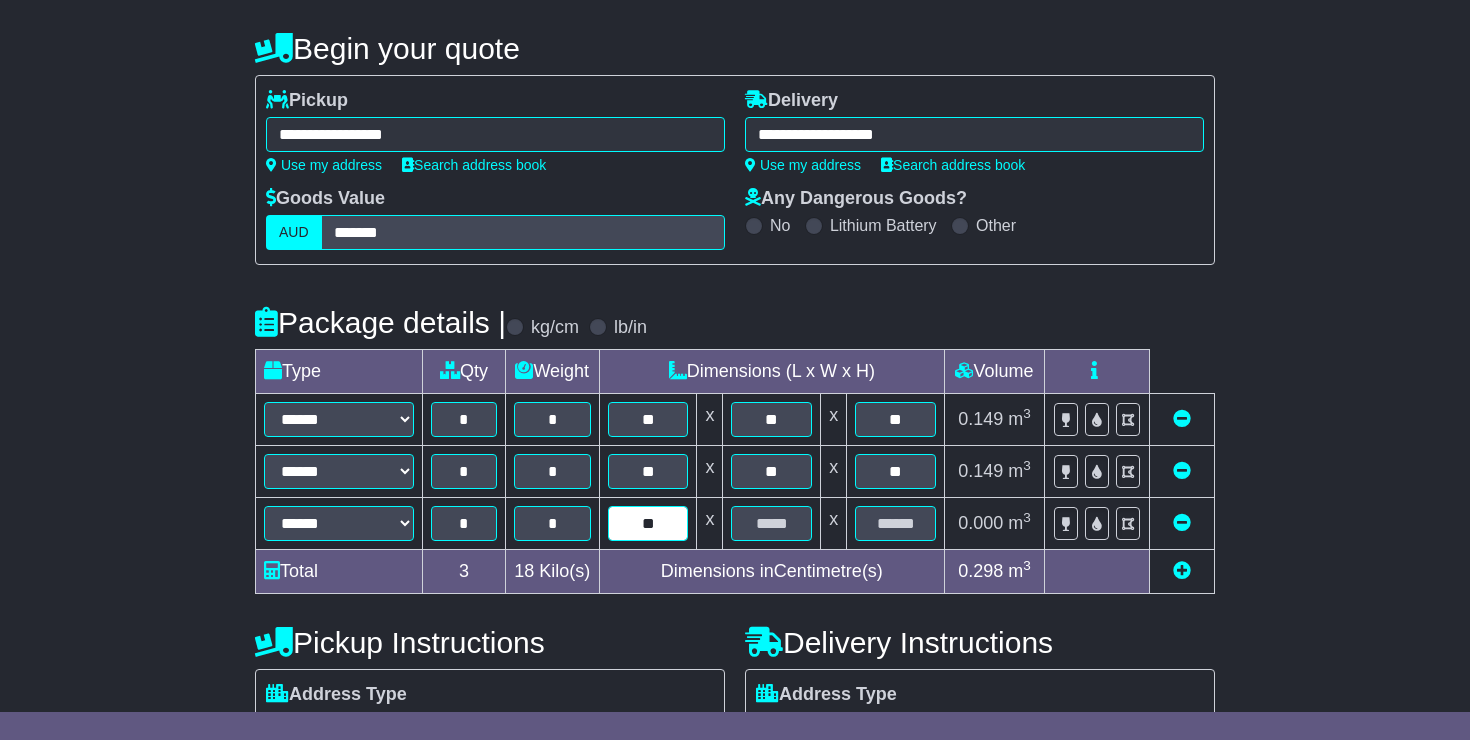 type on "**" 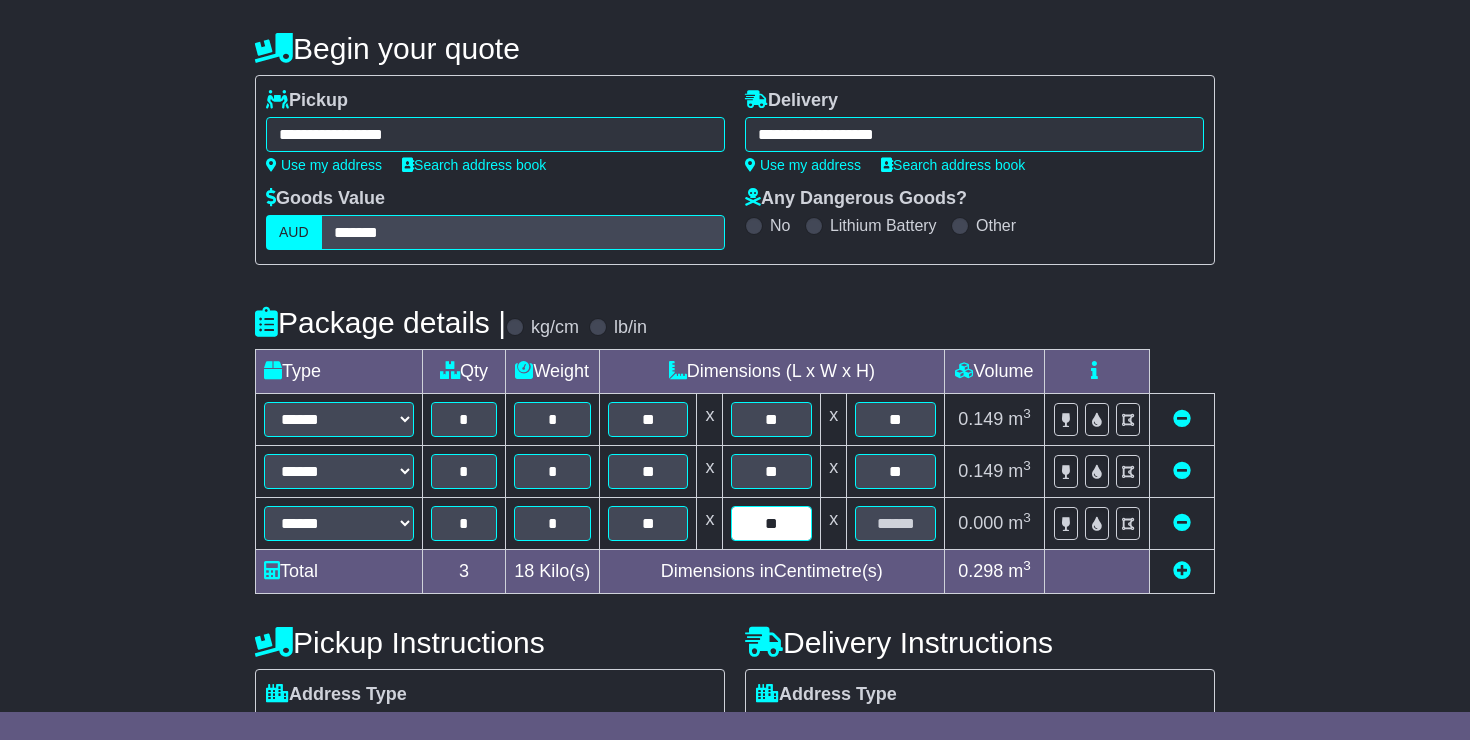 type on "**" 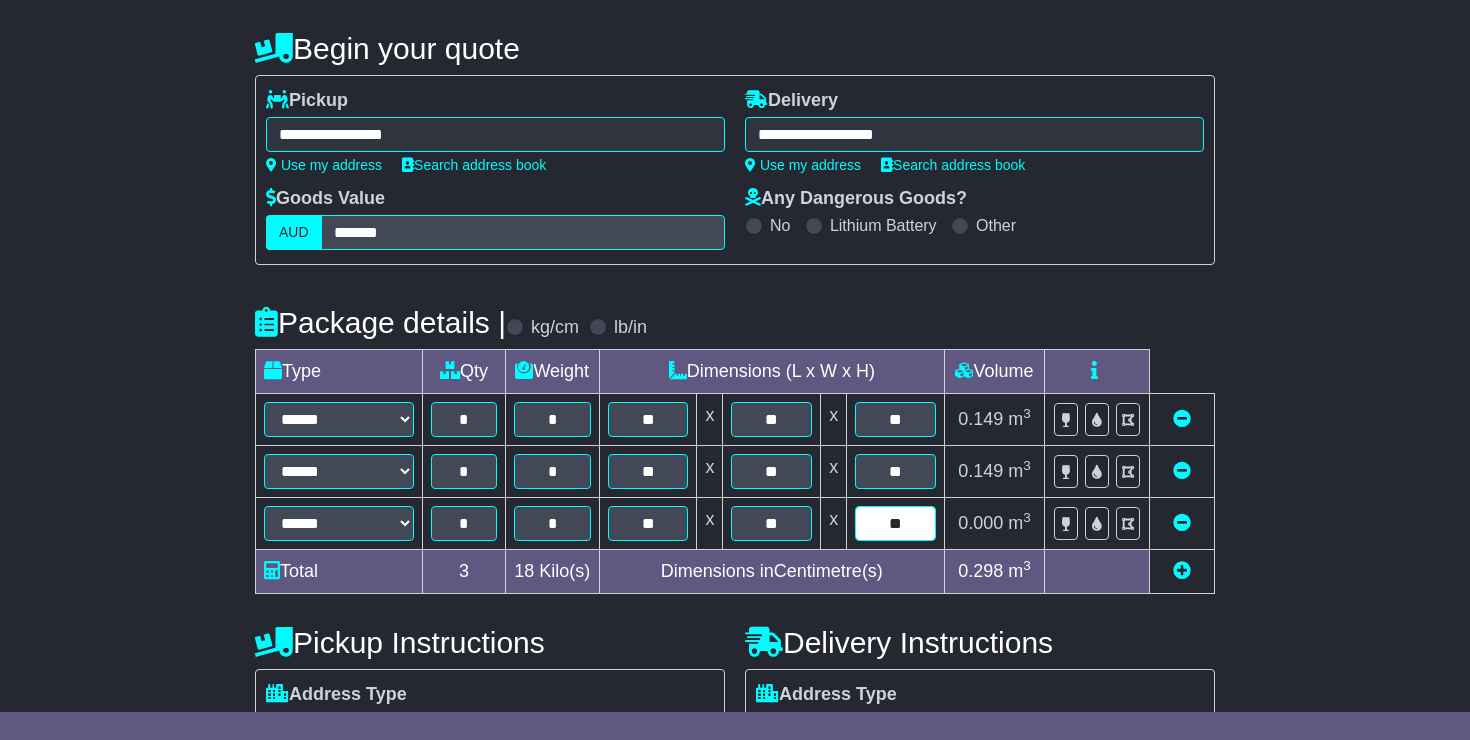 type on "**" 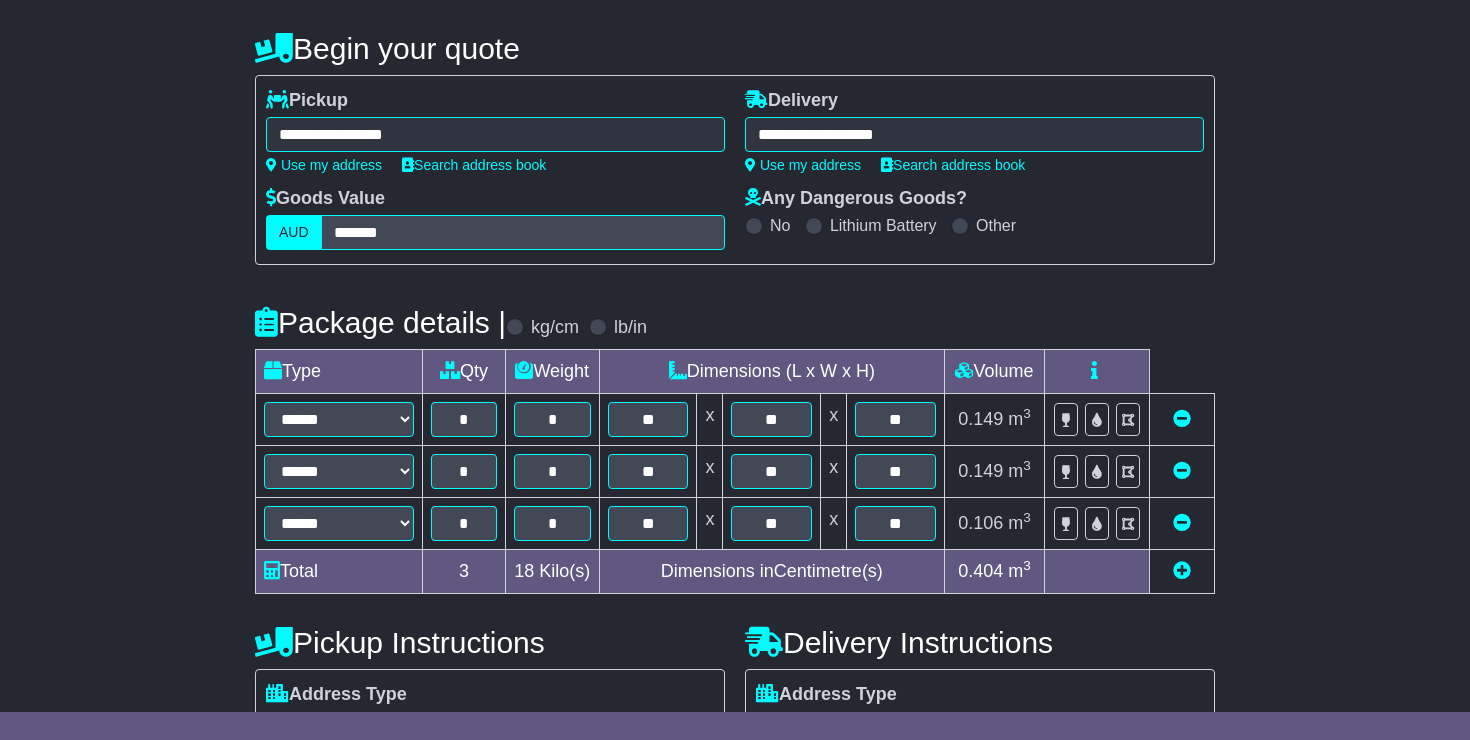 click at bounding box center [1182, 570] 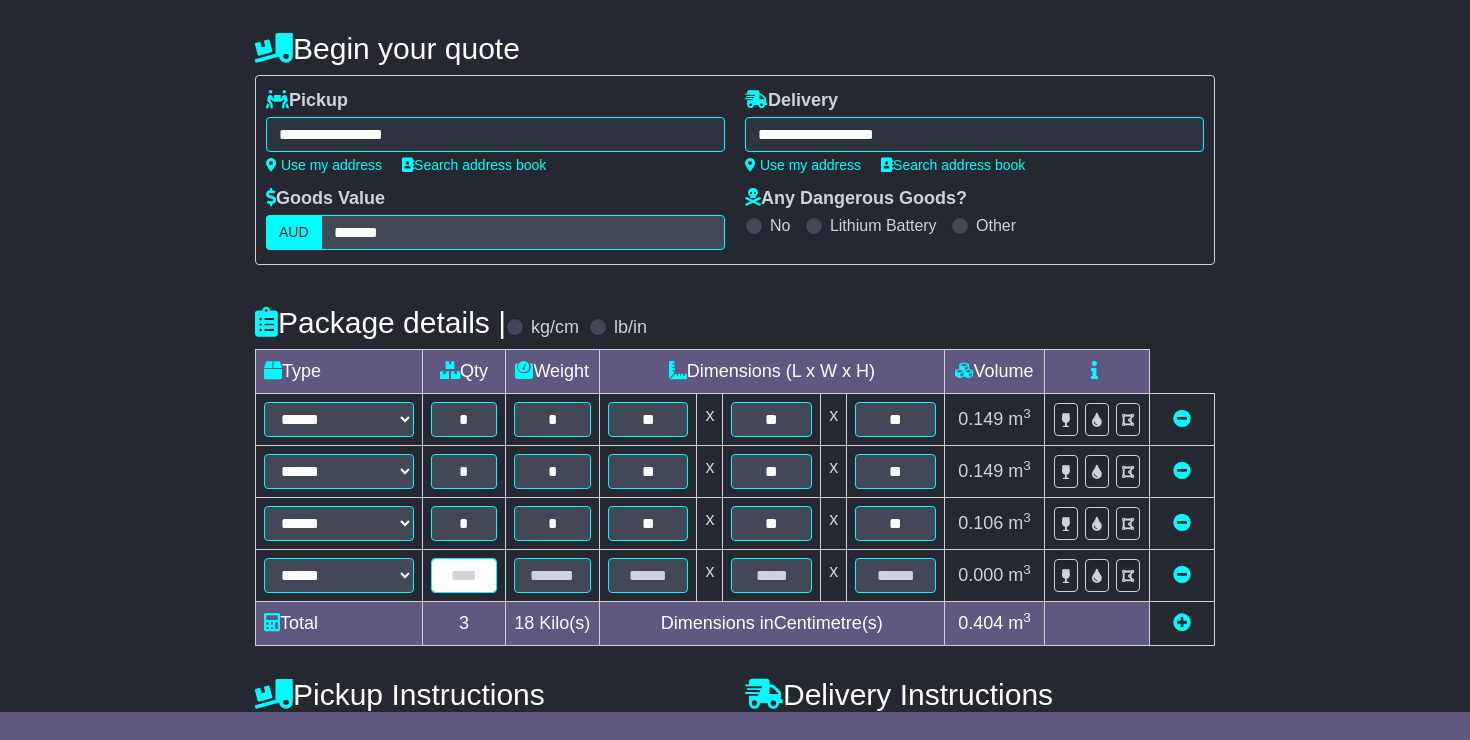 click at bounding box center [464, 575] 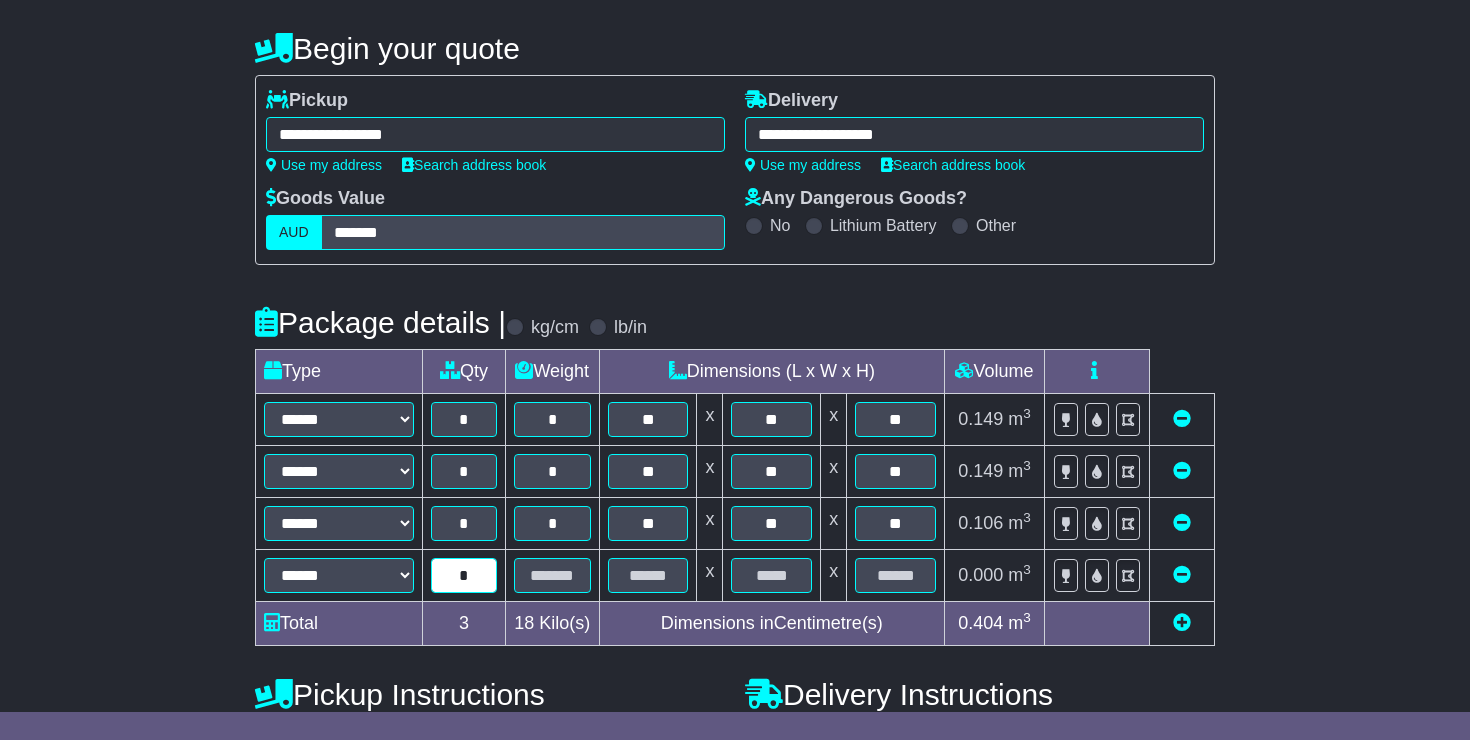 type on "*" 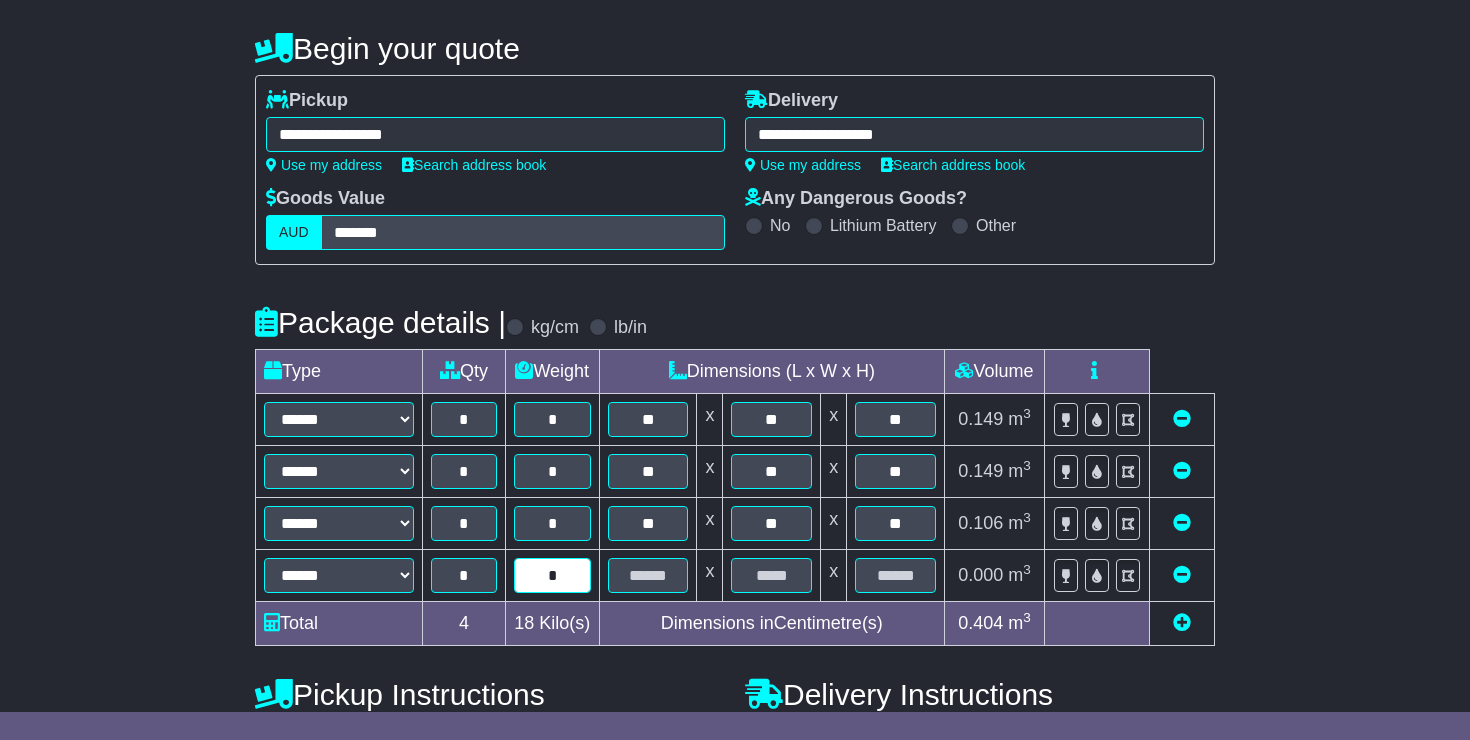 type on "*" 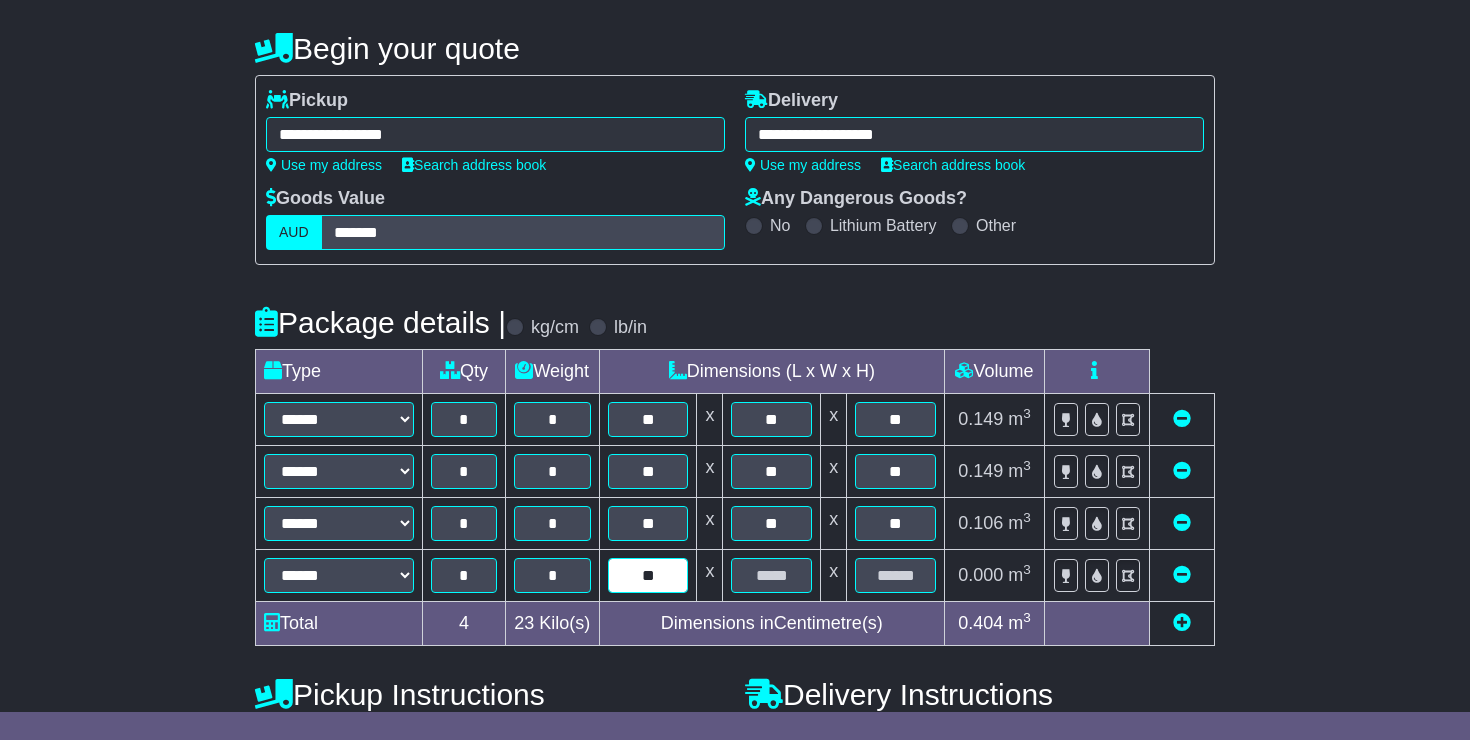 type on "**" 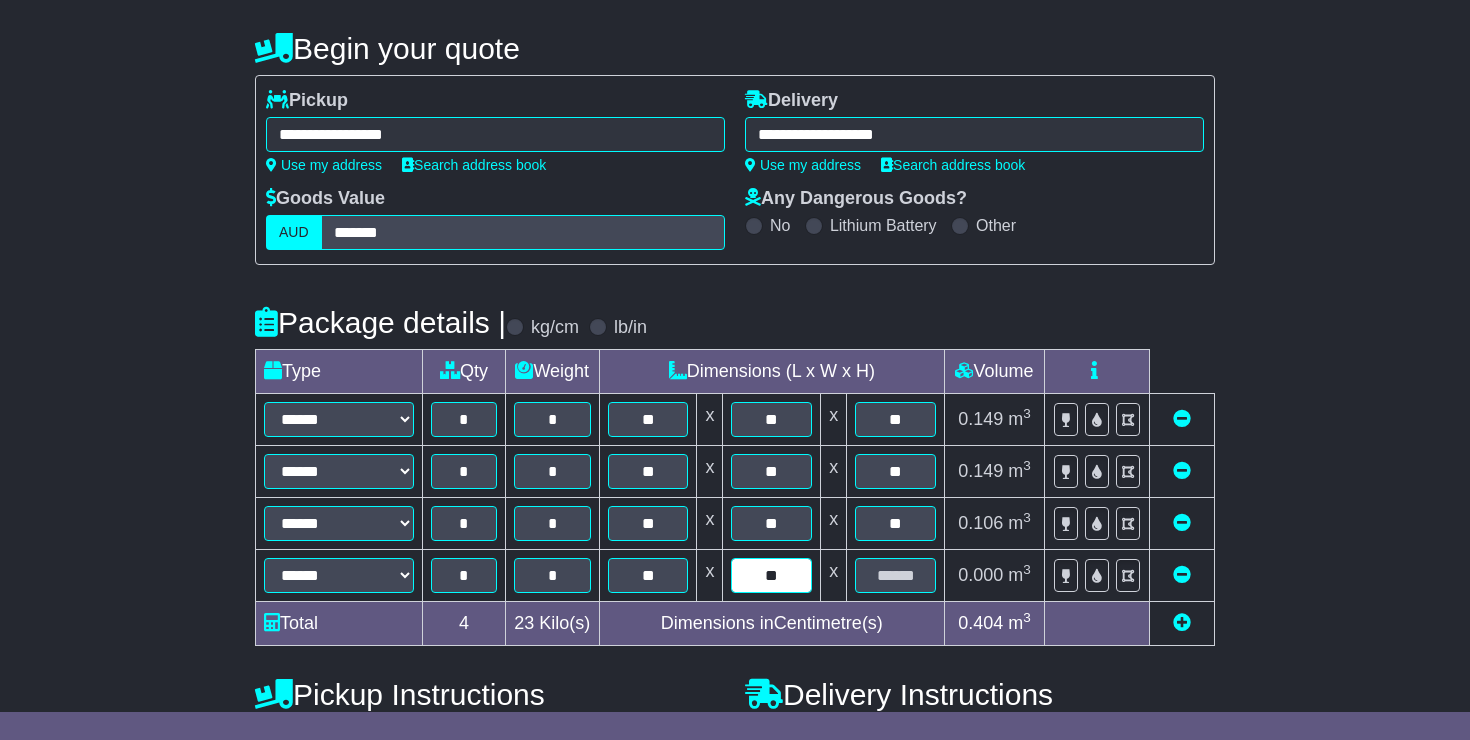 type on "**" 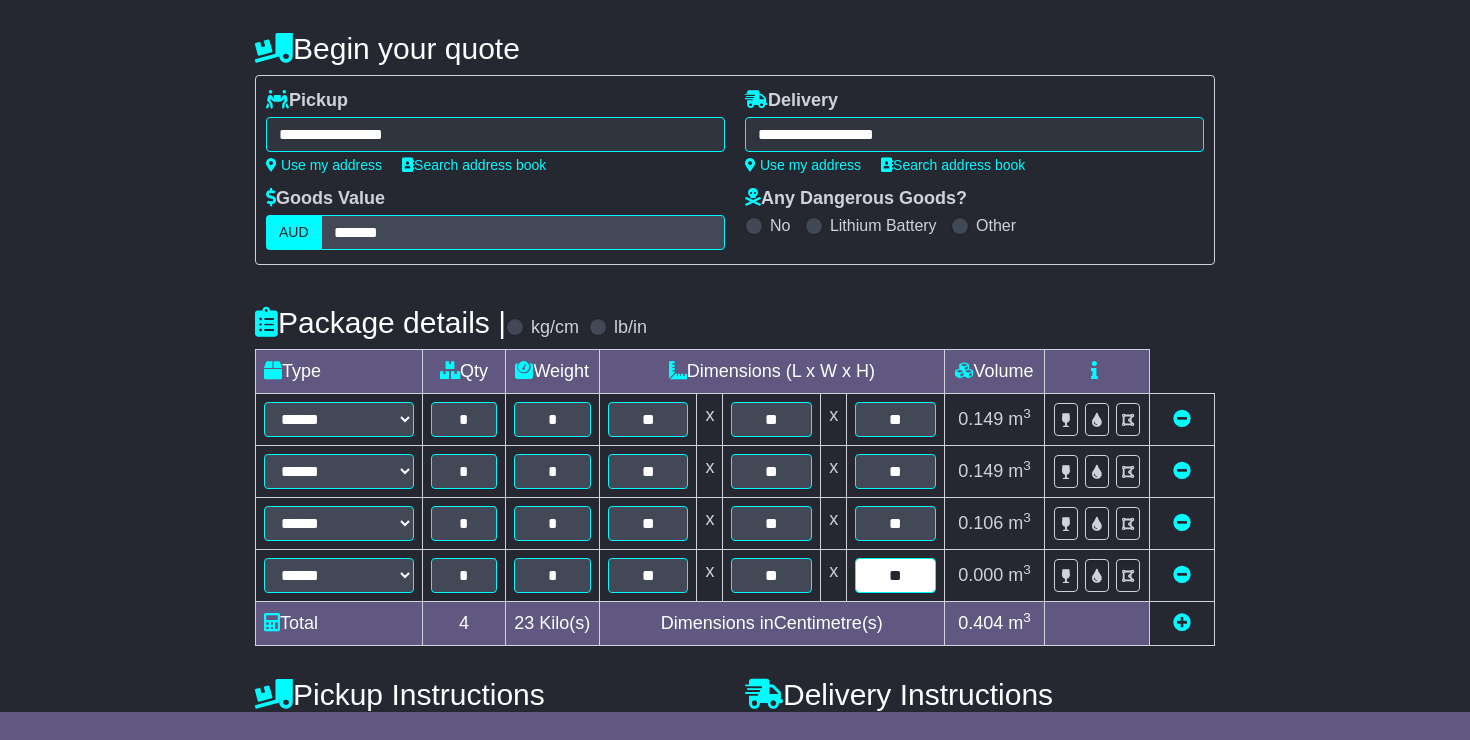 type on "**" 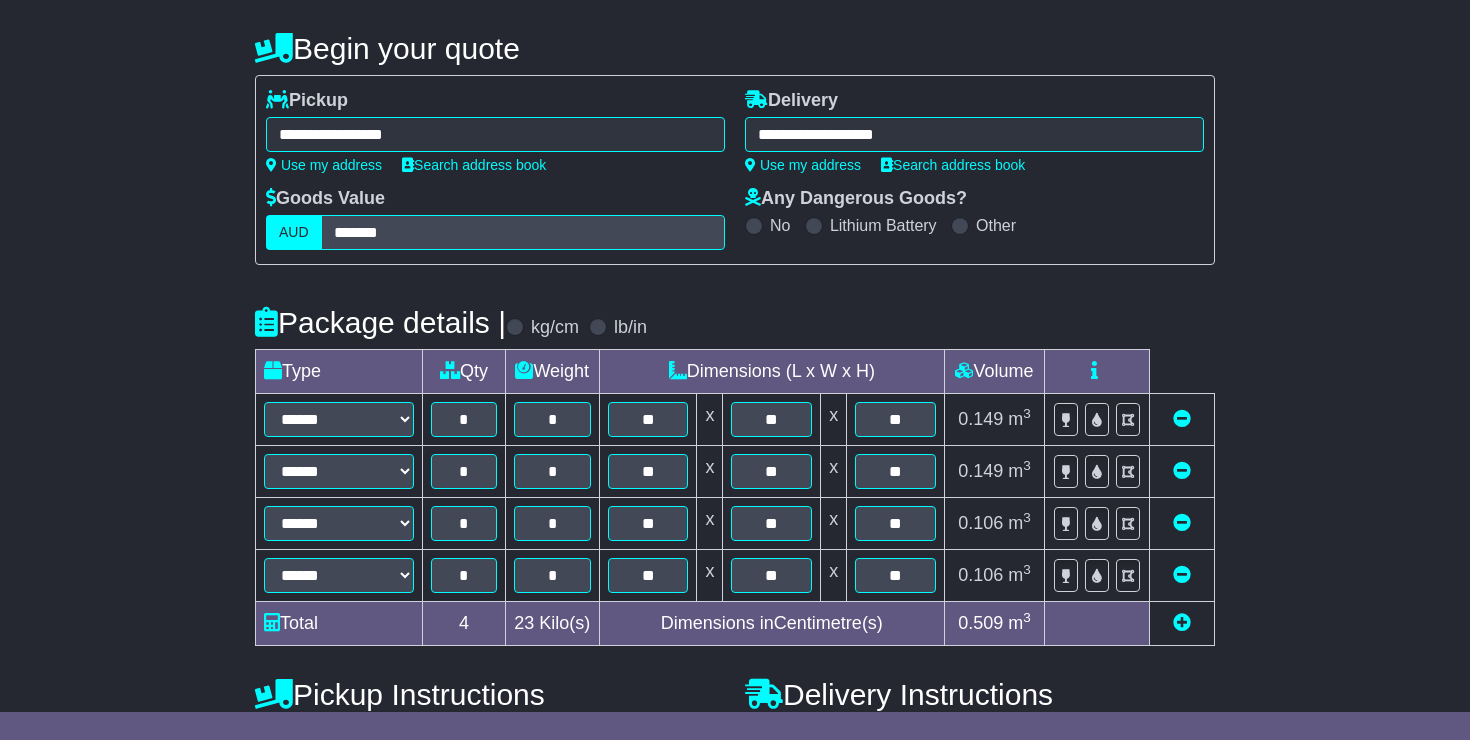 click at bounding box center (1182, 622) 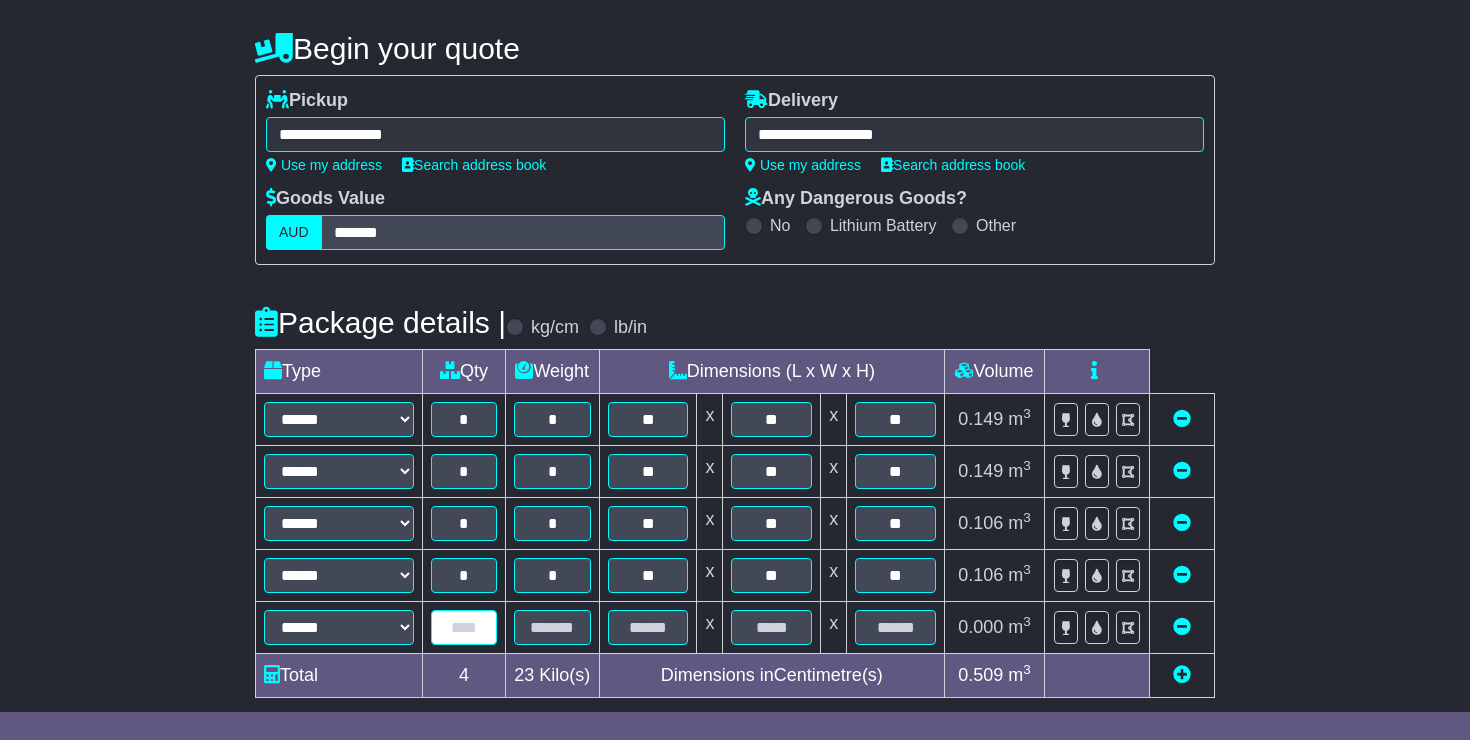 click at bounding box center [464, 627] 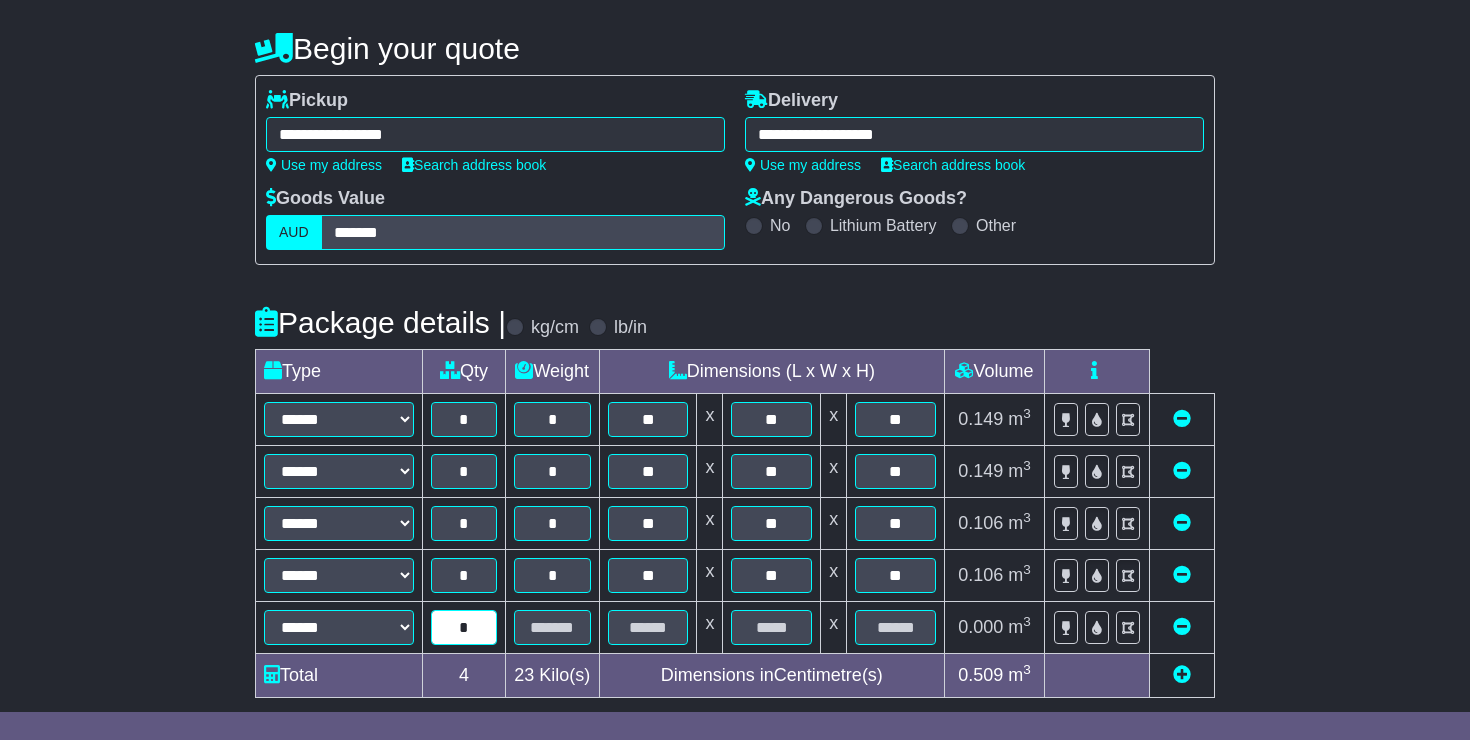 type on "*" 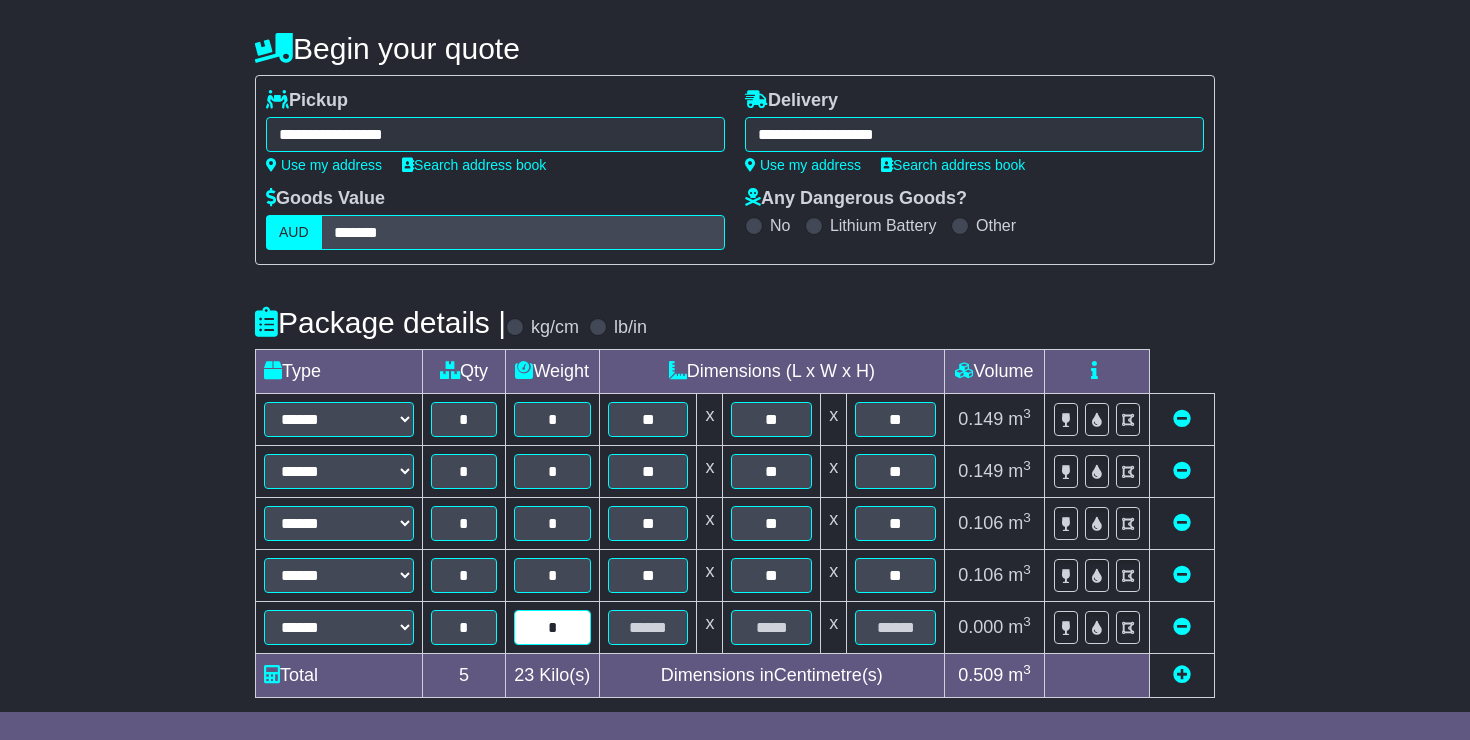 type on "*" 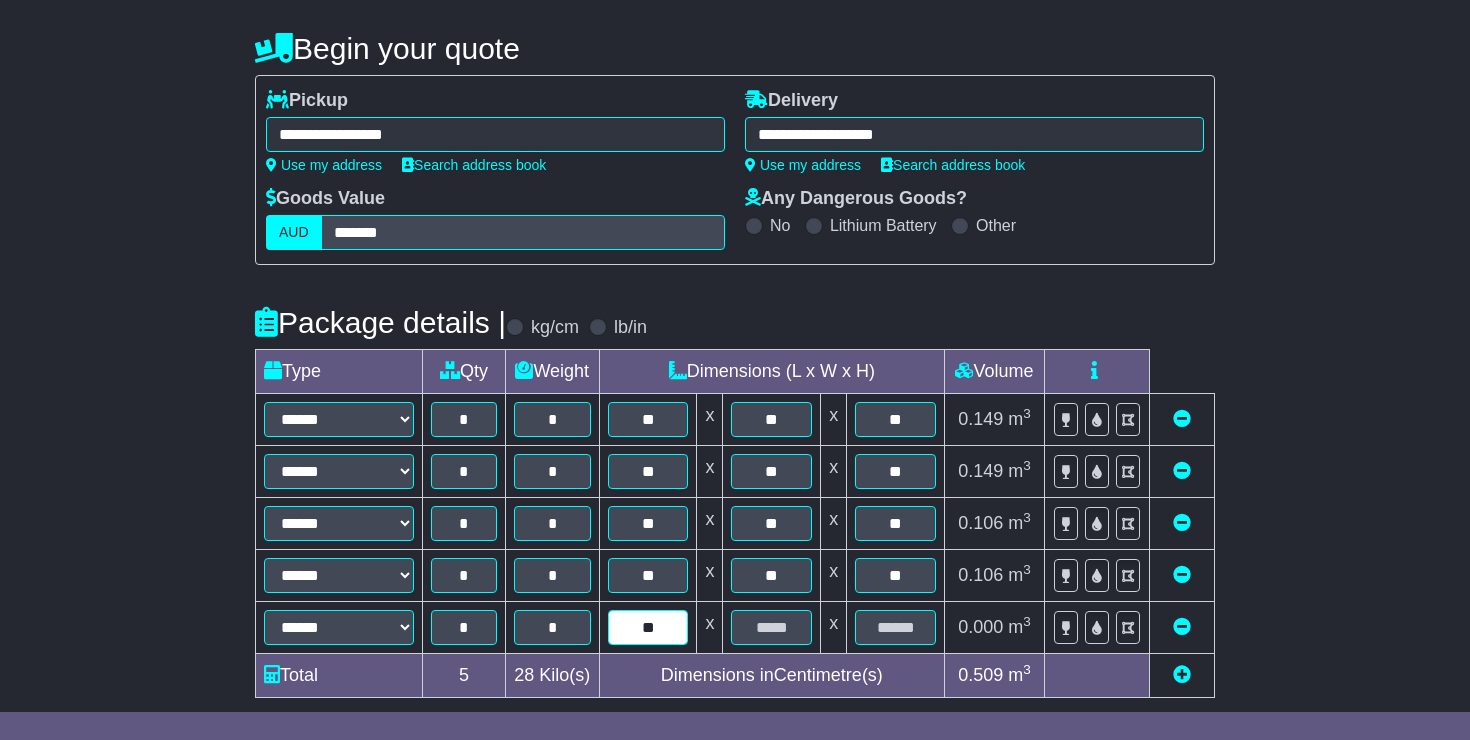 type on "**" 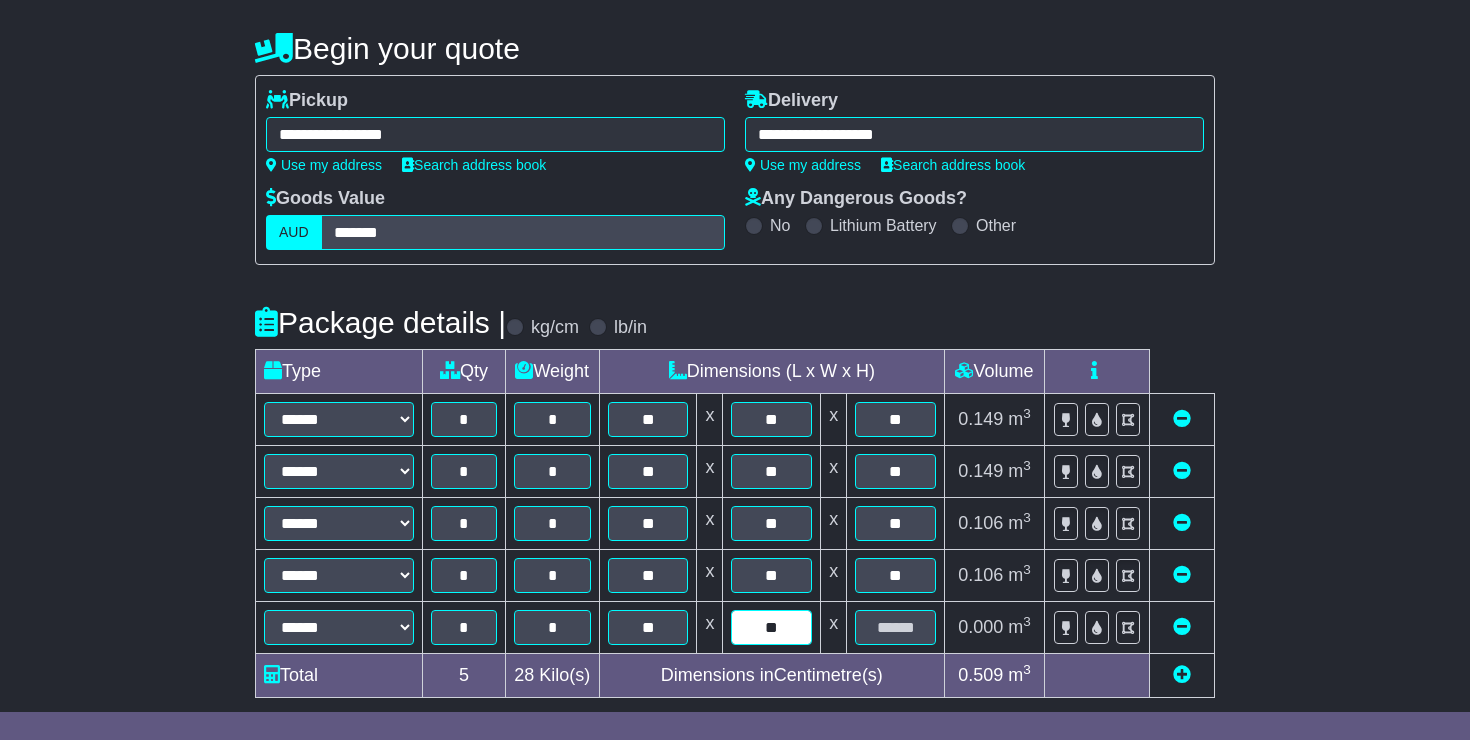type on "**" 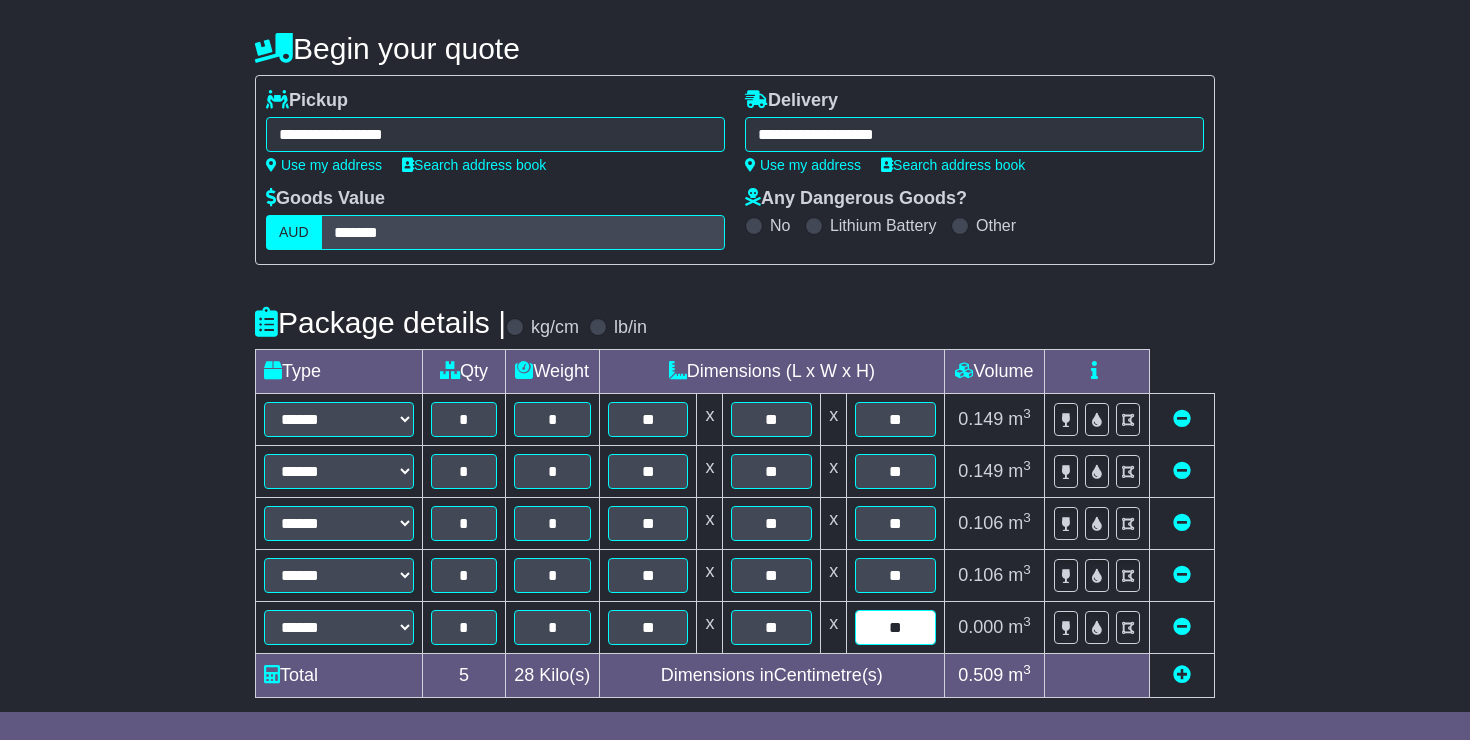 type on "**" 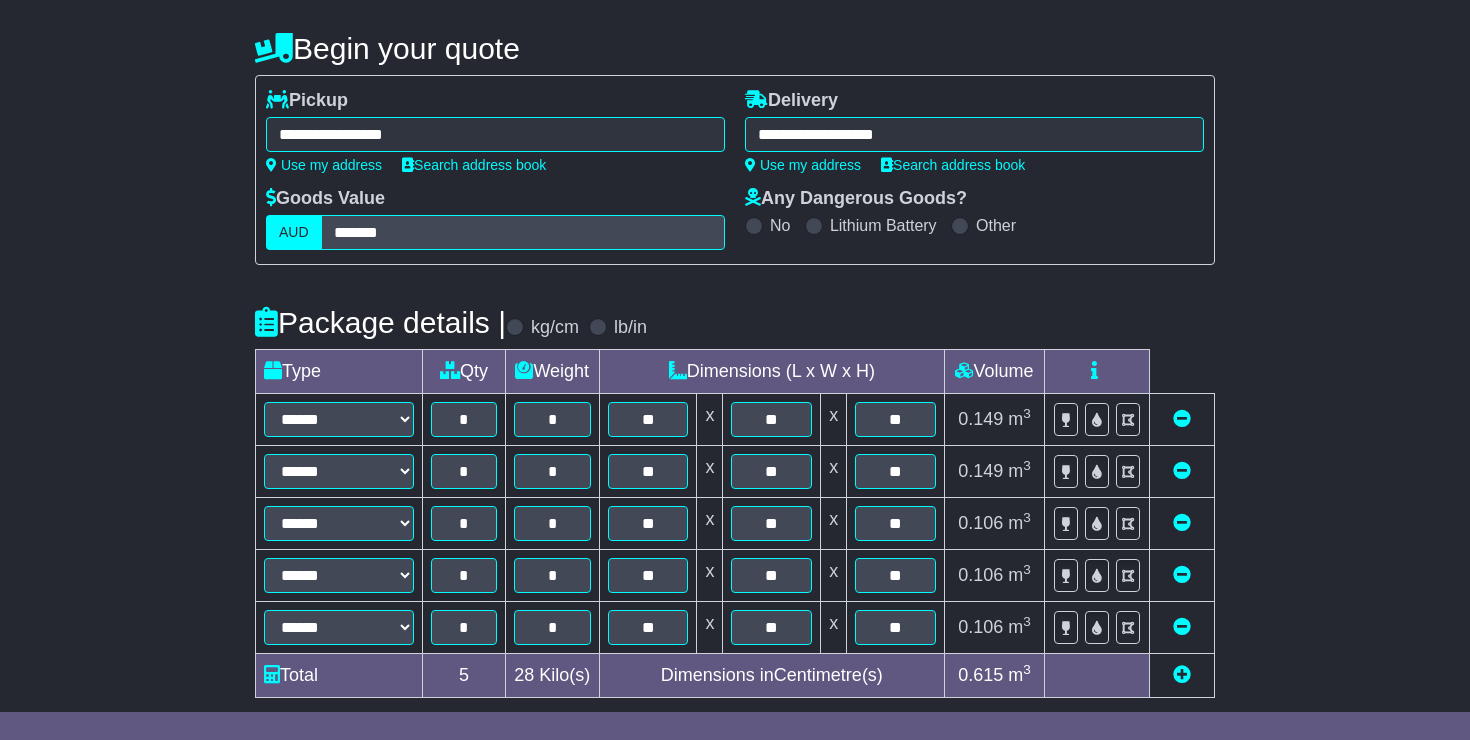 click at bounding box center [1182, 674] 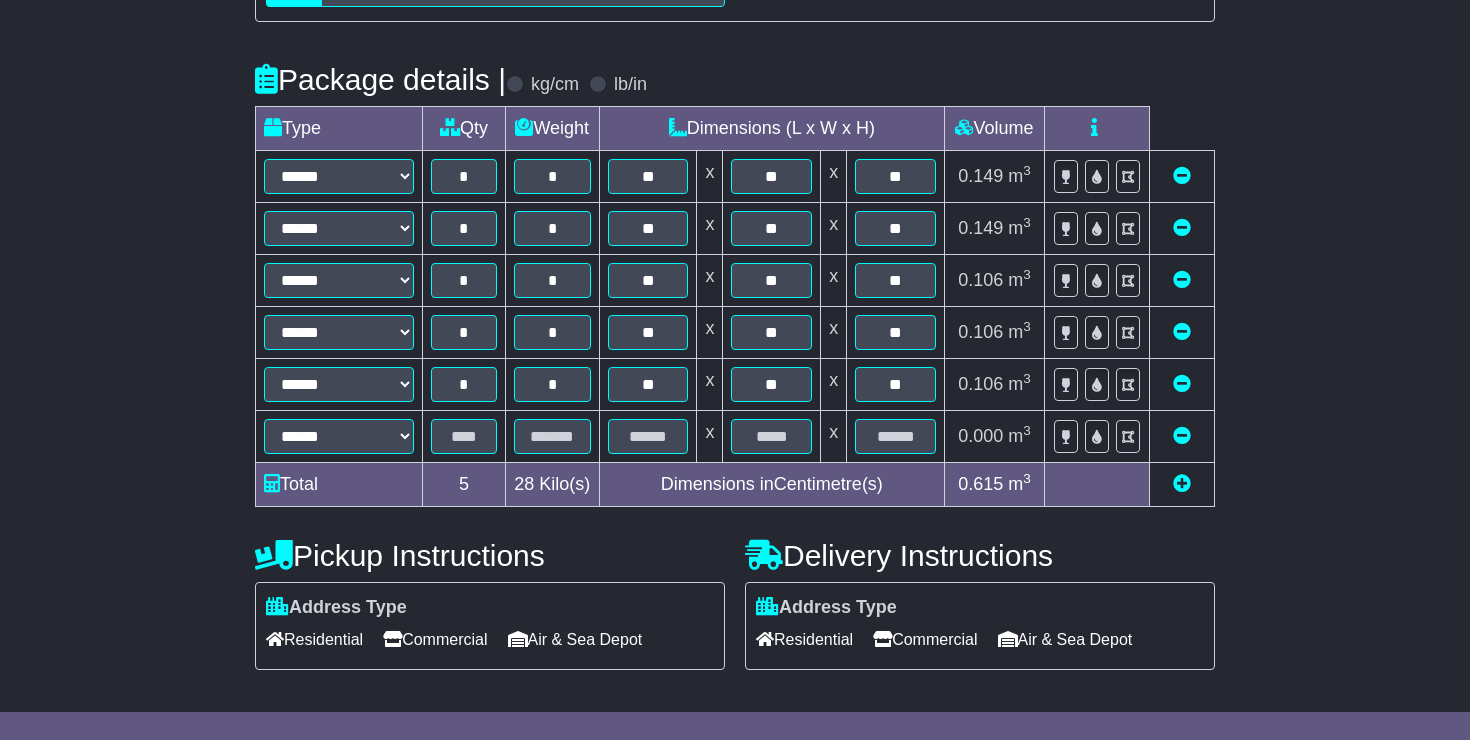 scroll, scrollTop: 447, scrollLeft: 0, axis: vertical 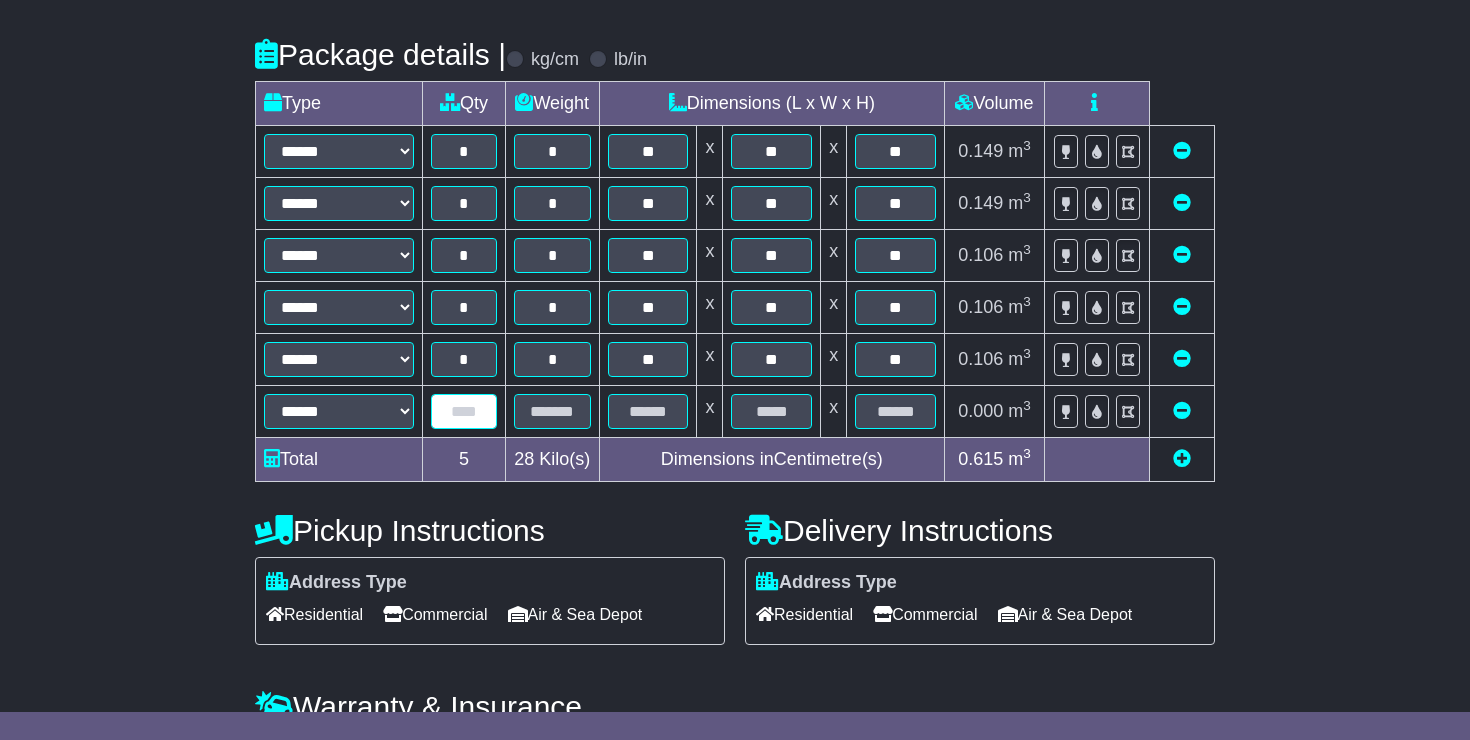 click at bounding box center [464, 411] 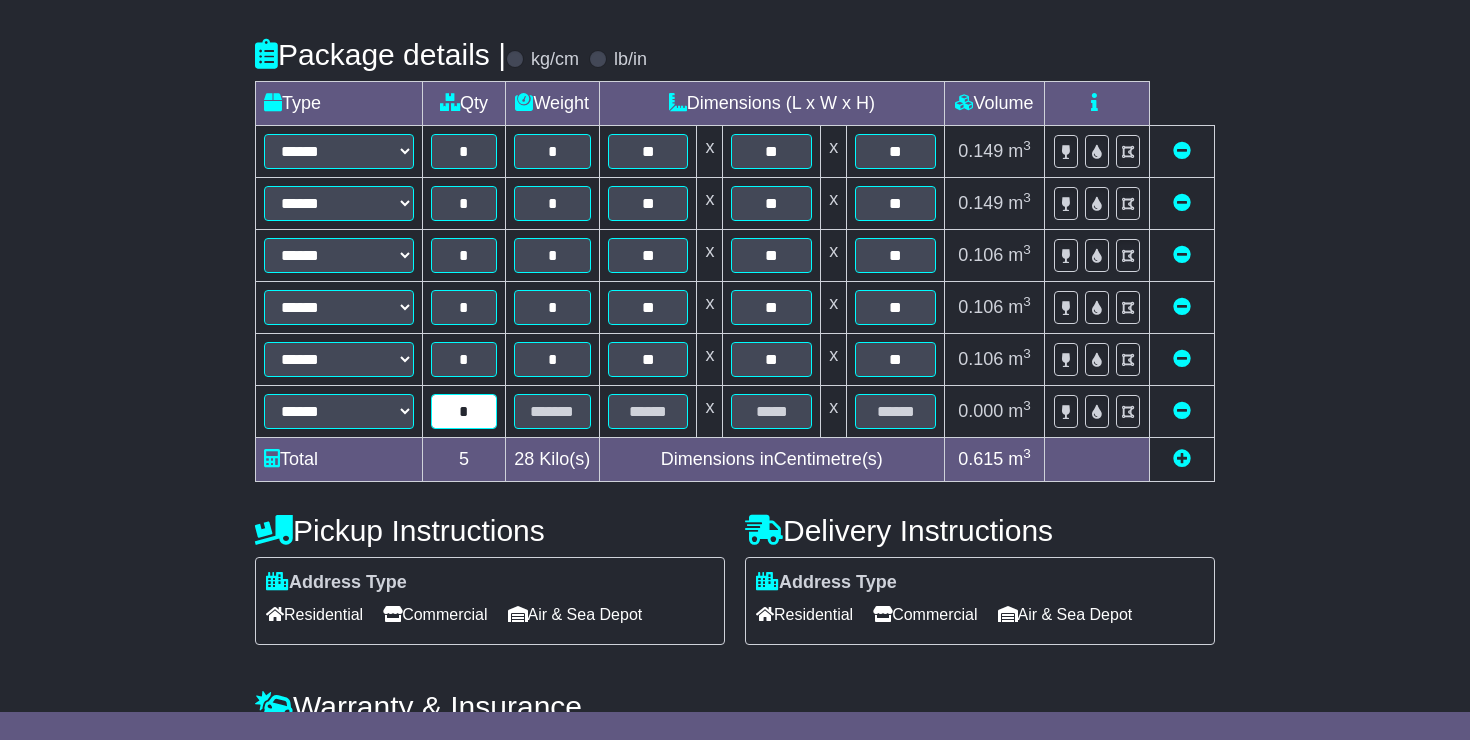 type on "*" 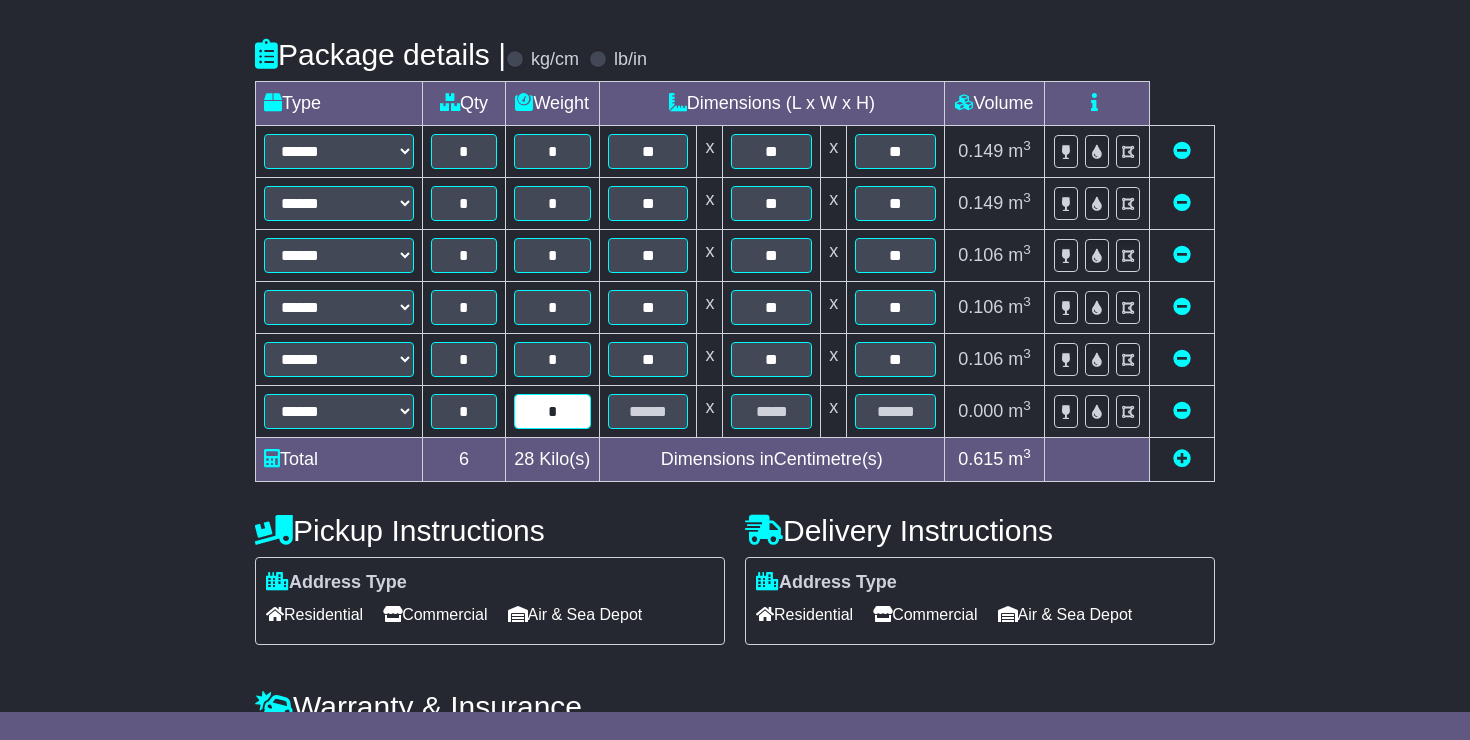 type on "*" 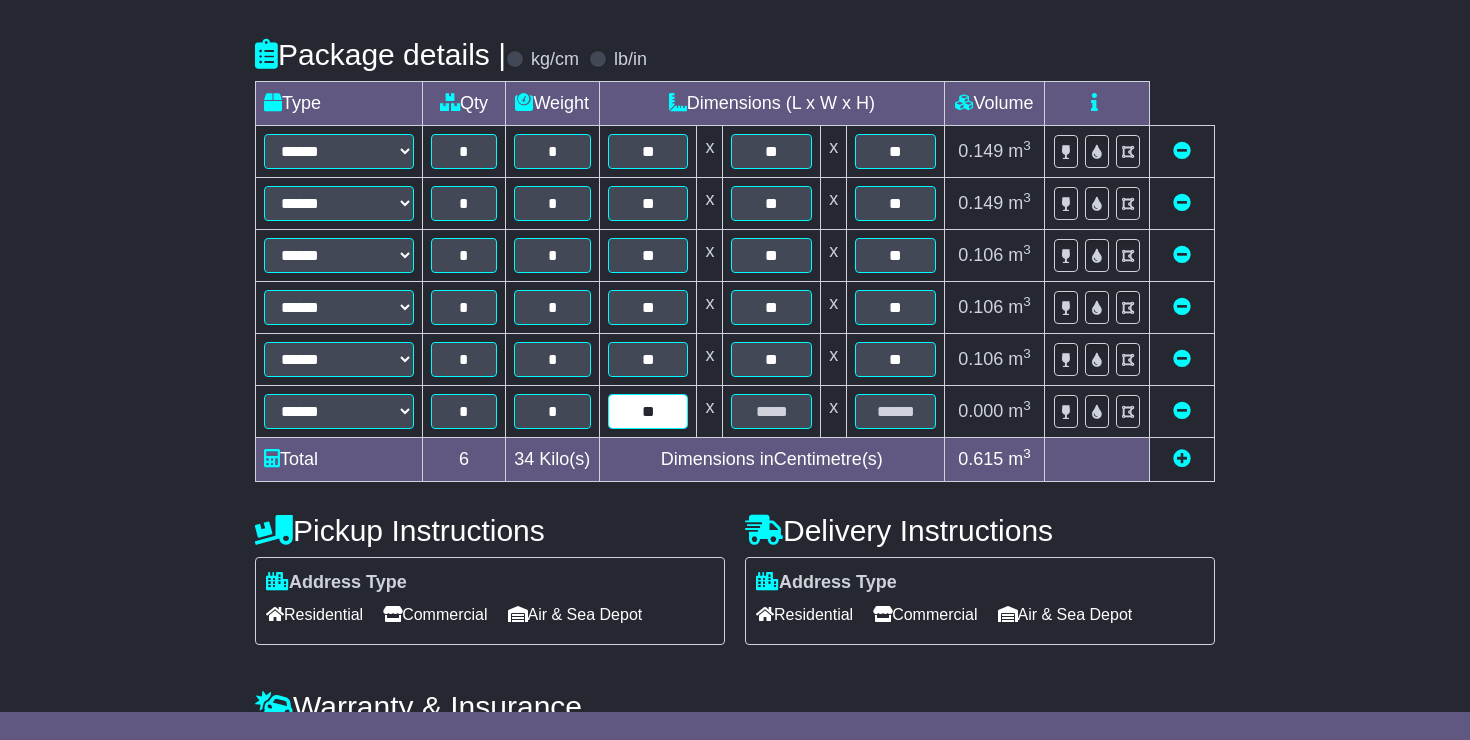 type on "**" 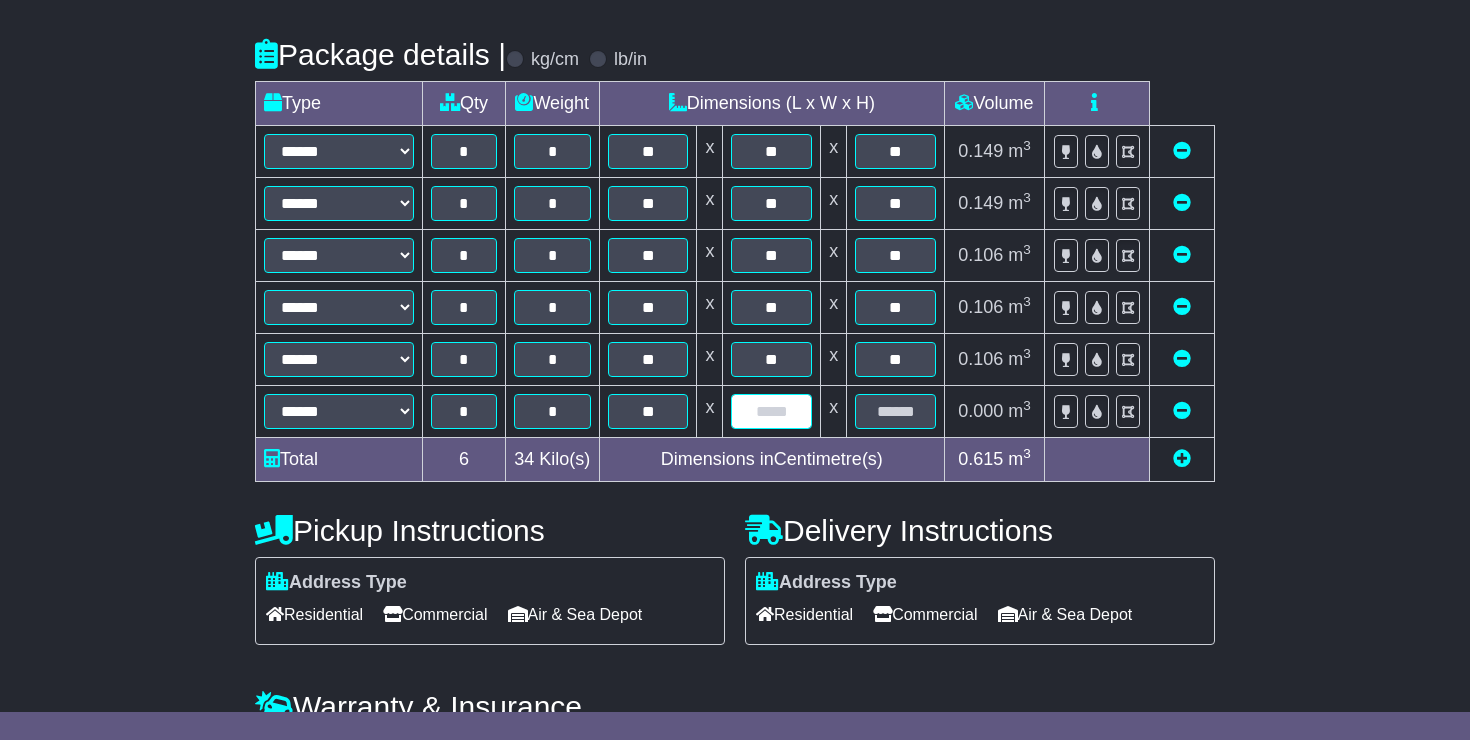 type on "*" 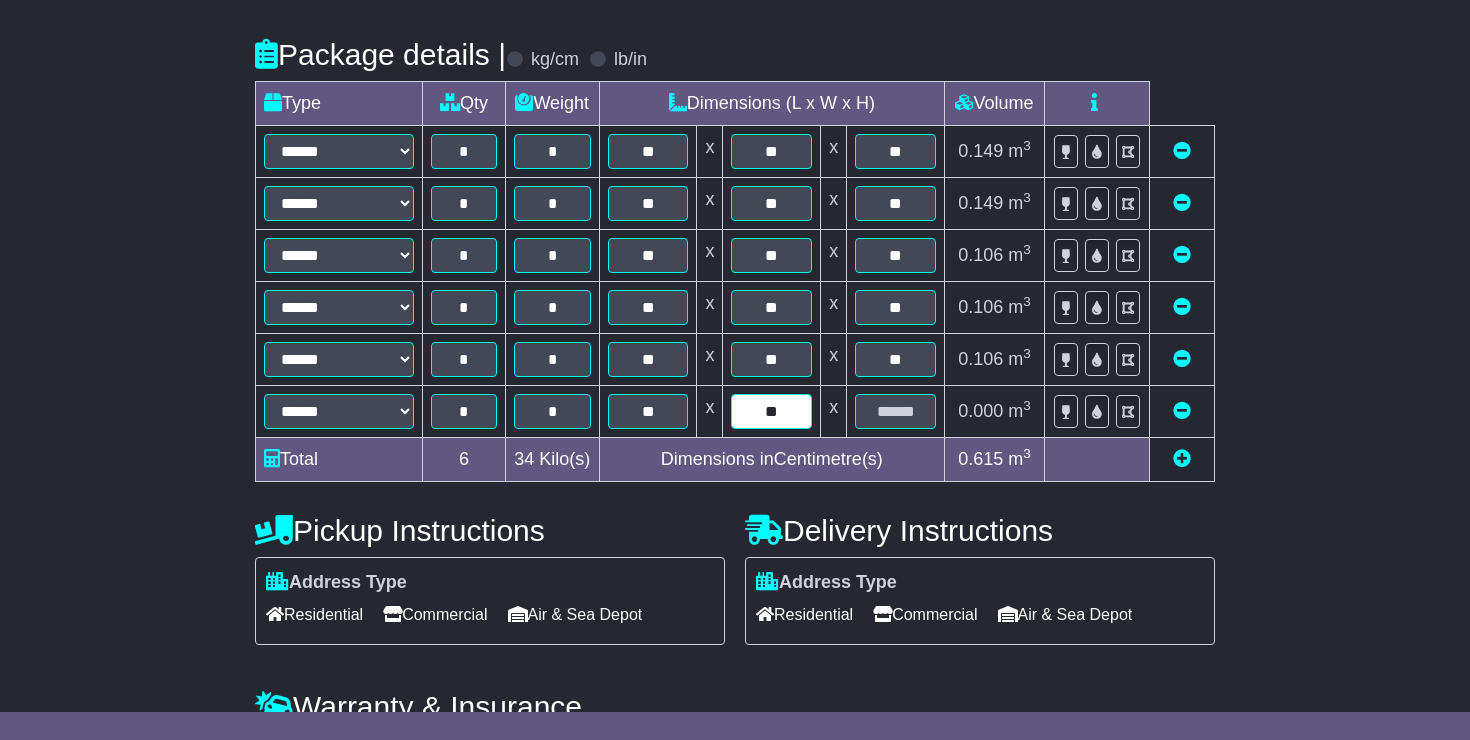 type on "**" 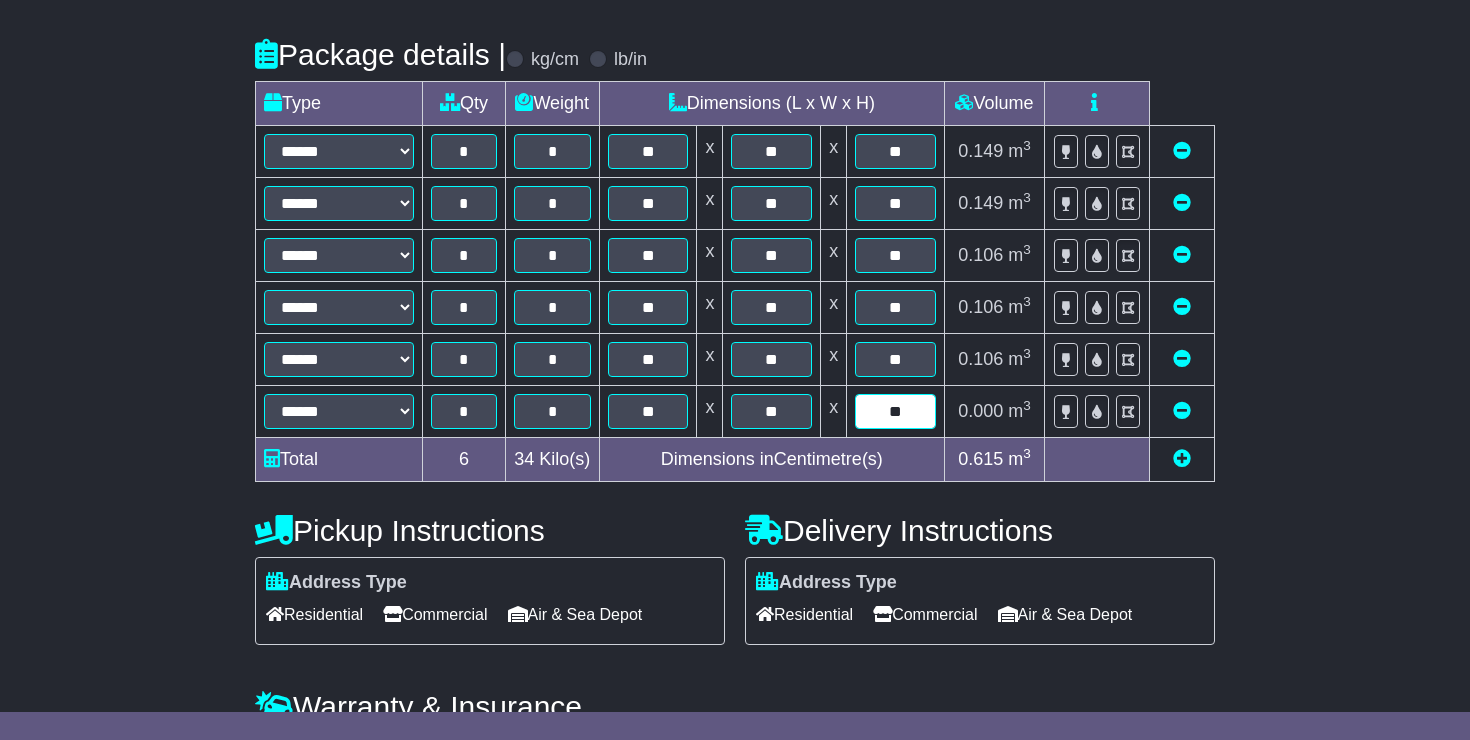 type on "**" 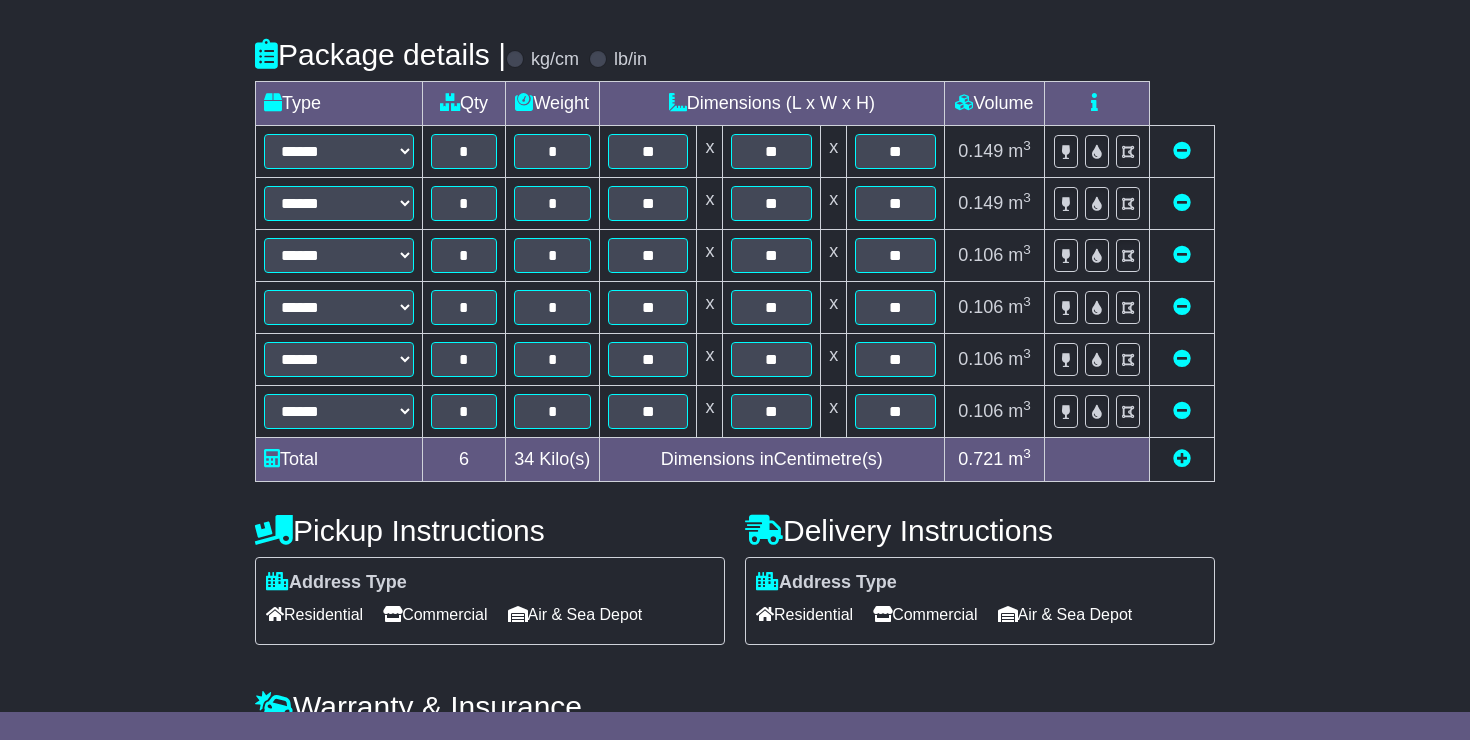 click at bounding box center (1182, 458) 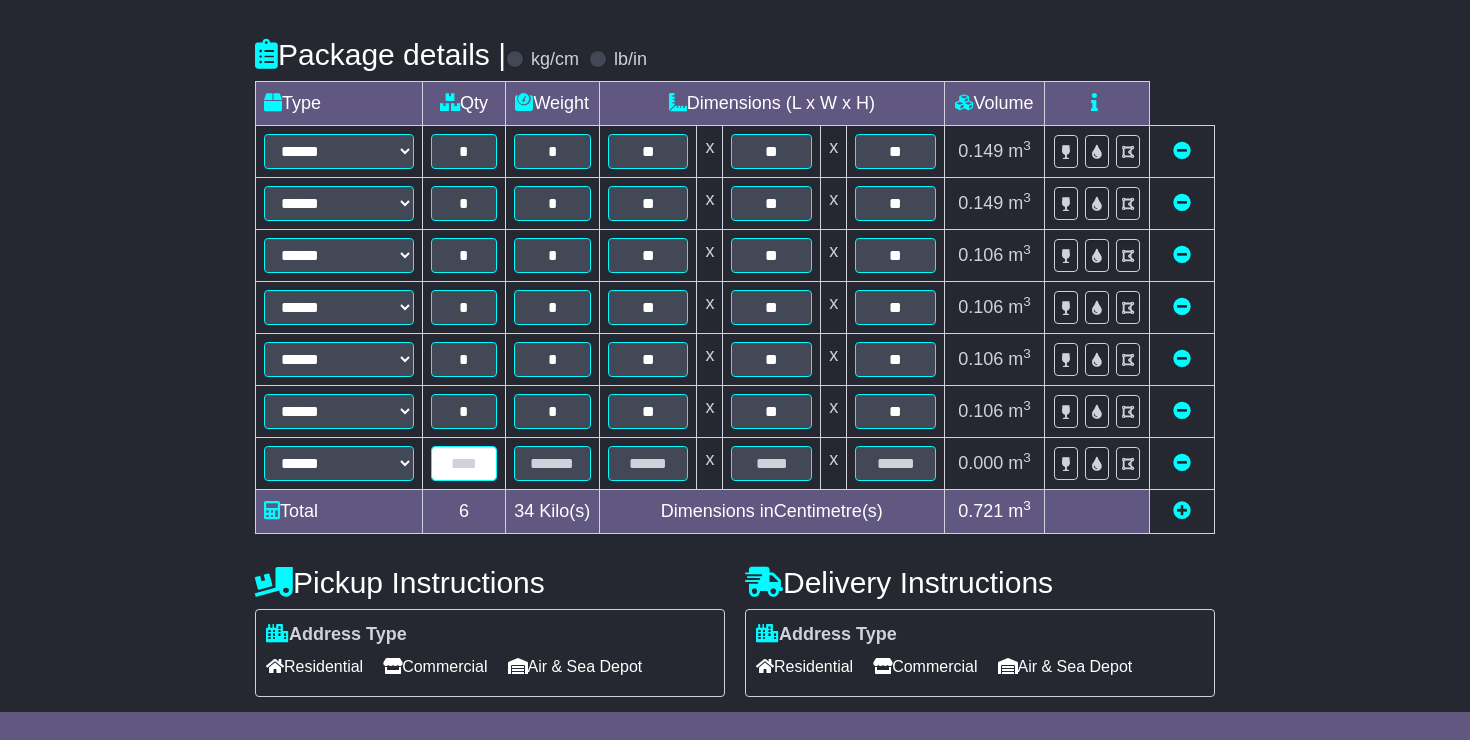 click at bounding box center [464, 463] 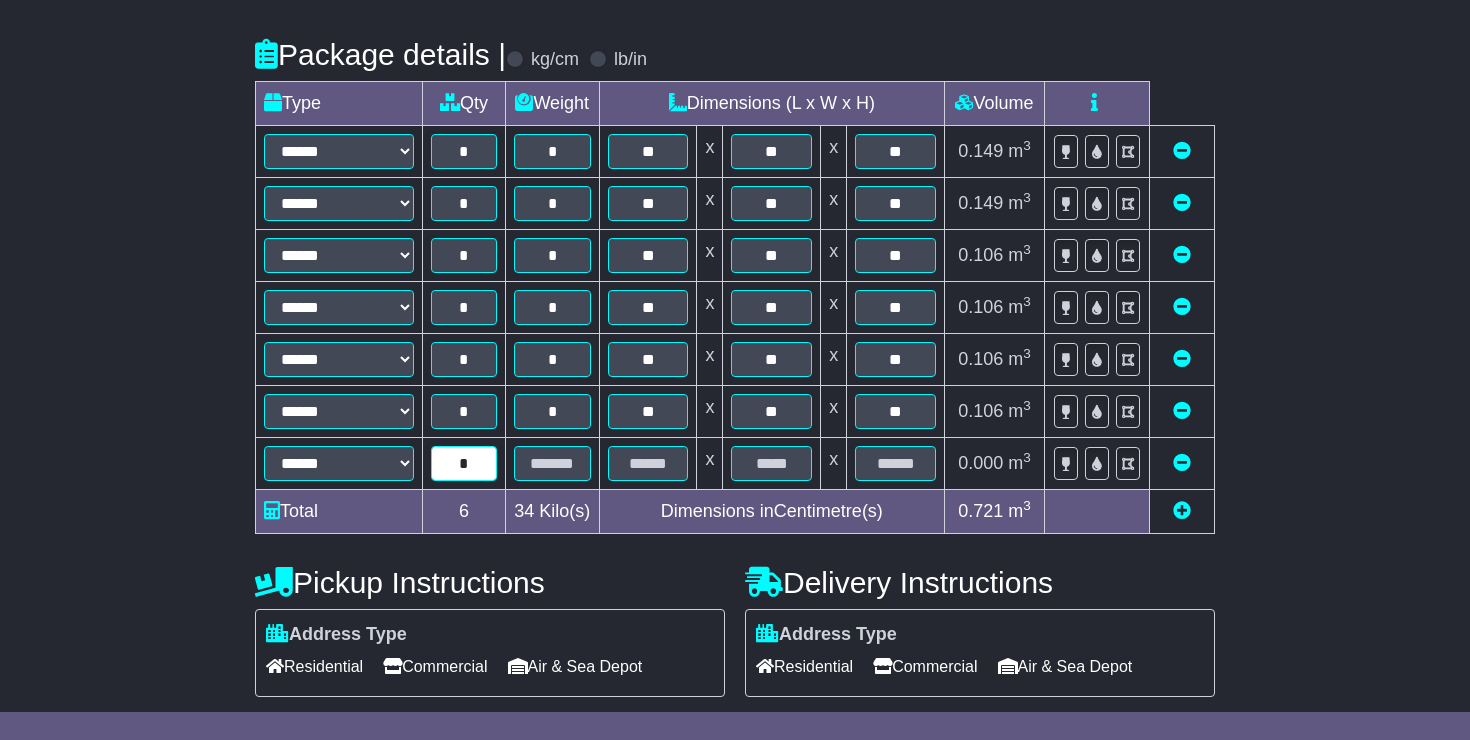 type on "*" 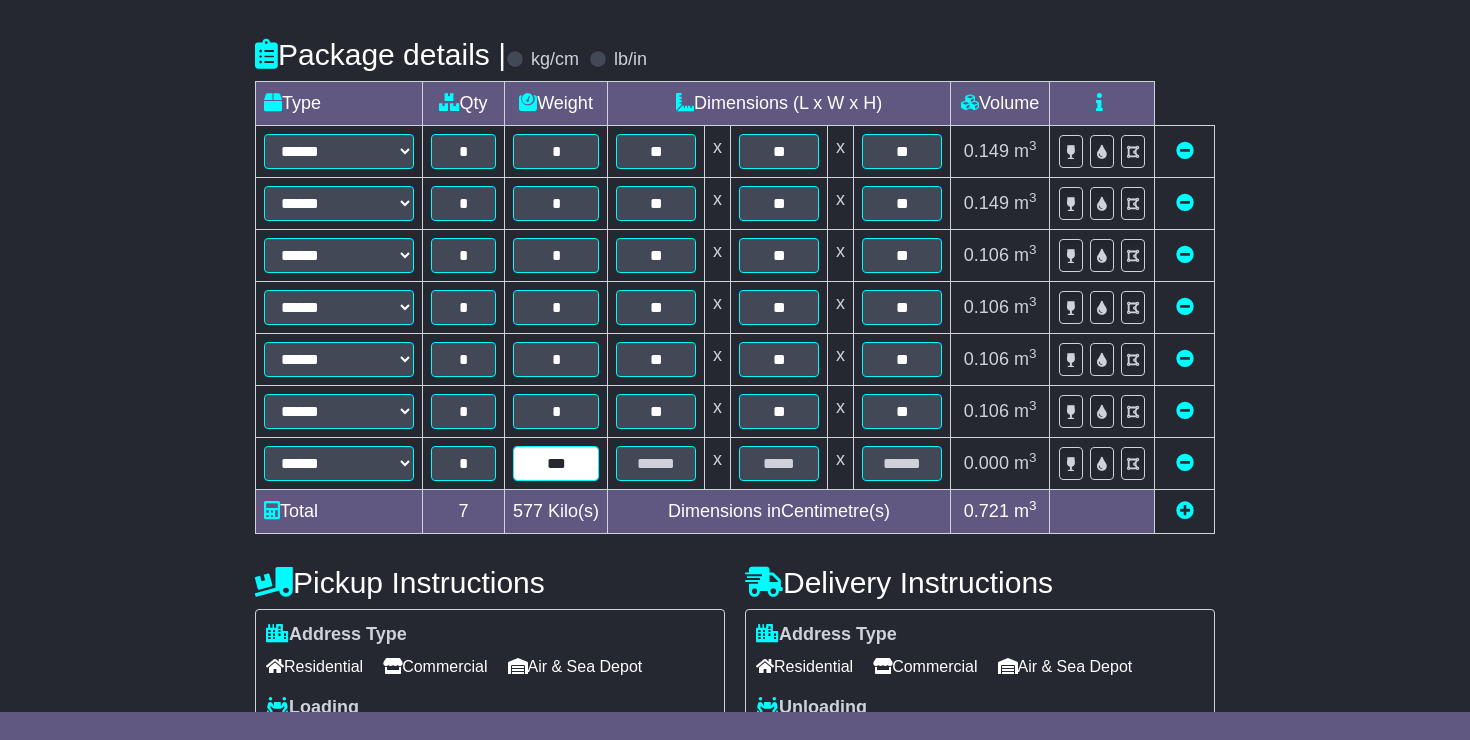 click on "***" at bounding box center [556, 463] 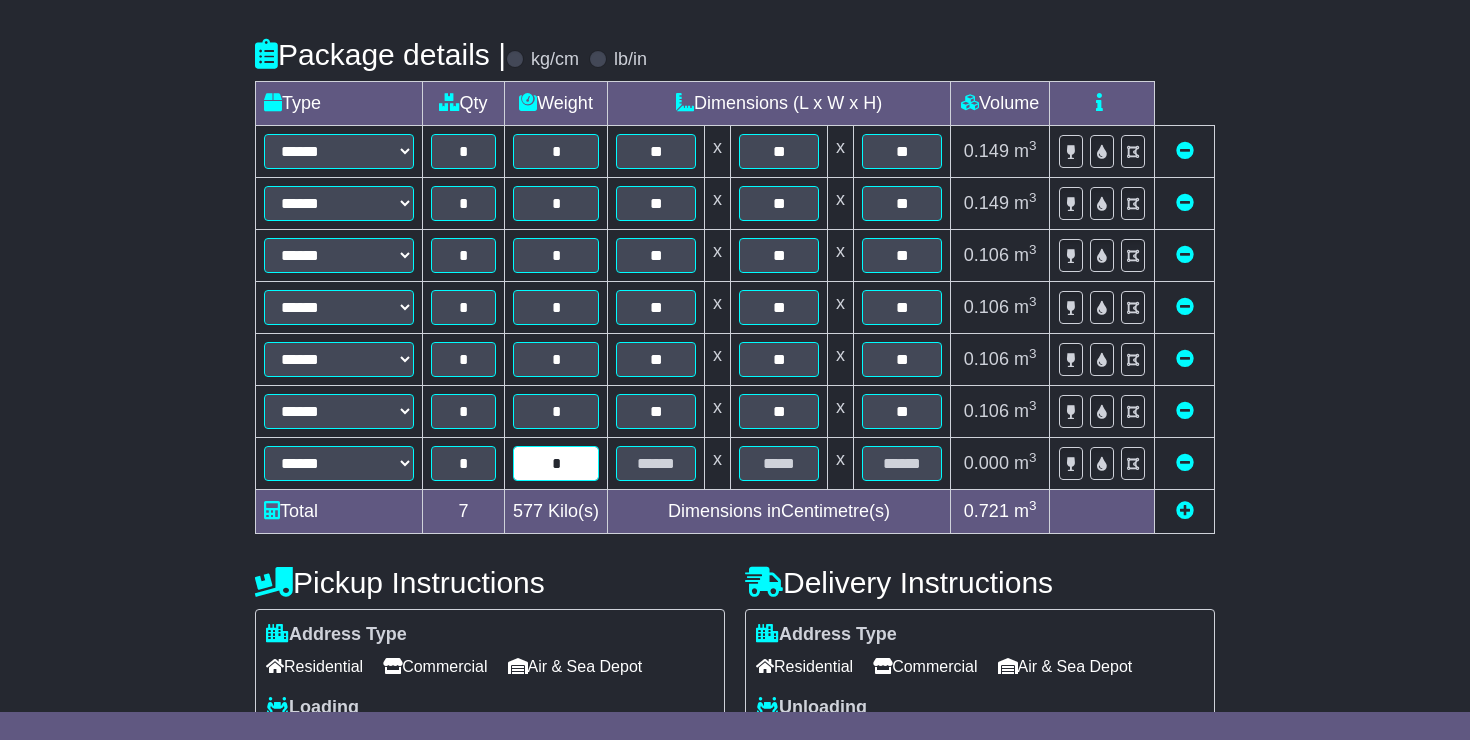 type on "*" 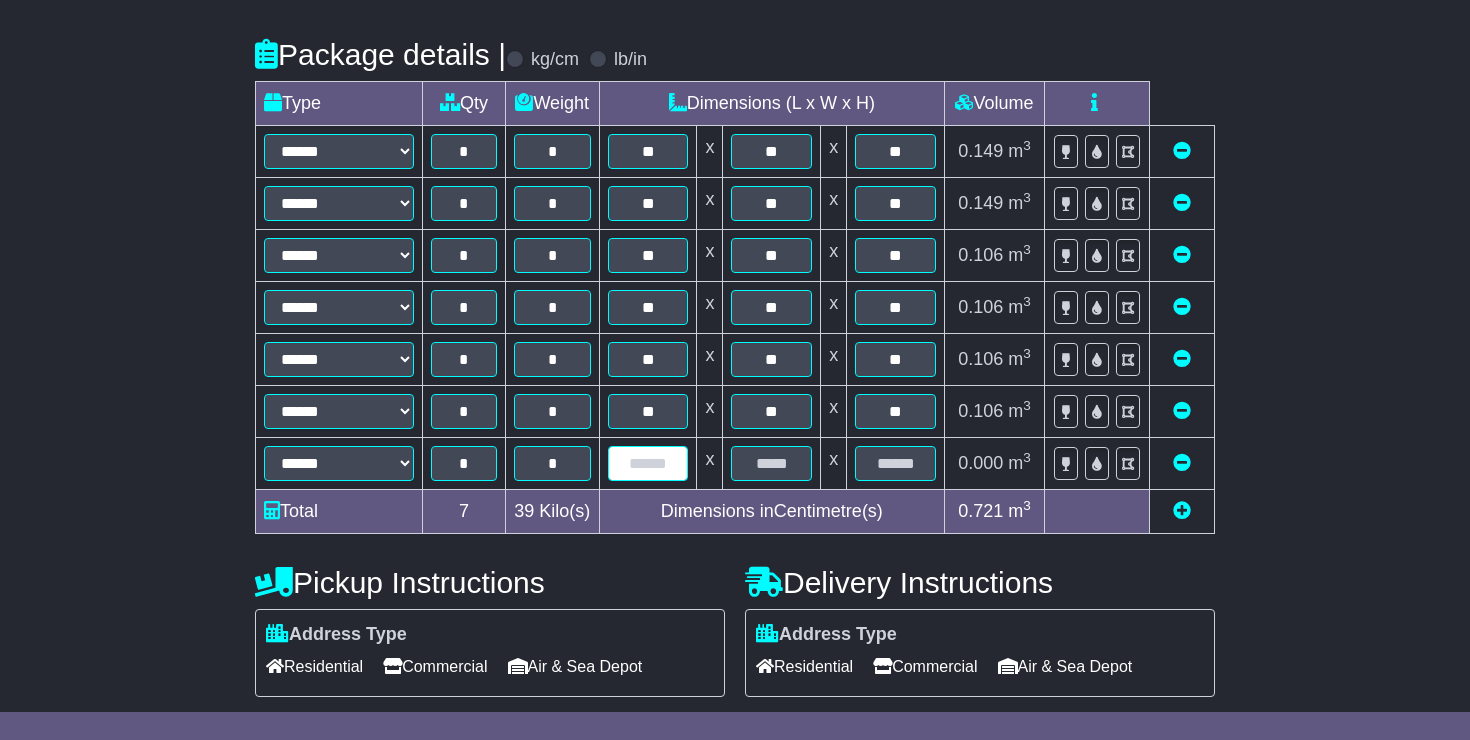 click at bounding box center (648, 463) 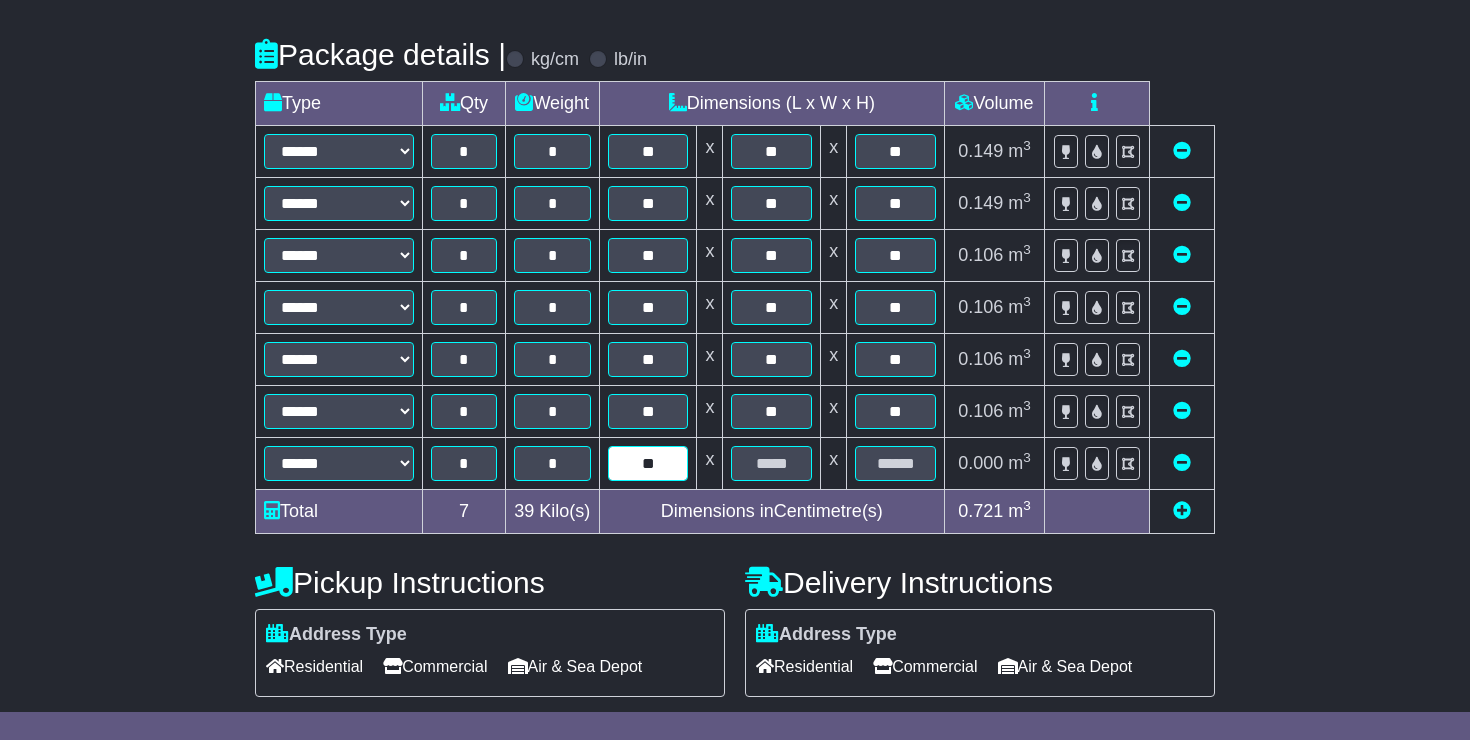 type on "**" 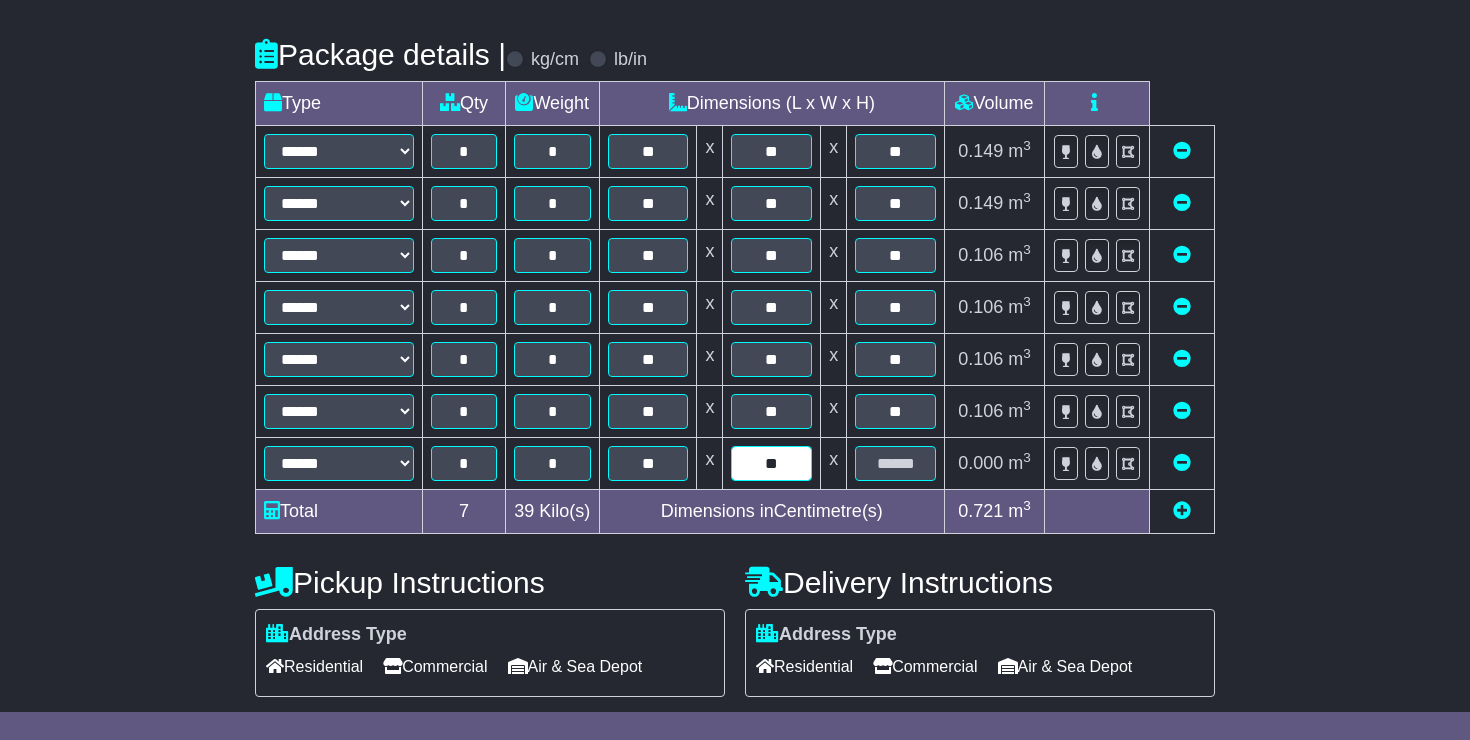 type on "**" 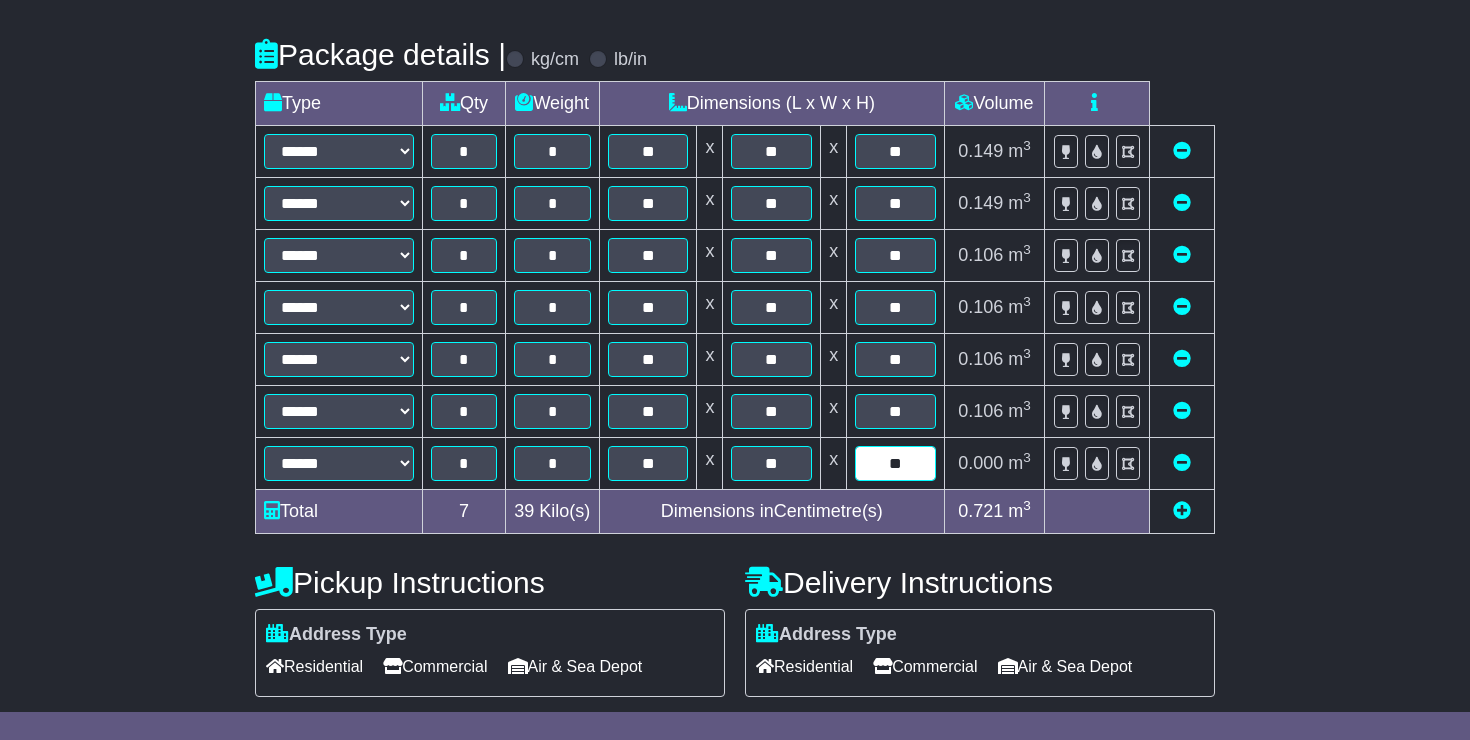 type on "**" 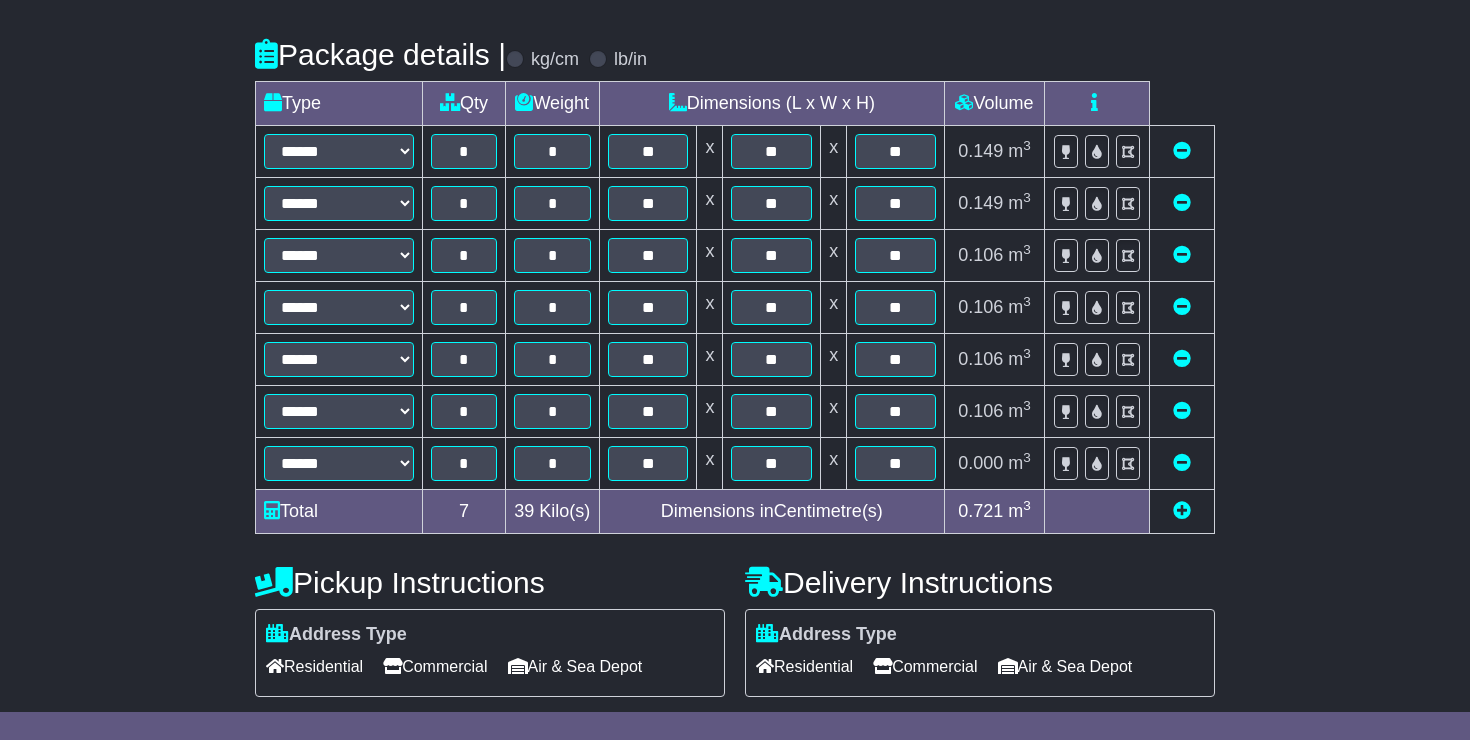 click at bounding box center (1182, 510) 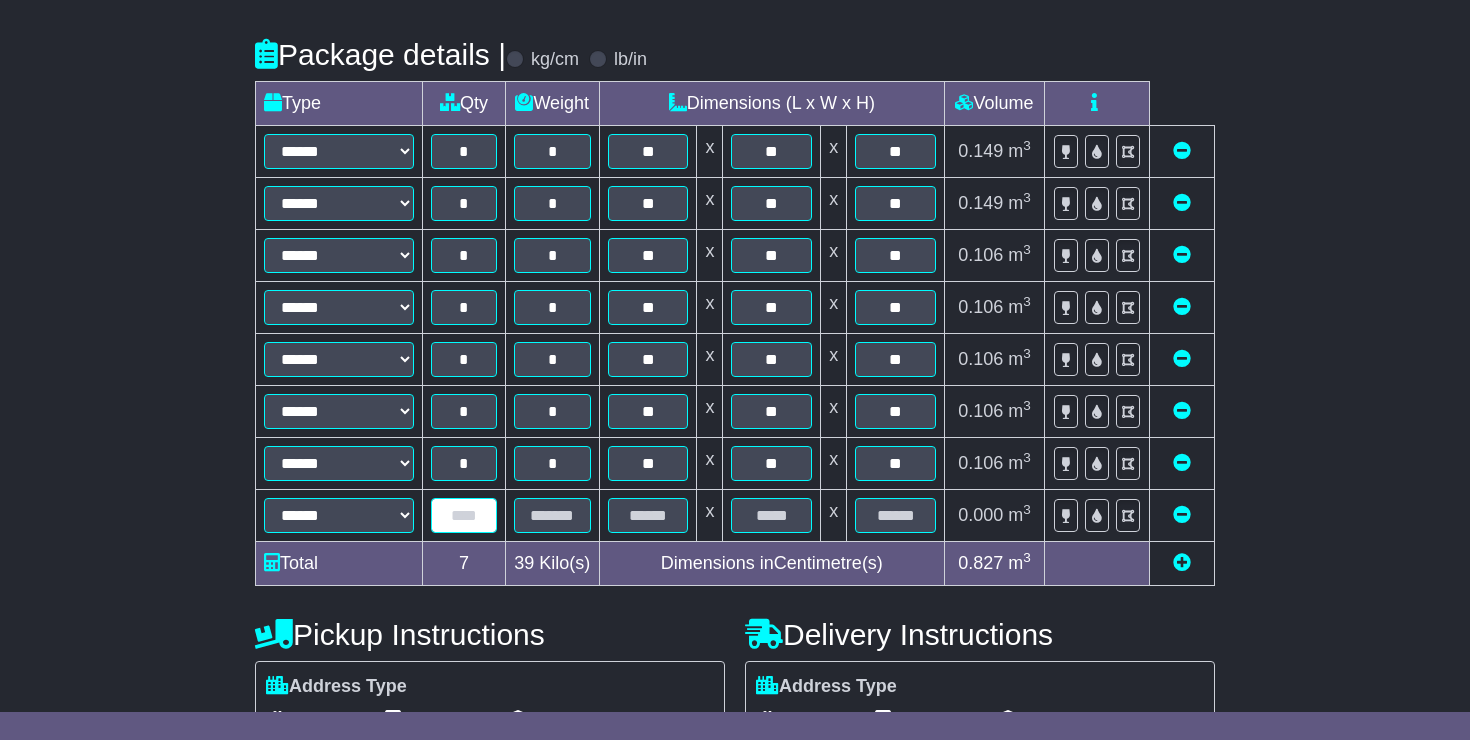 click at bounding box center (464, 515) 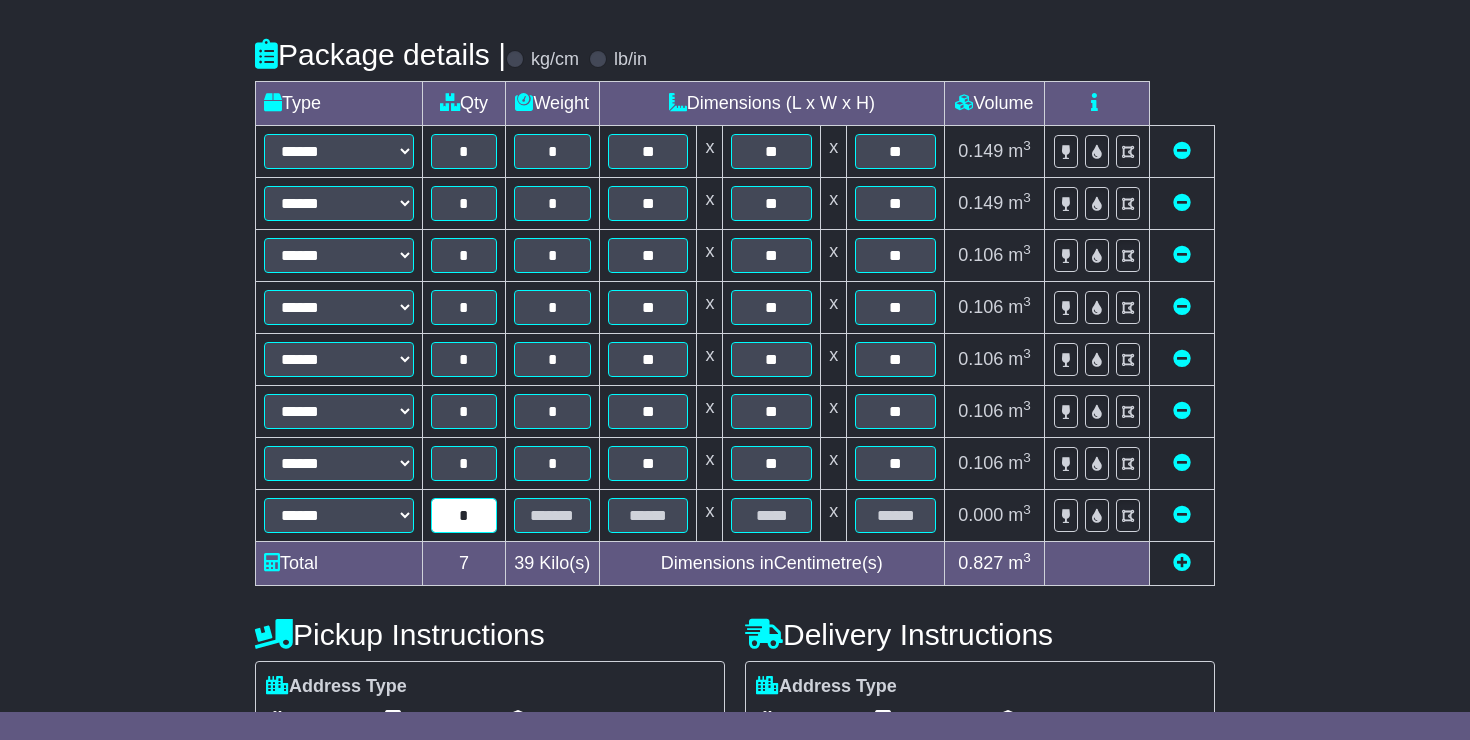 type on "*" 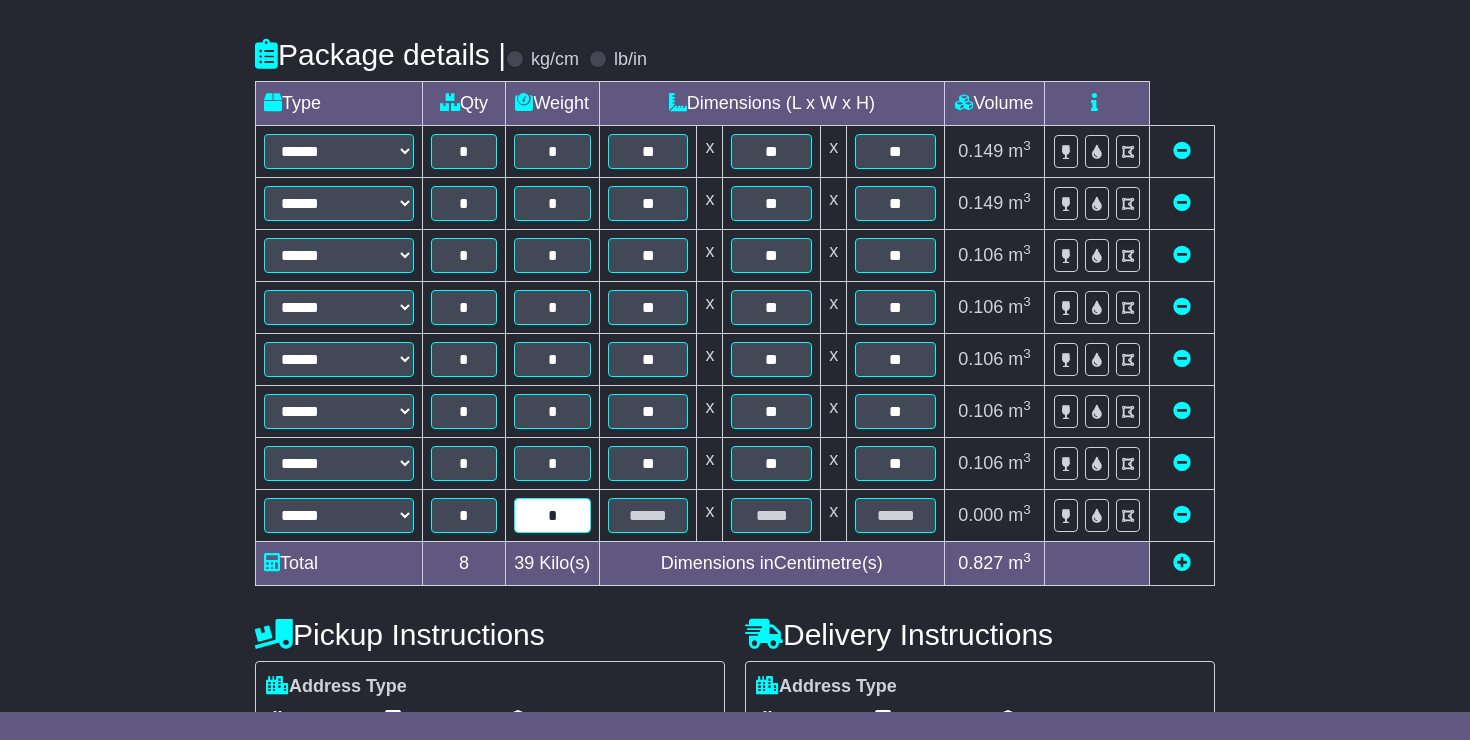 type on "*" 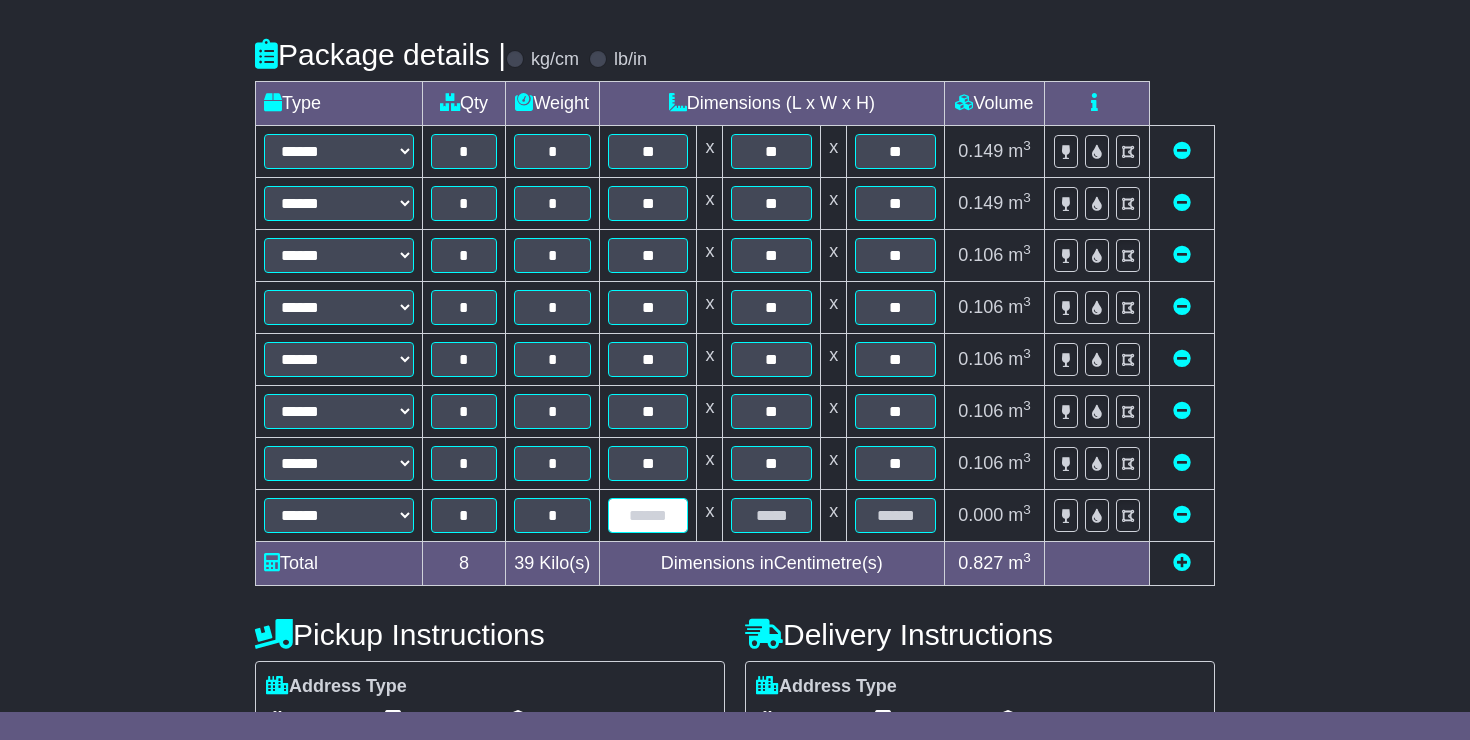 click at bounding box center [648, 515] 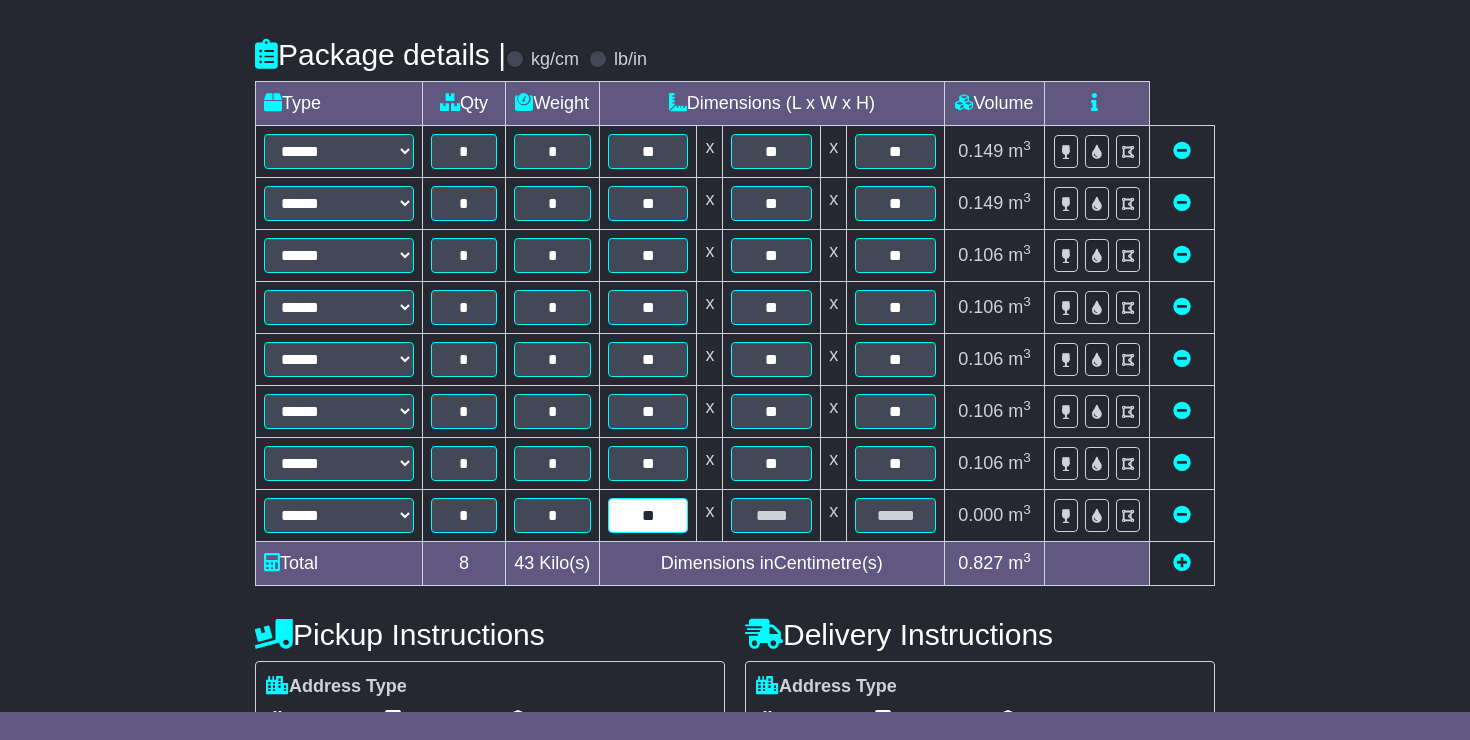 type on "**" 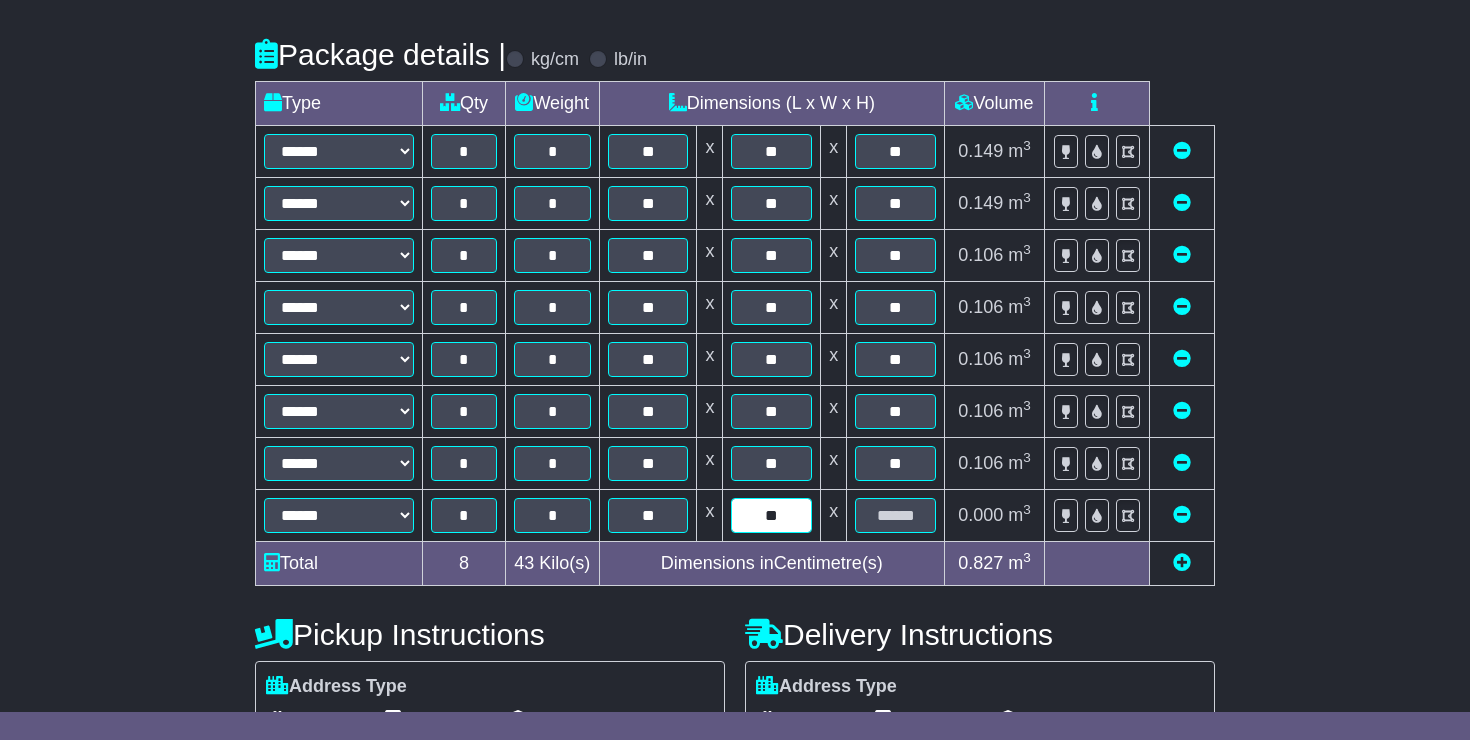 type on "**" 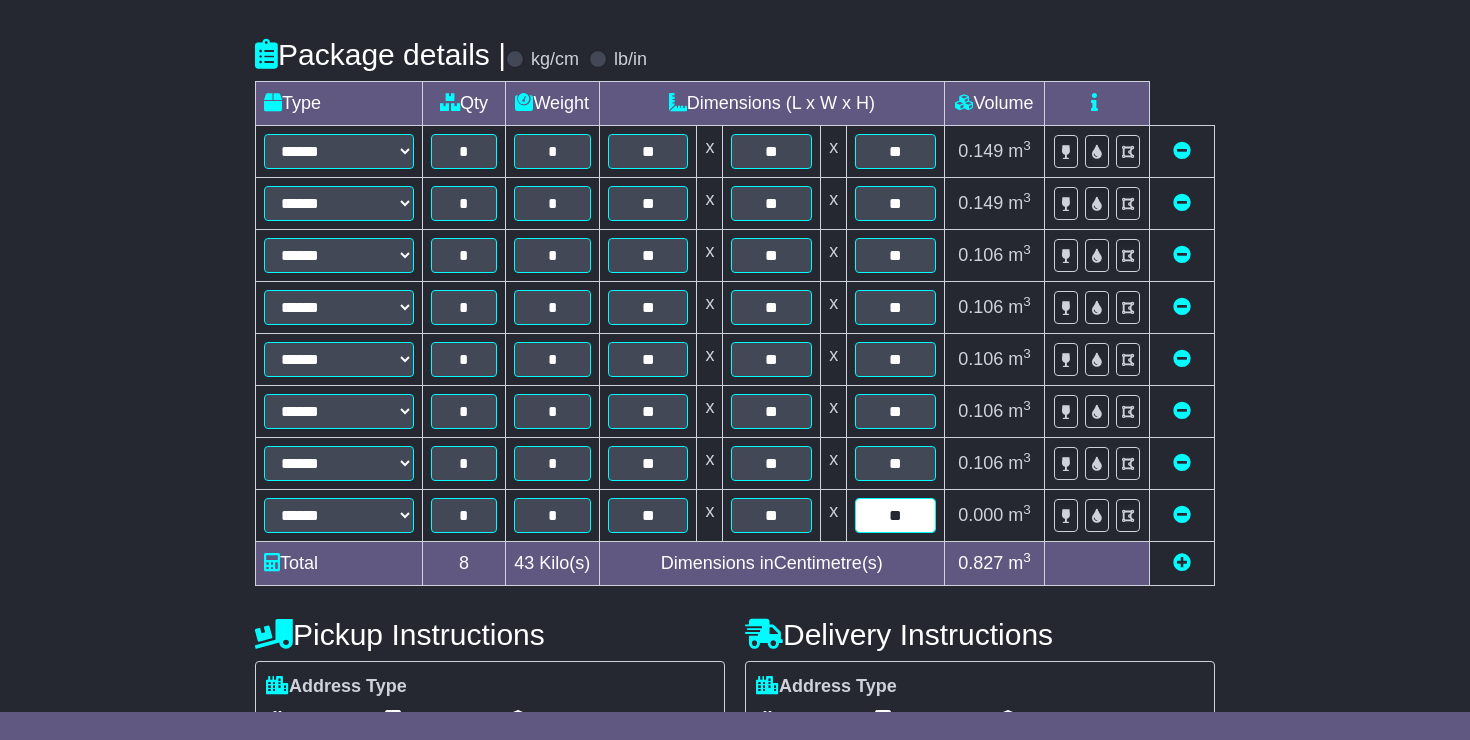 type on "**" 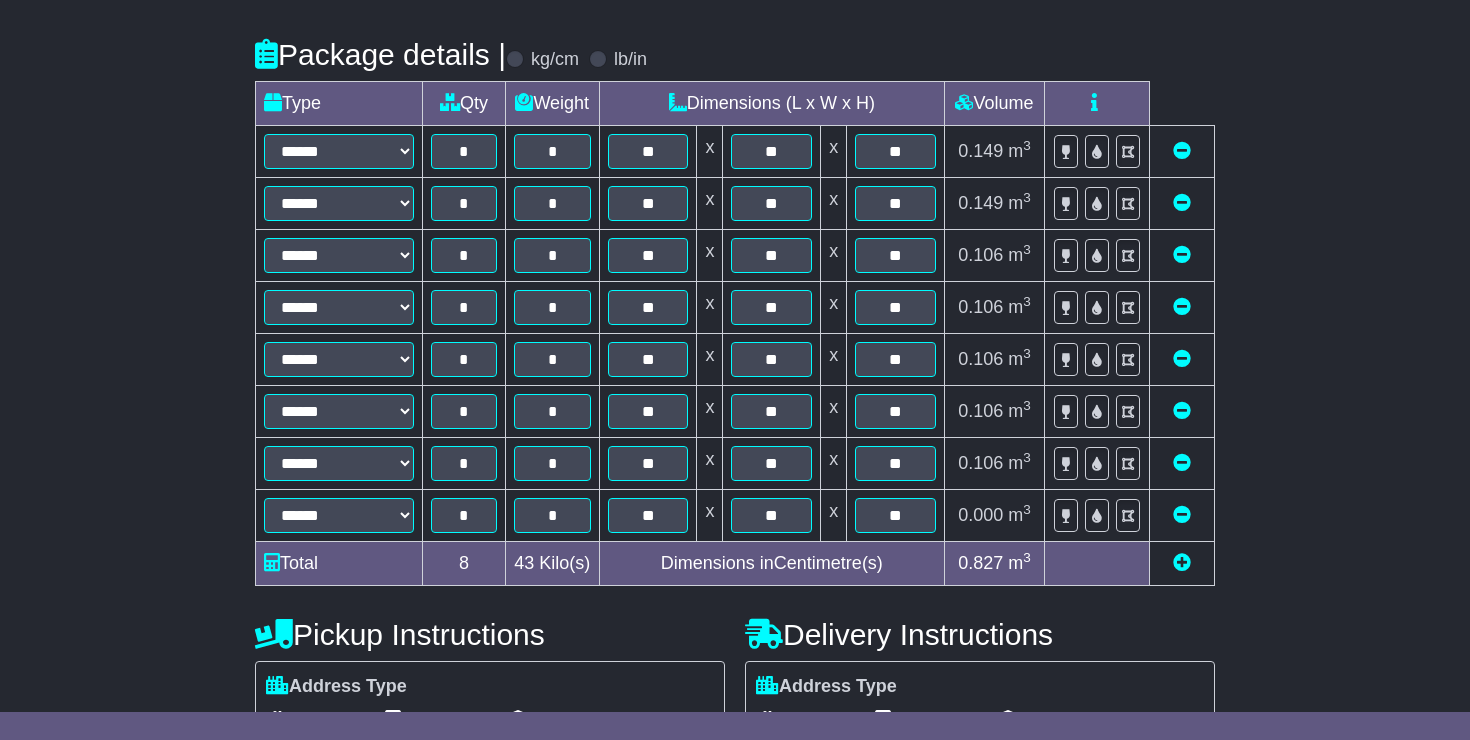 click at bounding box center [1182, 562] 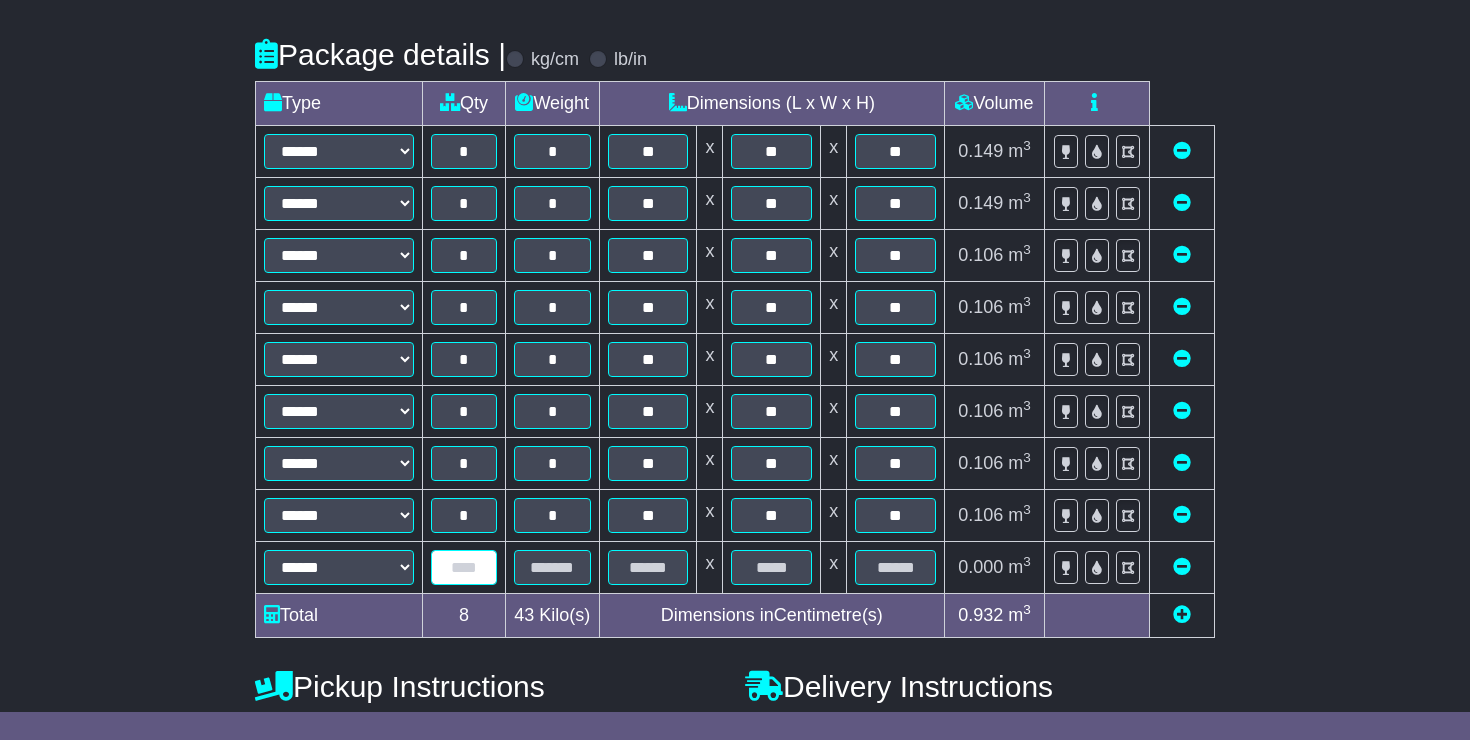 click at bounding box center (464, 567) 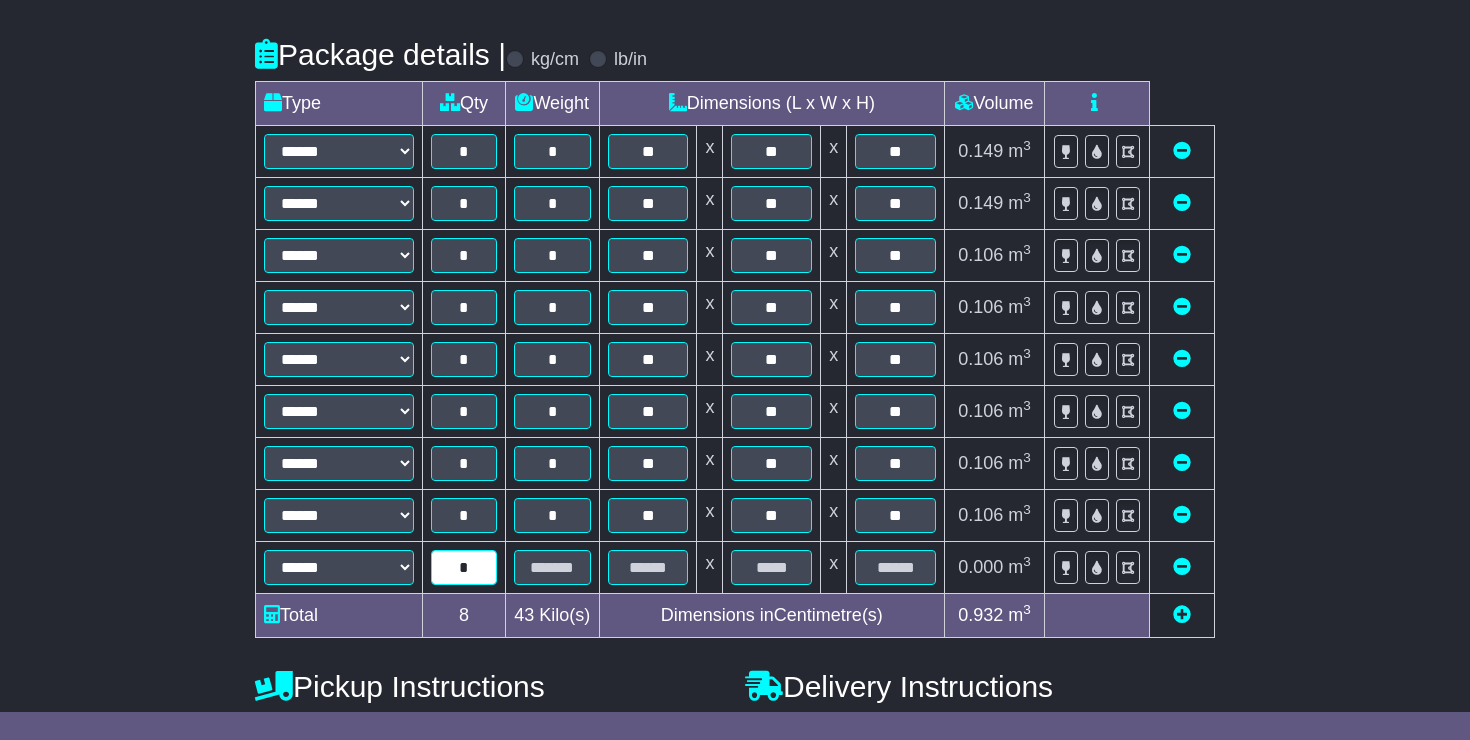 type on "*" 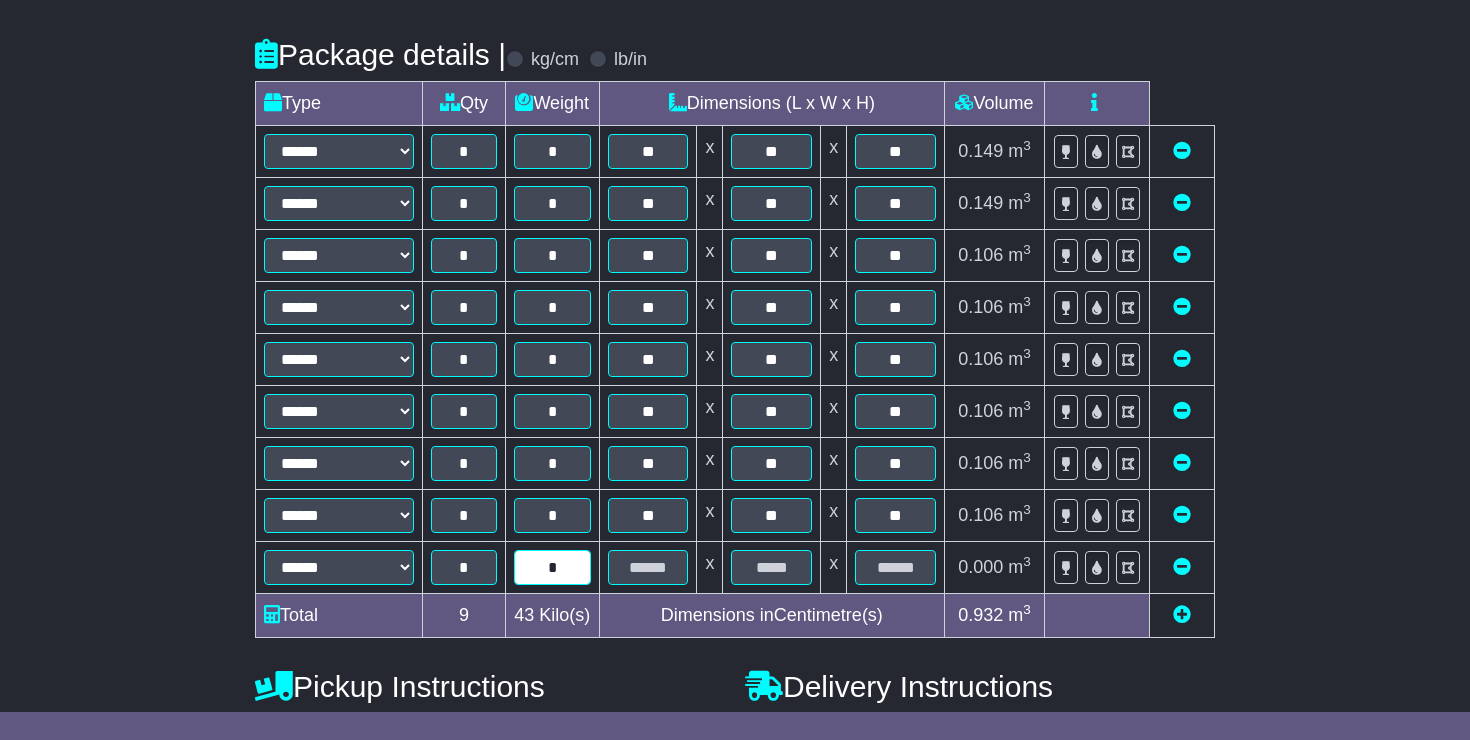type on "*" 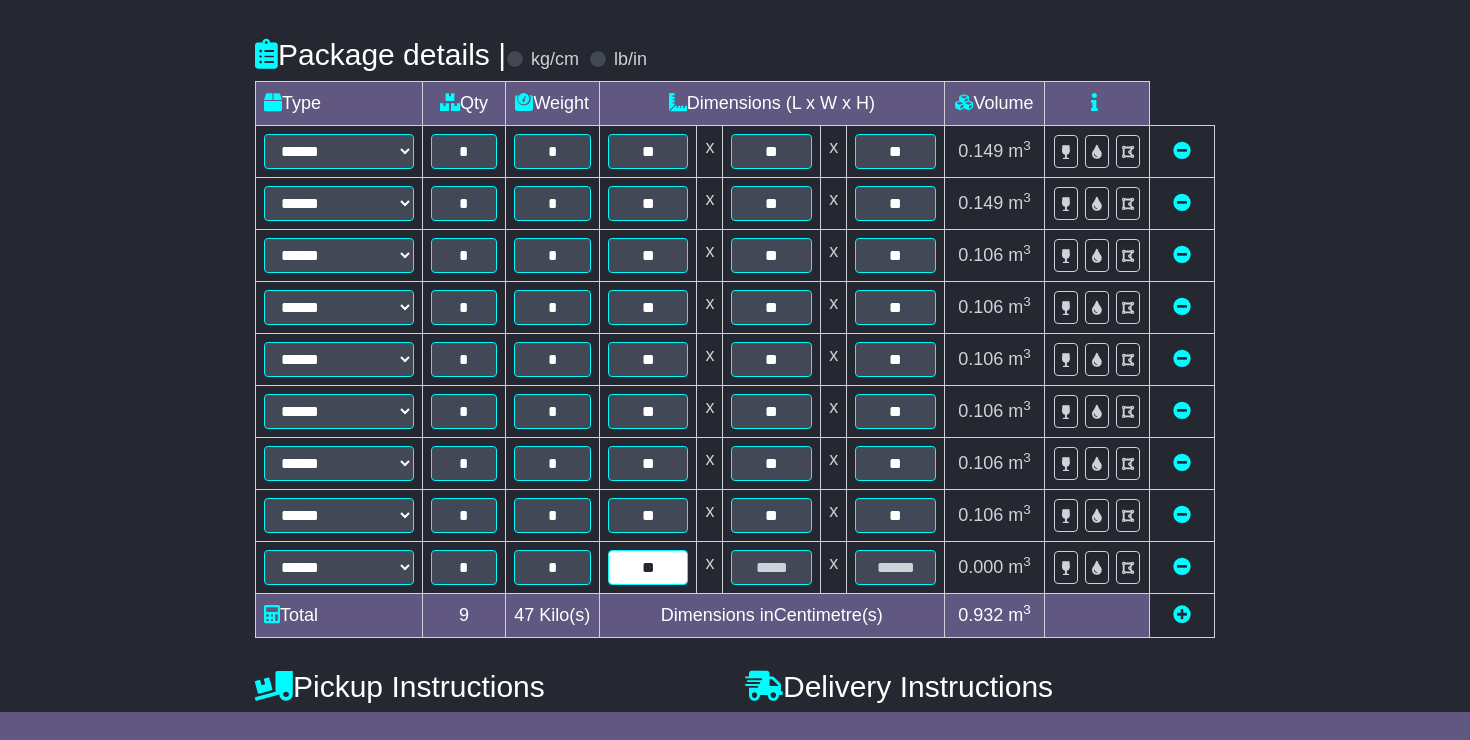 type on "**" 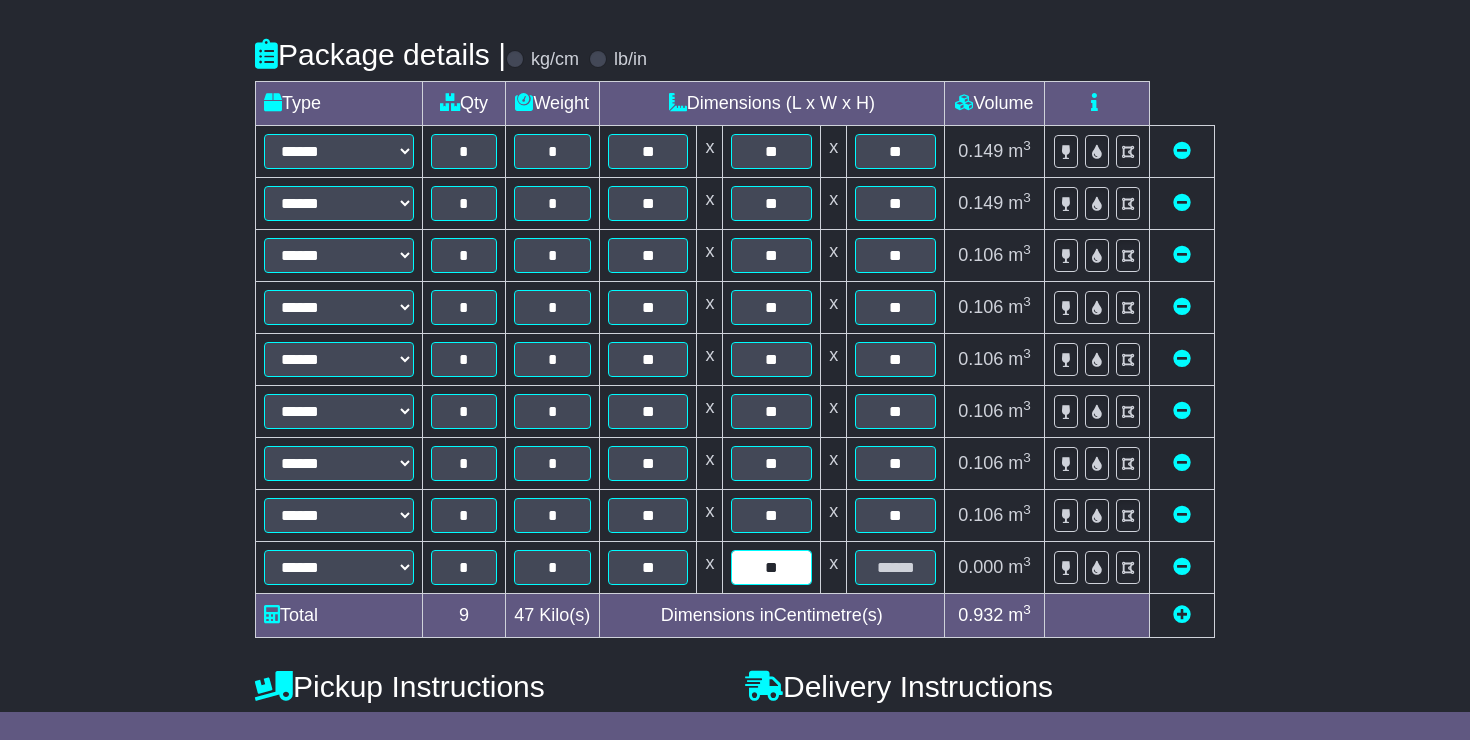 type on "**" 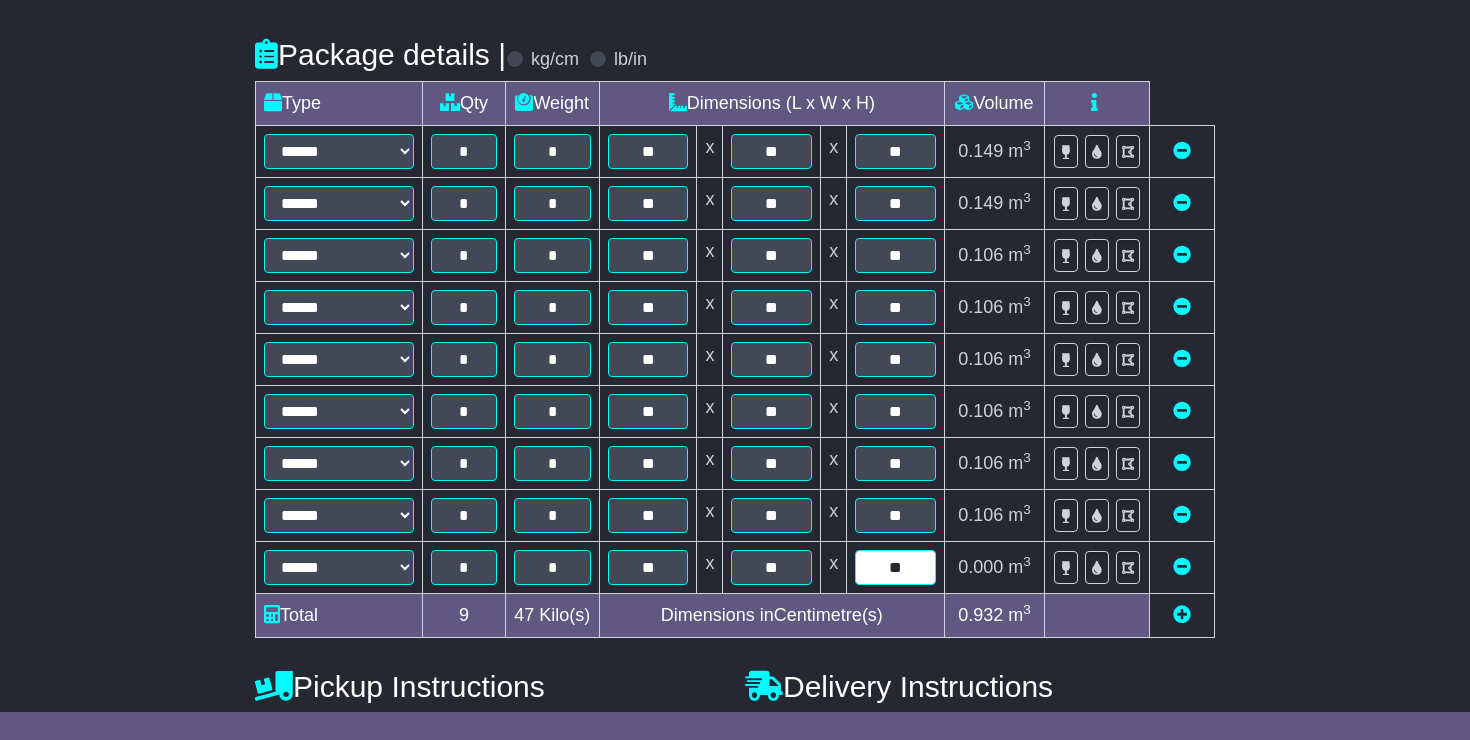 type on "**" 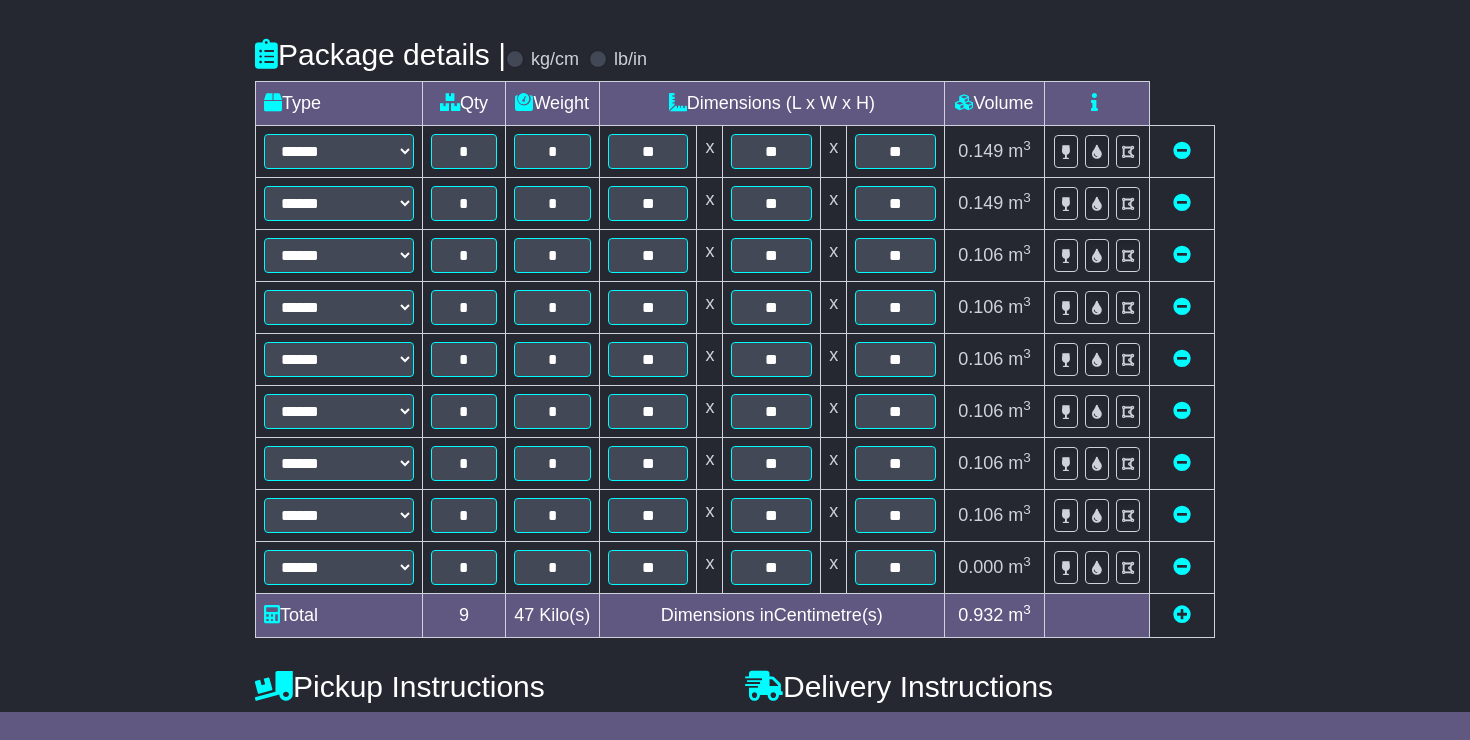 click at bounding box center (1182, 614) 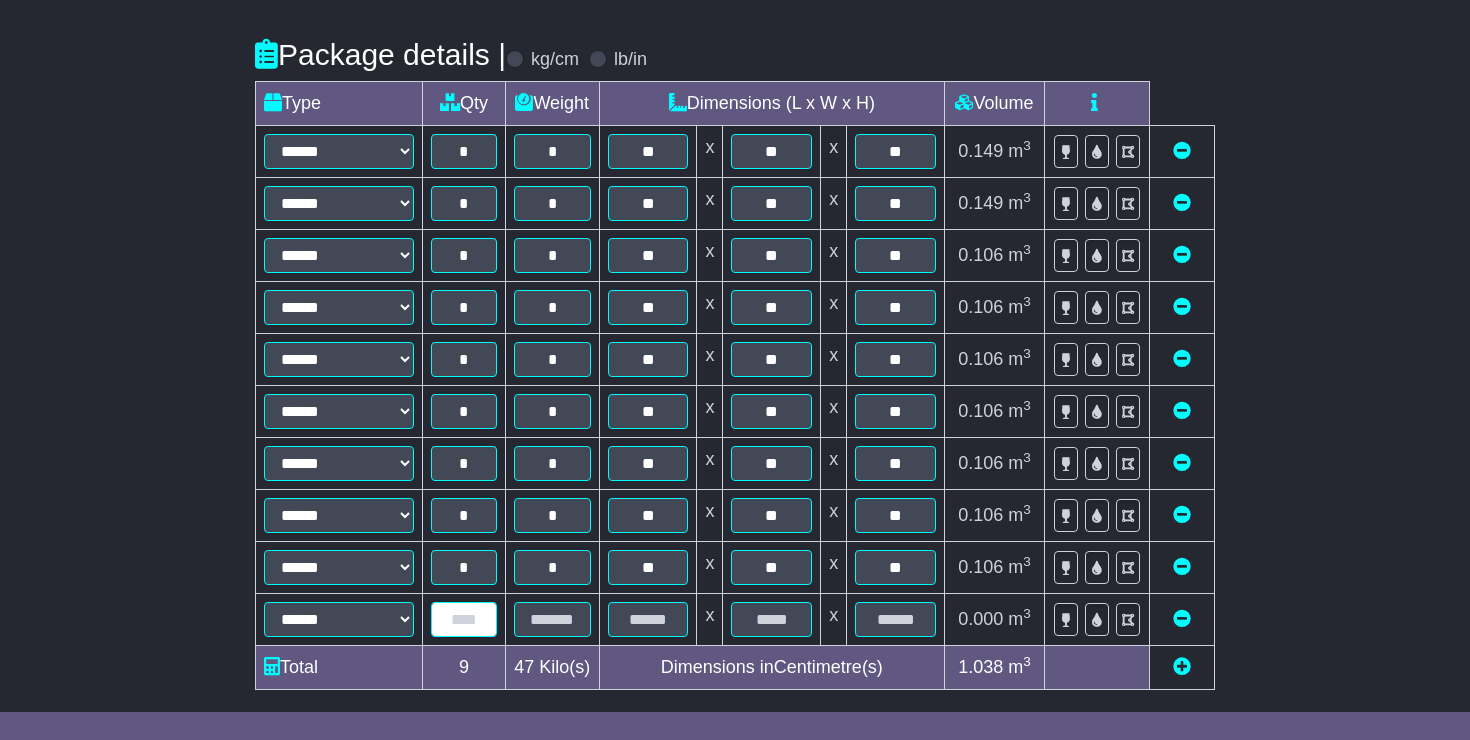 click at bounding box center [464, 619] 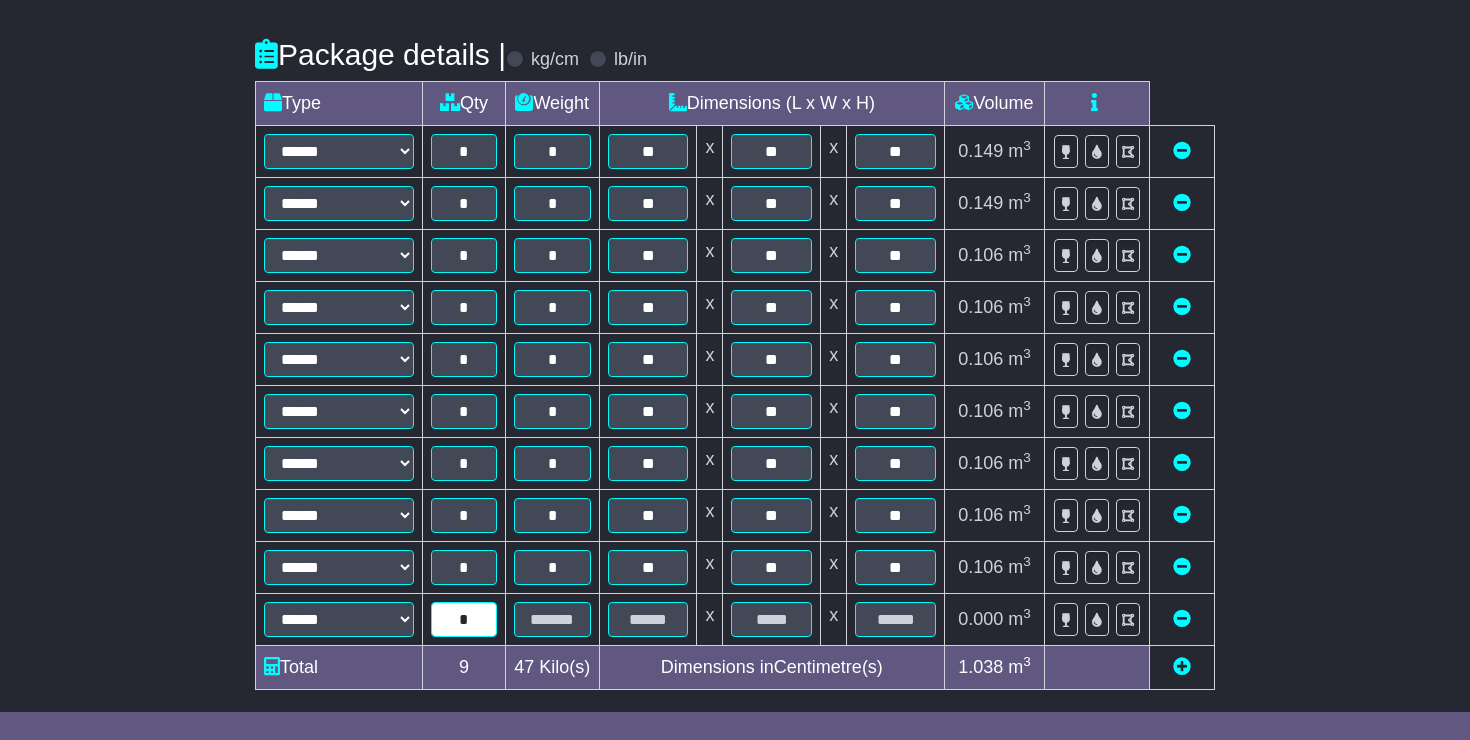 type on "*" 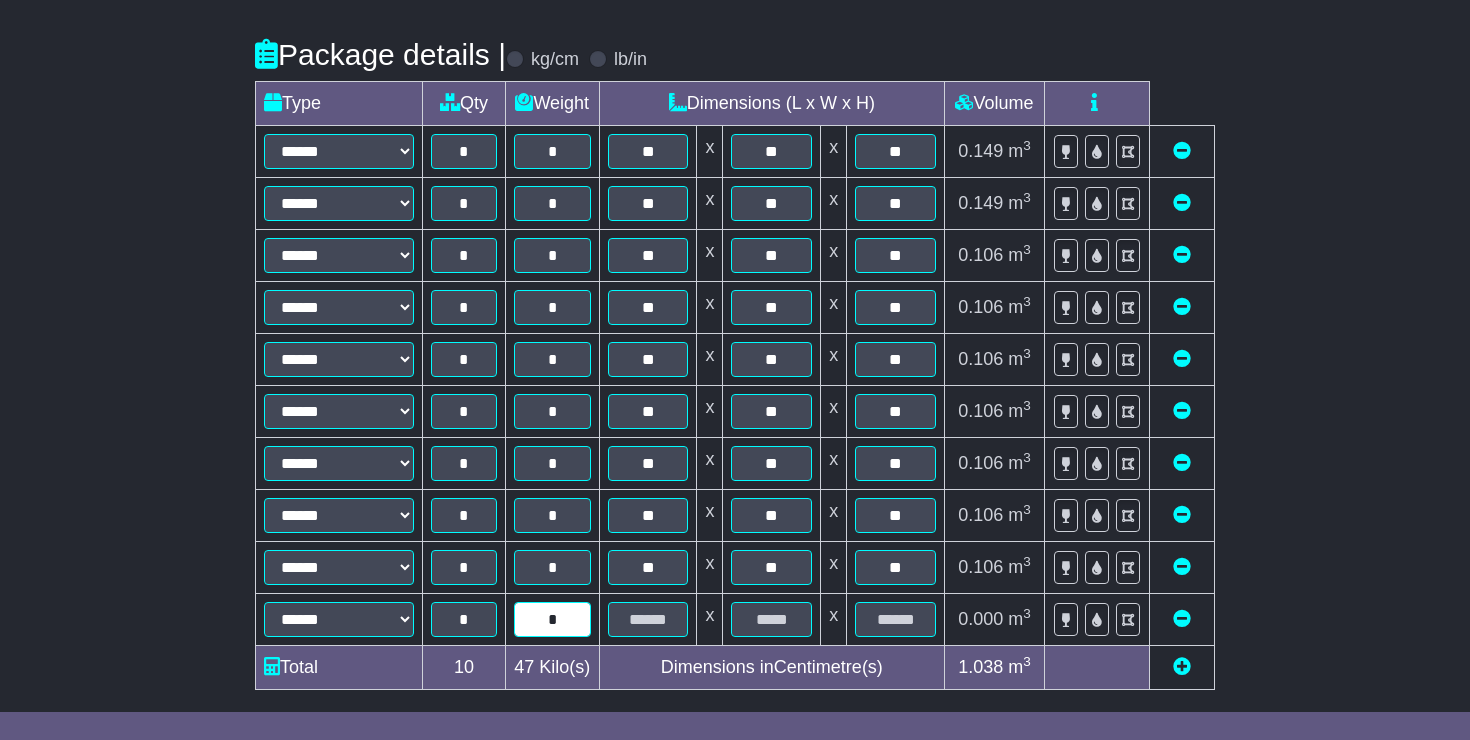 type on "*" 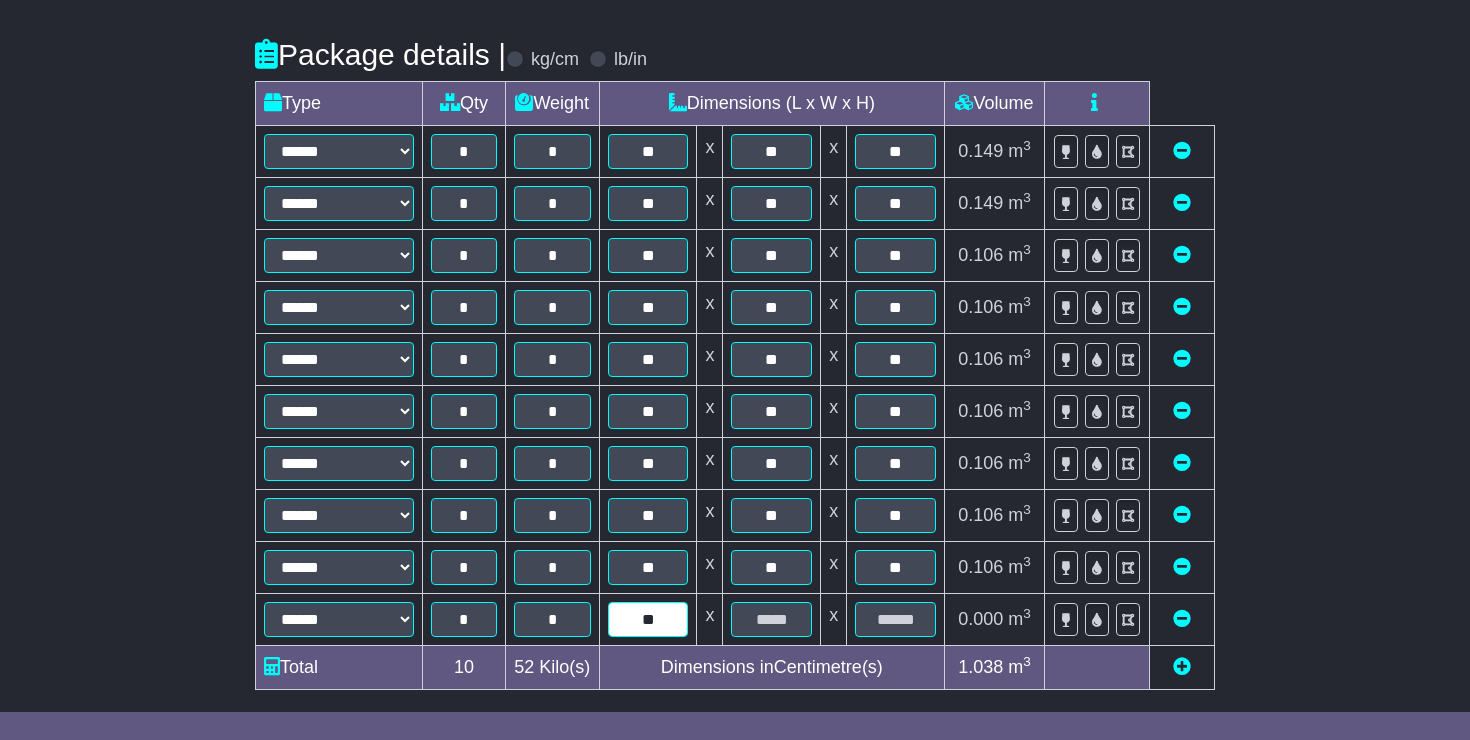 type on "**" 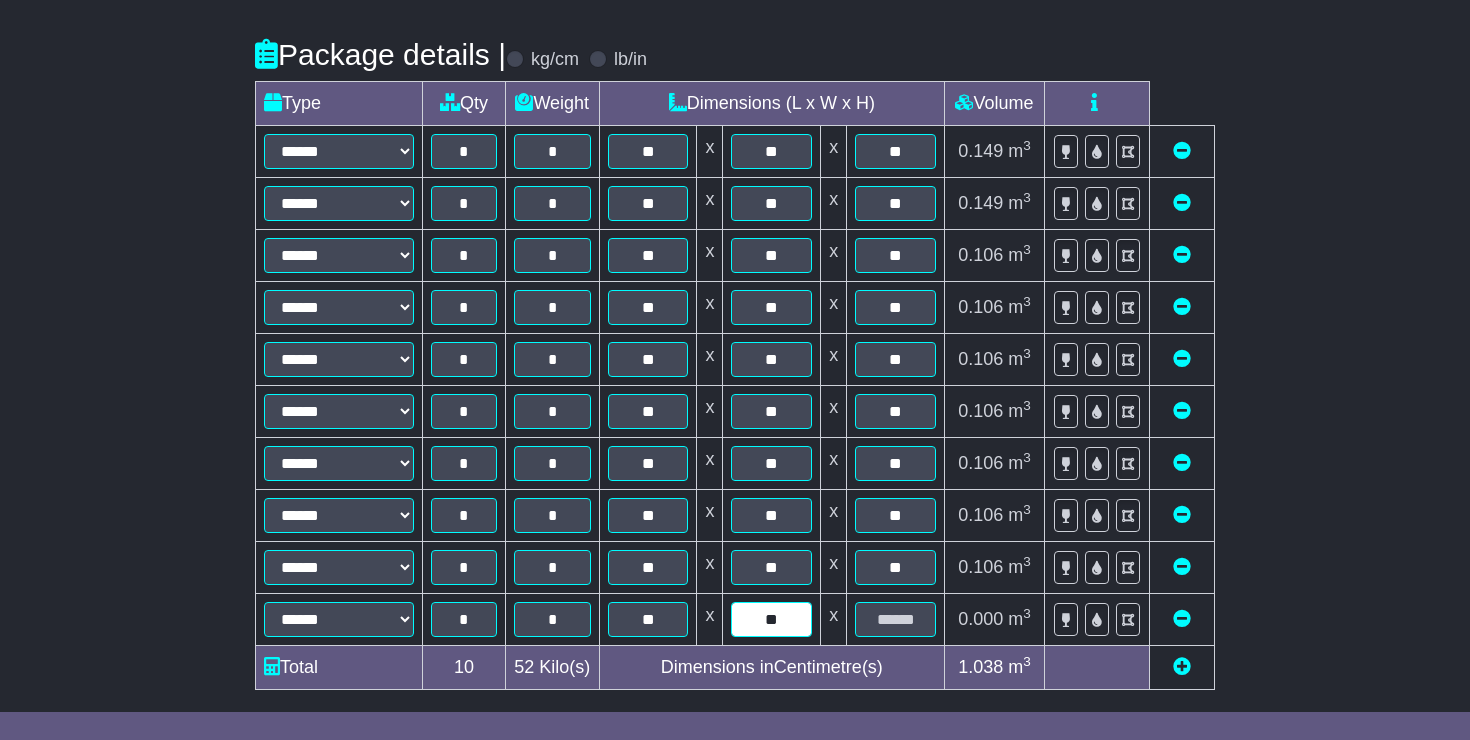 type on "**" 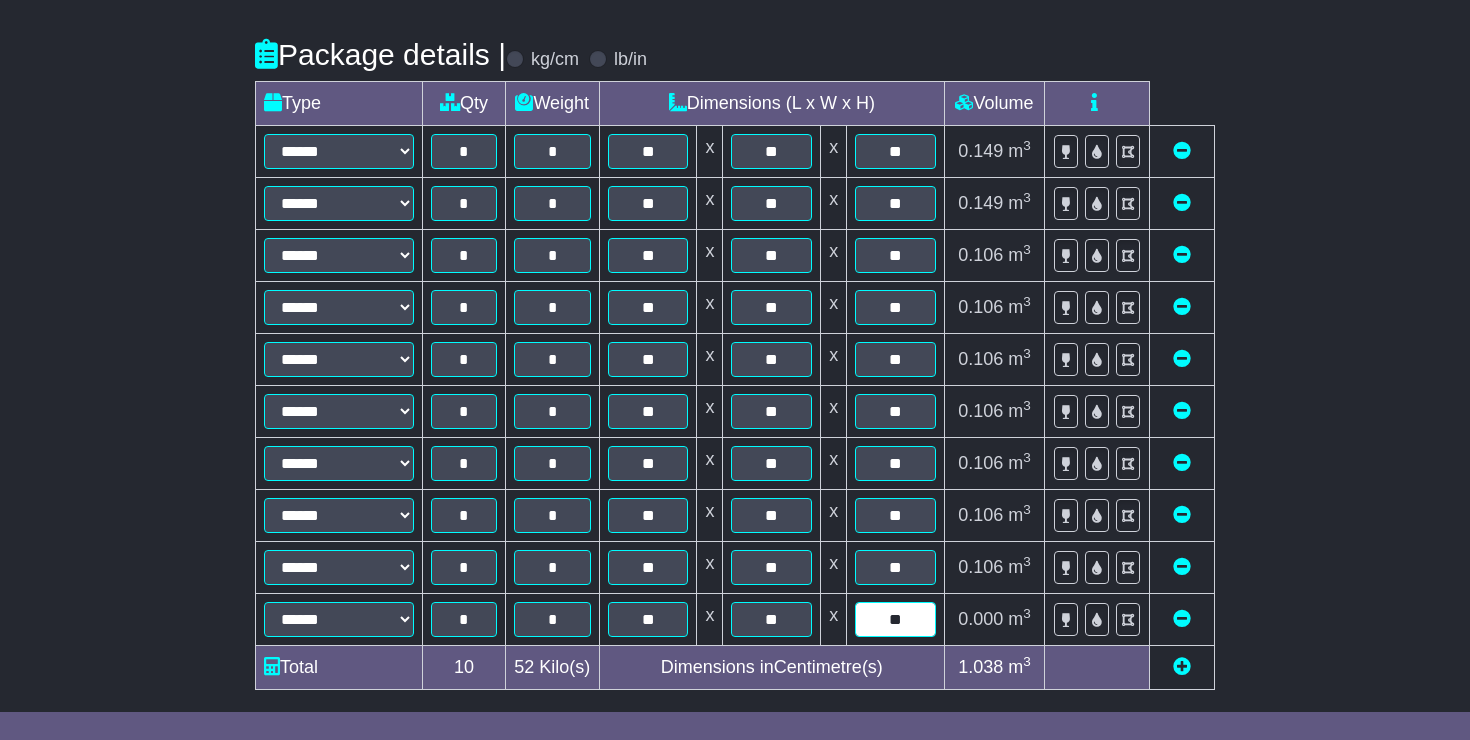 type on "**" 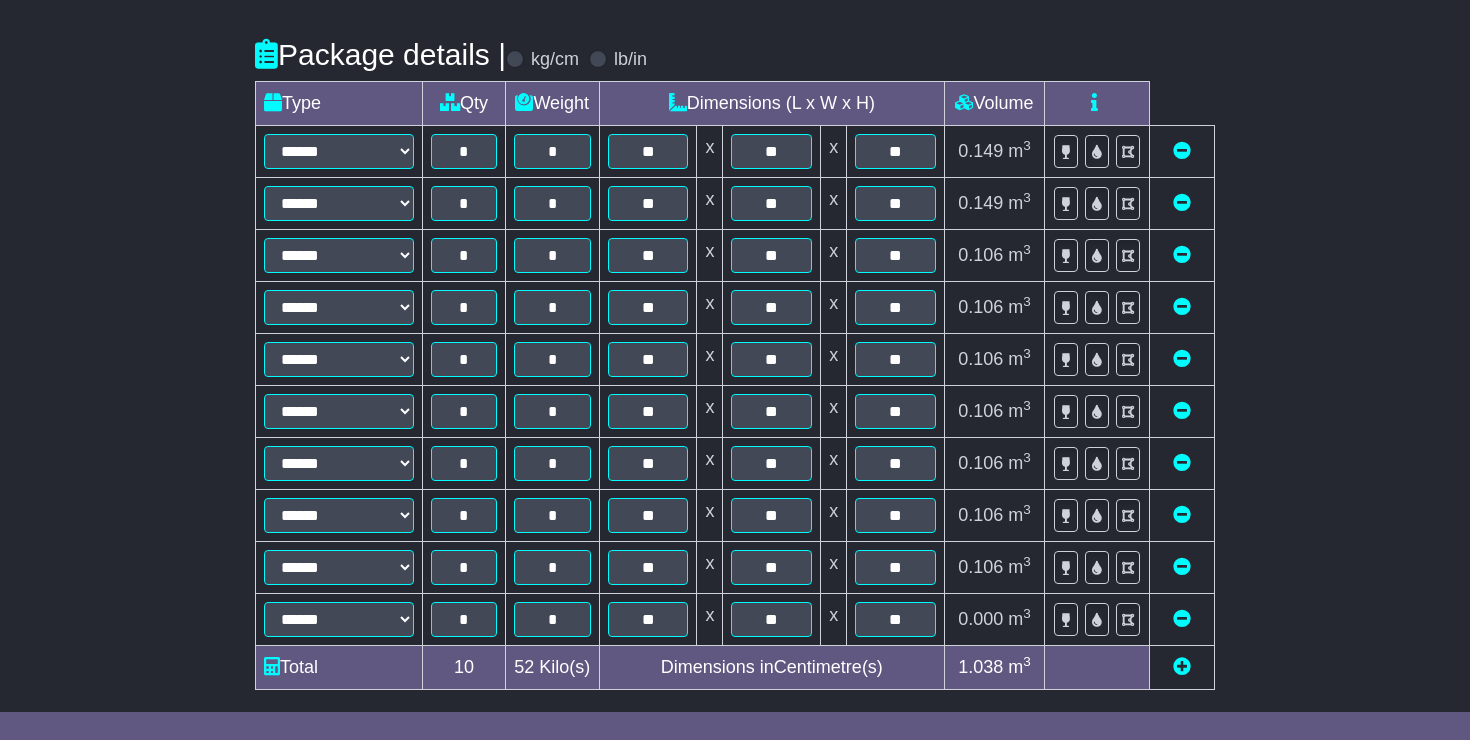 click on "**********" at bounding box center (735, 500) 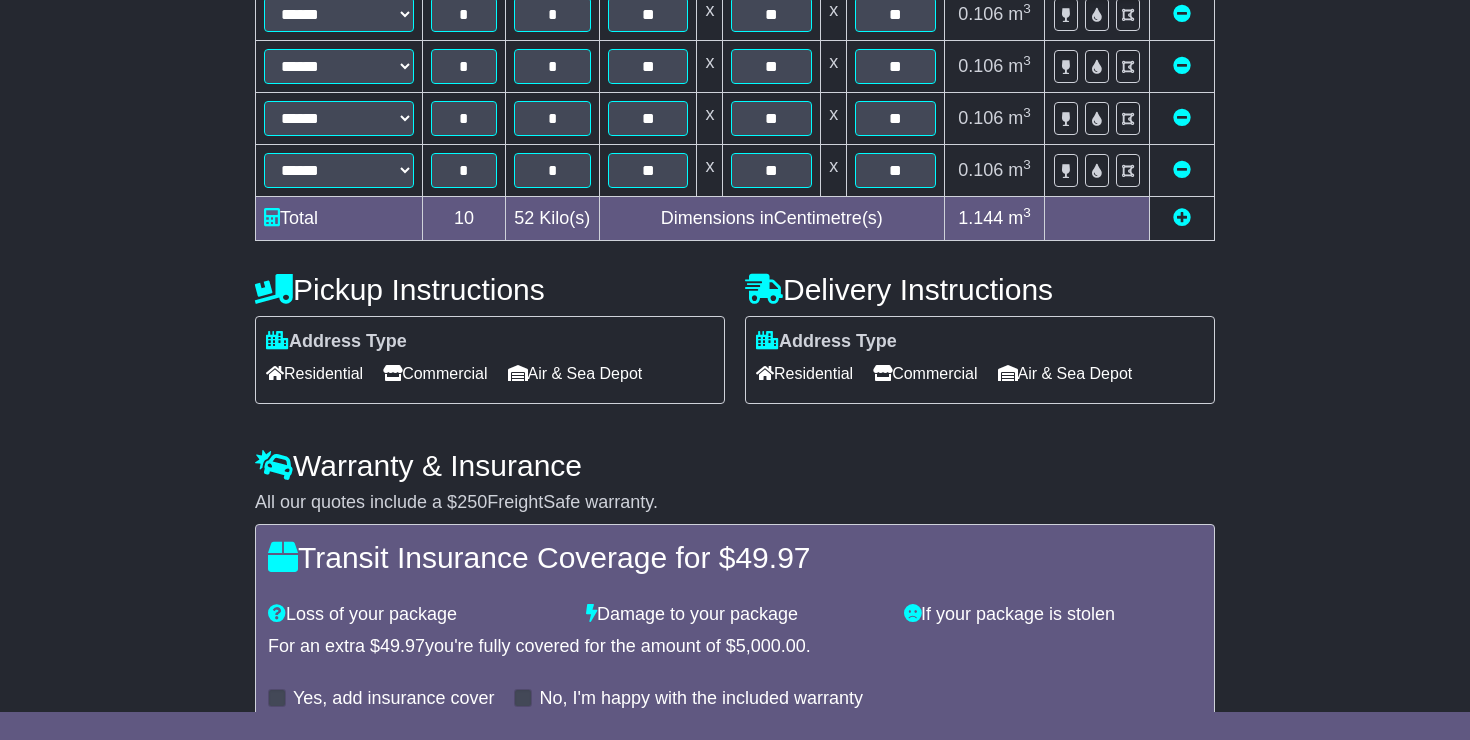 scroll, scrollTop: 897, scrollLeft: 0, axis: vertical 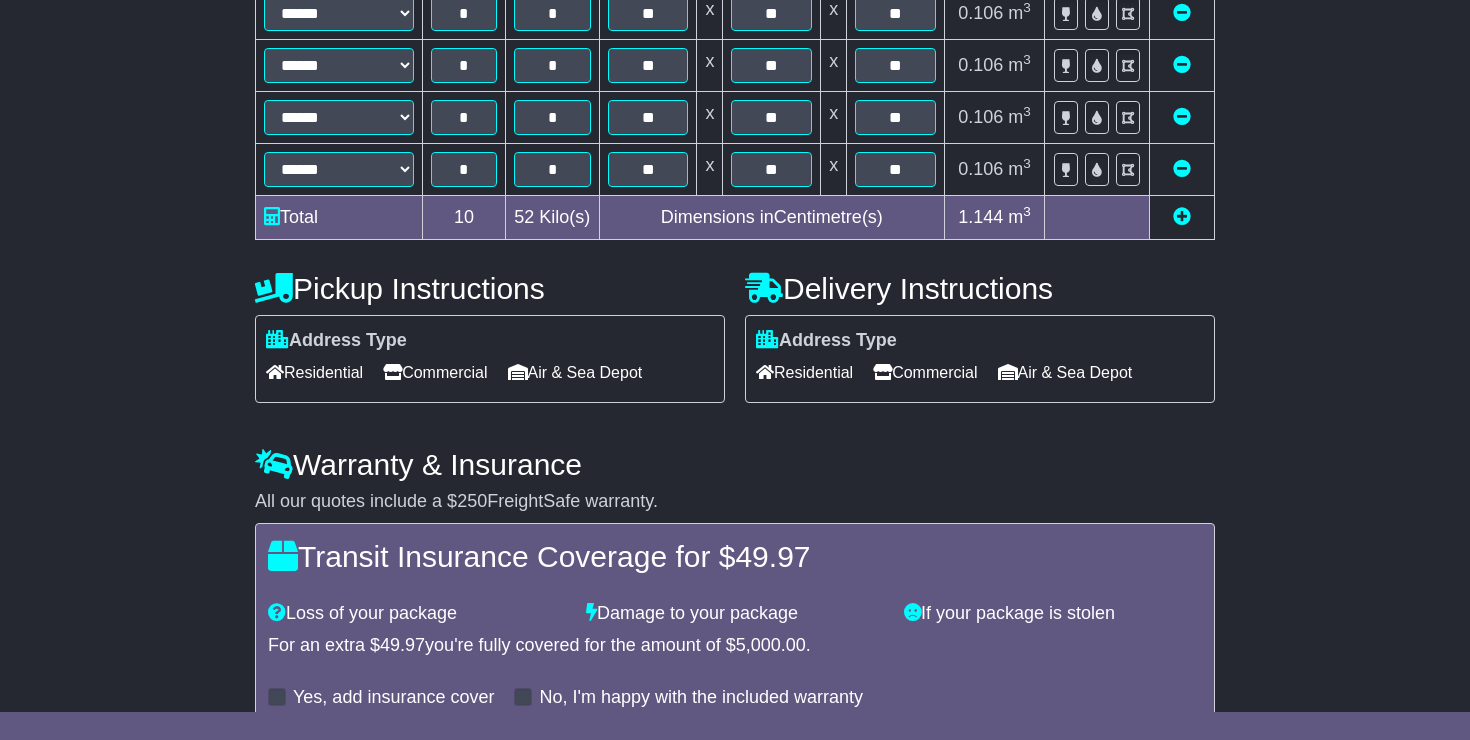 click on "Residential" at bounding box center (314, 372) 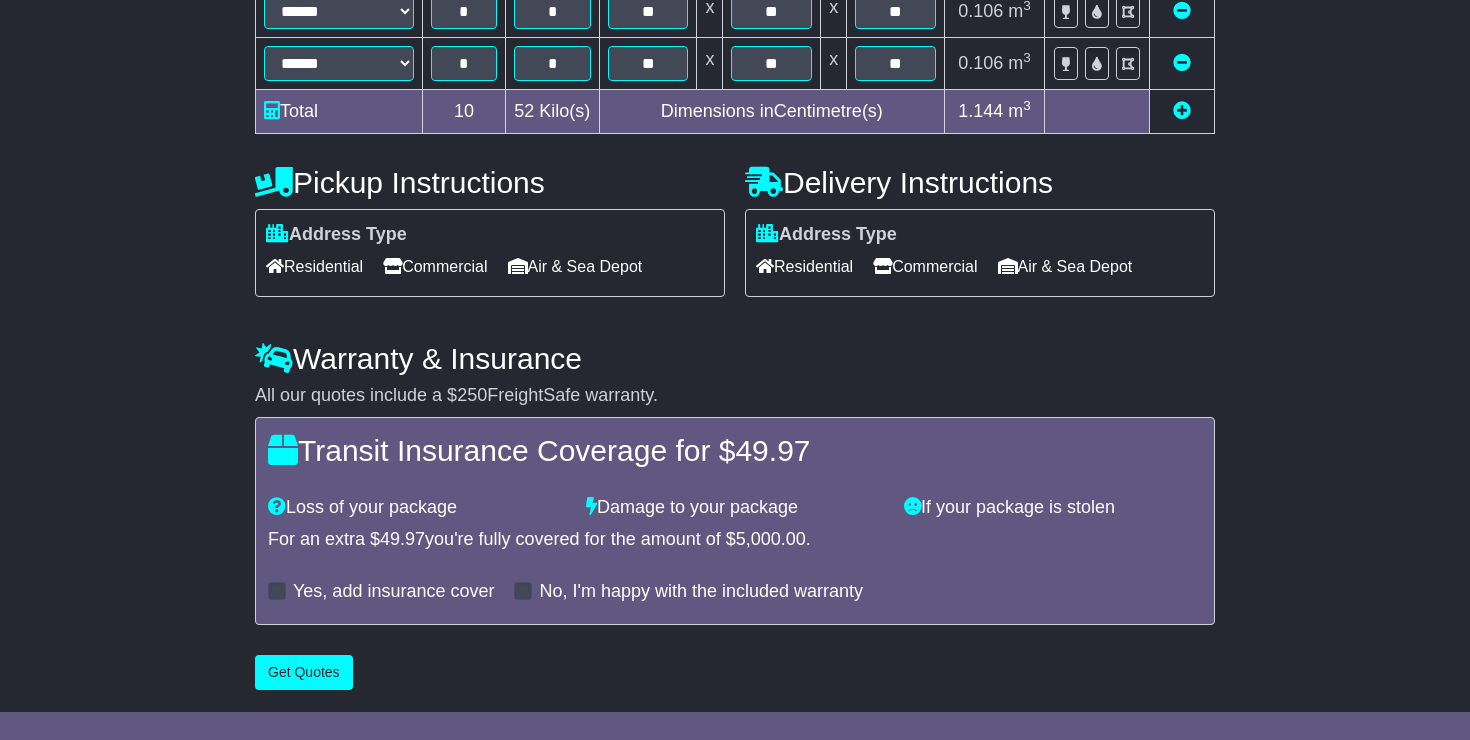 scroll, scrollTop: 1006, scrollLeft: 0, axis: vertical 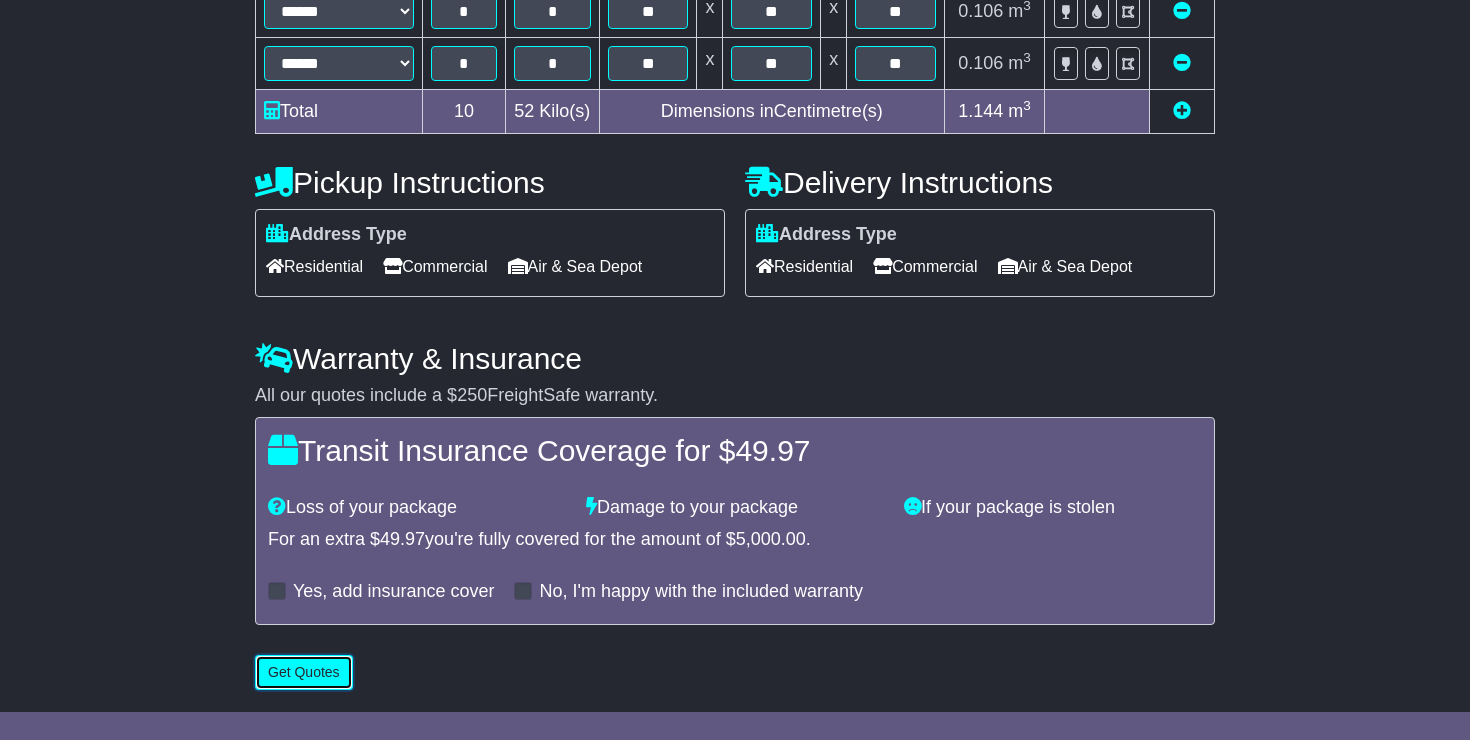 click on "Get Quotes" at bounding box center [304, 672] 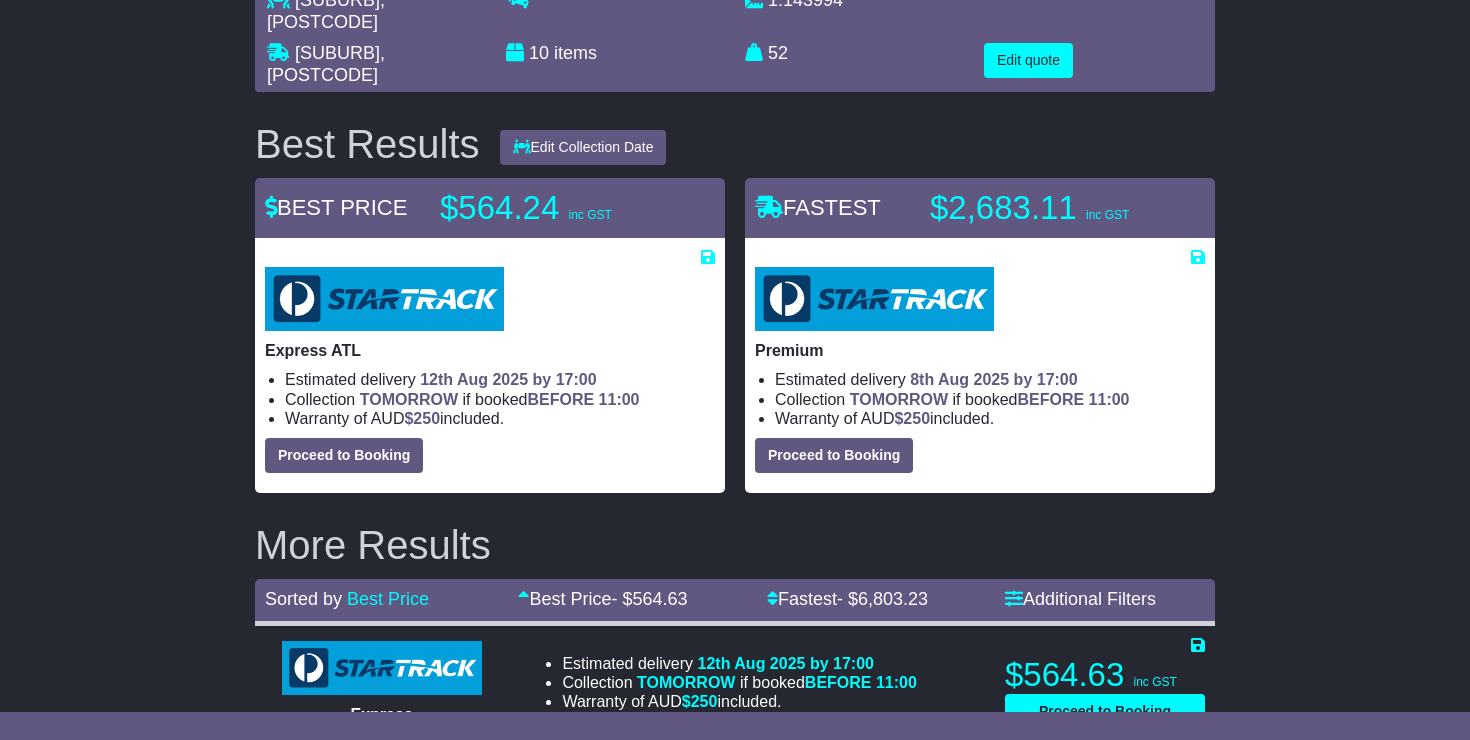 scroll, scrollTop: 186, scrollLeft: 0, axis: vertical 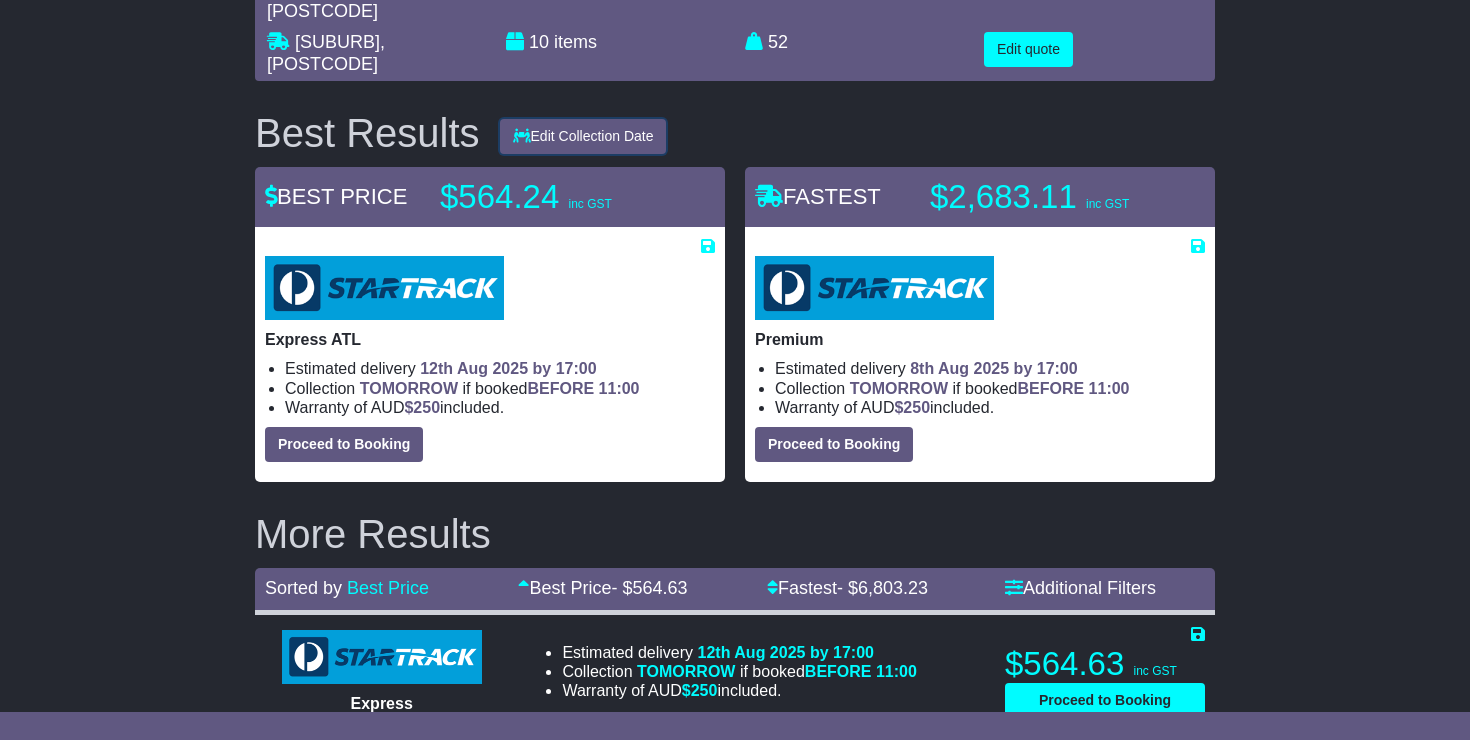 click on "Edit Collection Date" at bounding box center (583, 136) 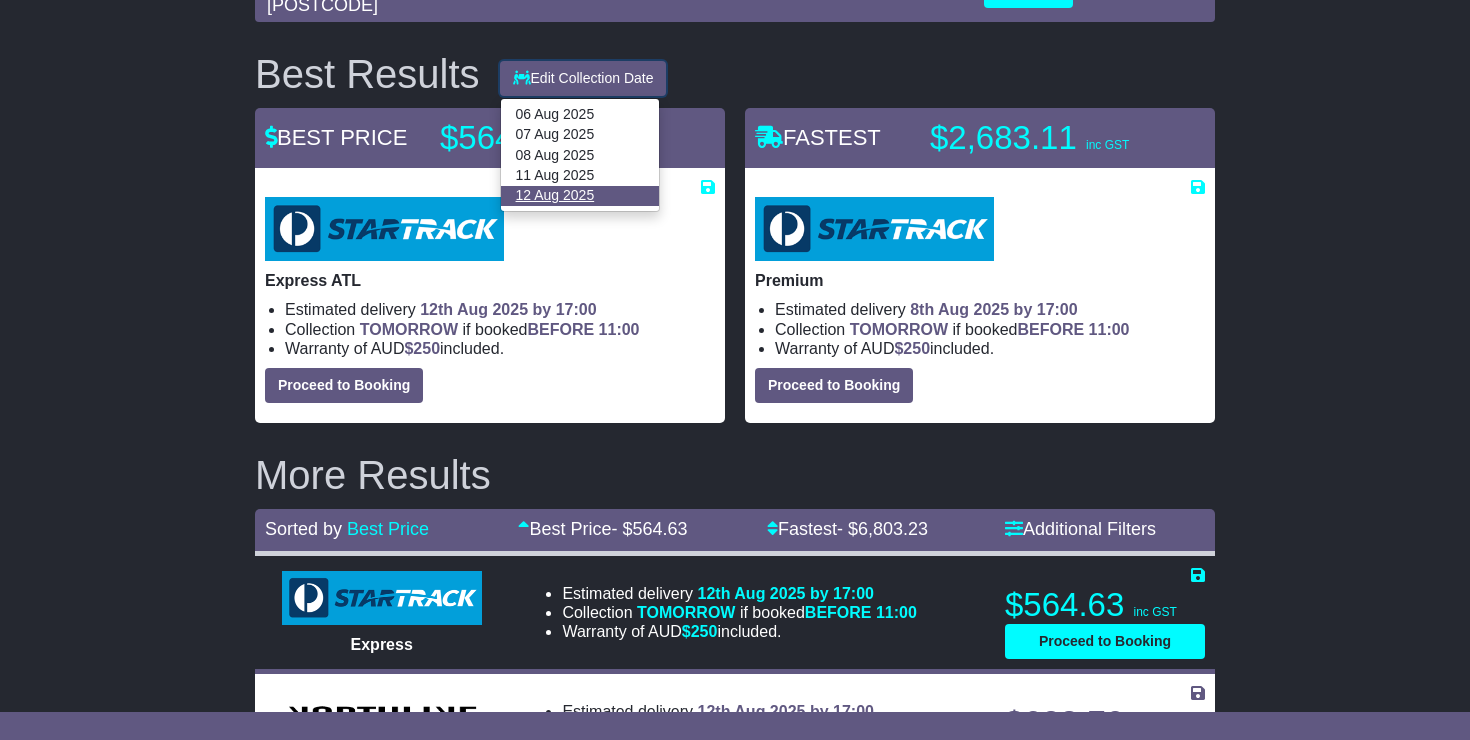 scroll, scrollTop: 250, scrollLeft: 0, axis: vertical 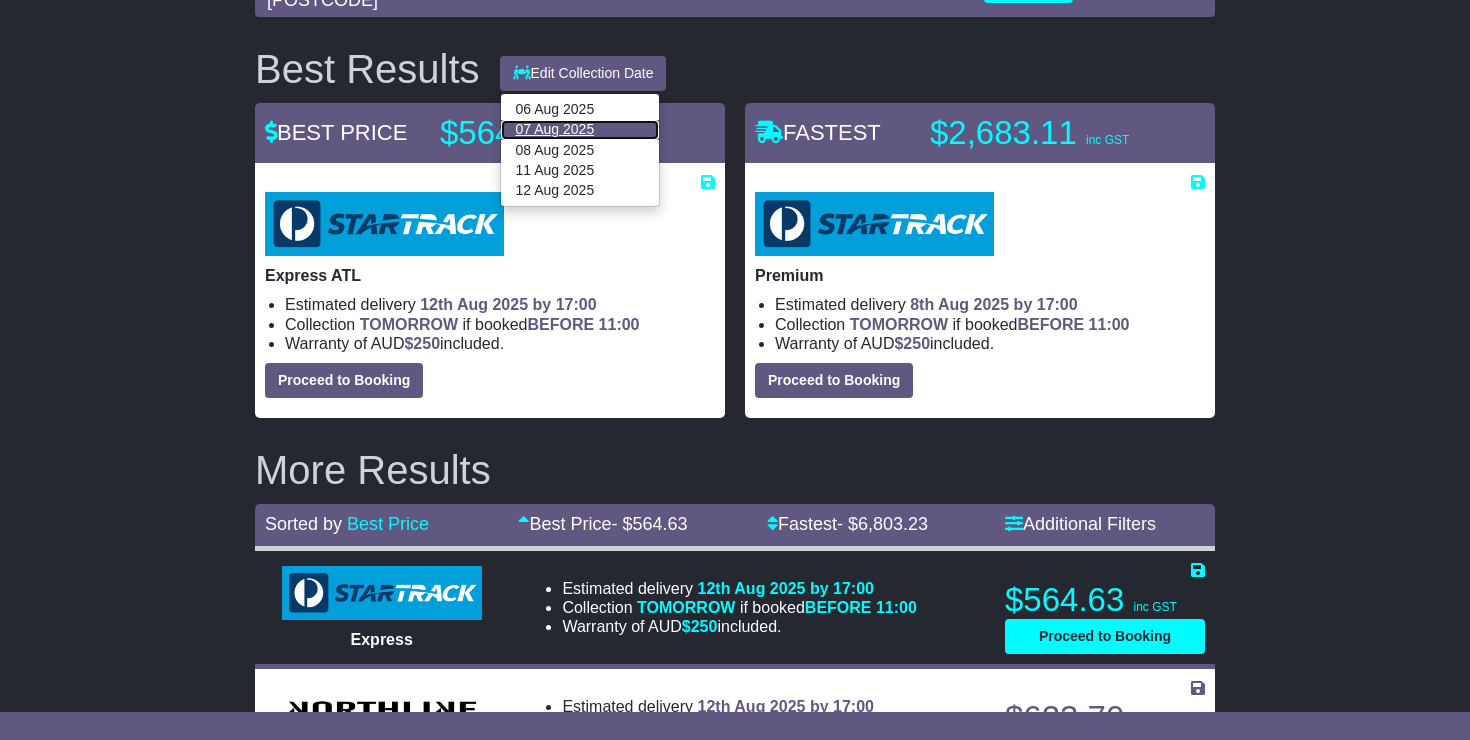 click on "07 Aug 2025" at bounding box center (580, 130) 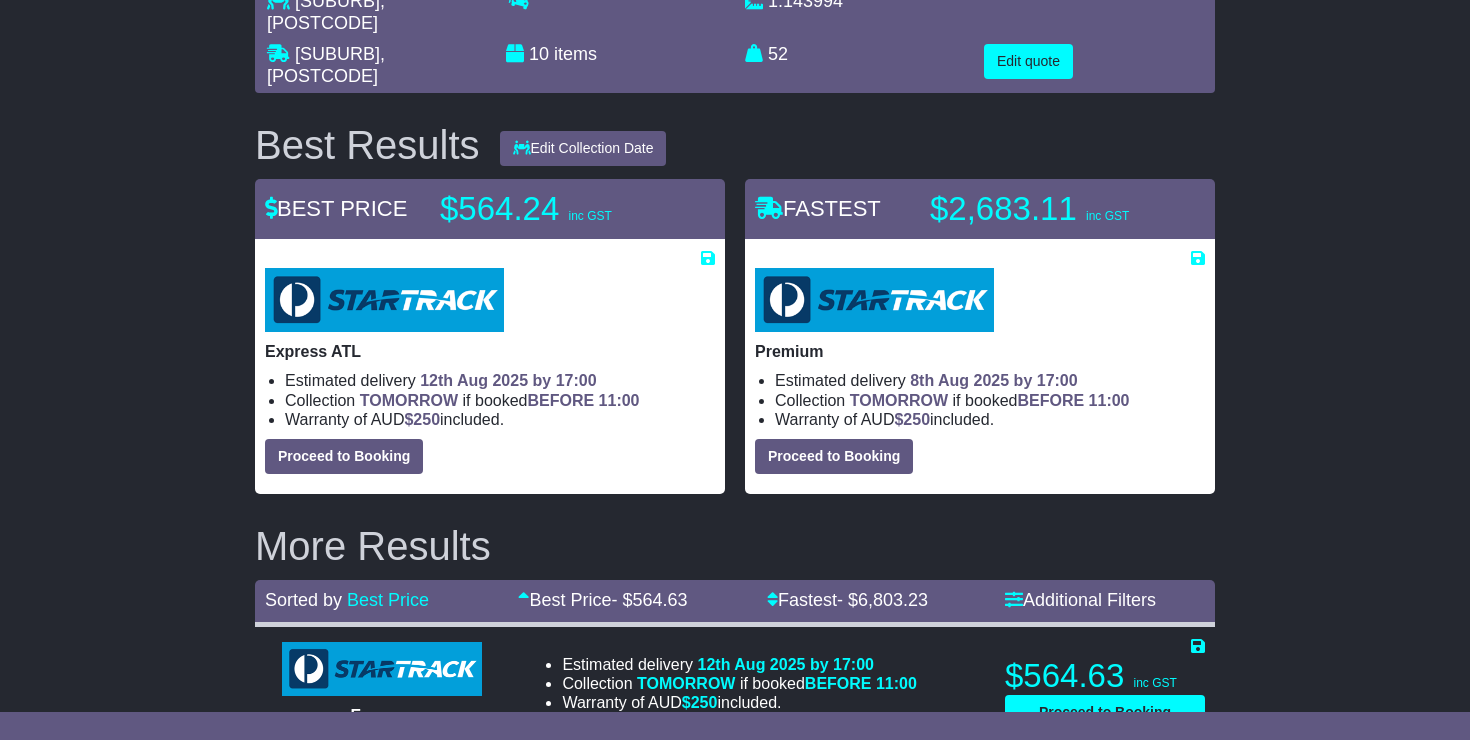 scroll, scrollTop: 0, scrollLeft: 0, axis: both 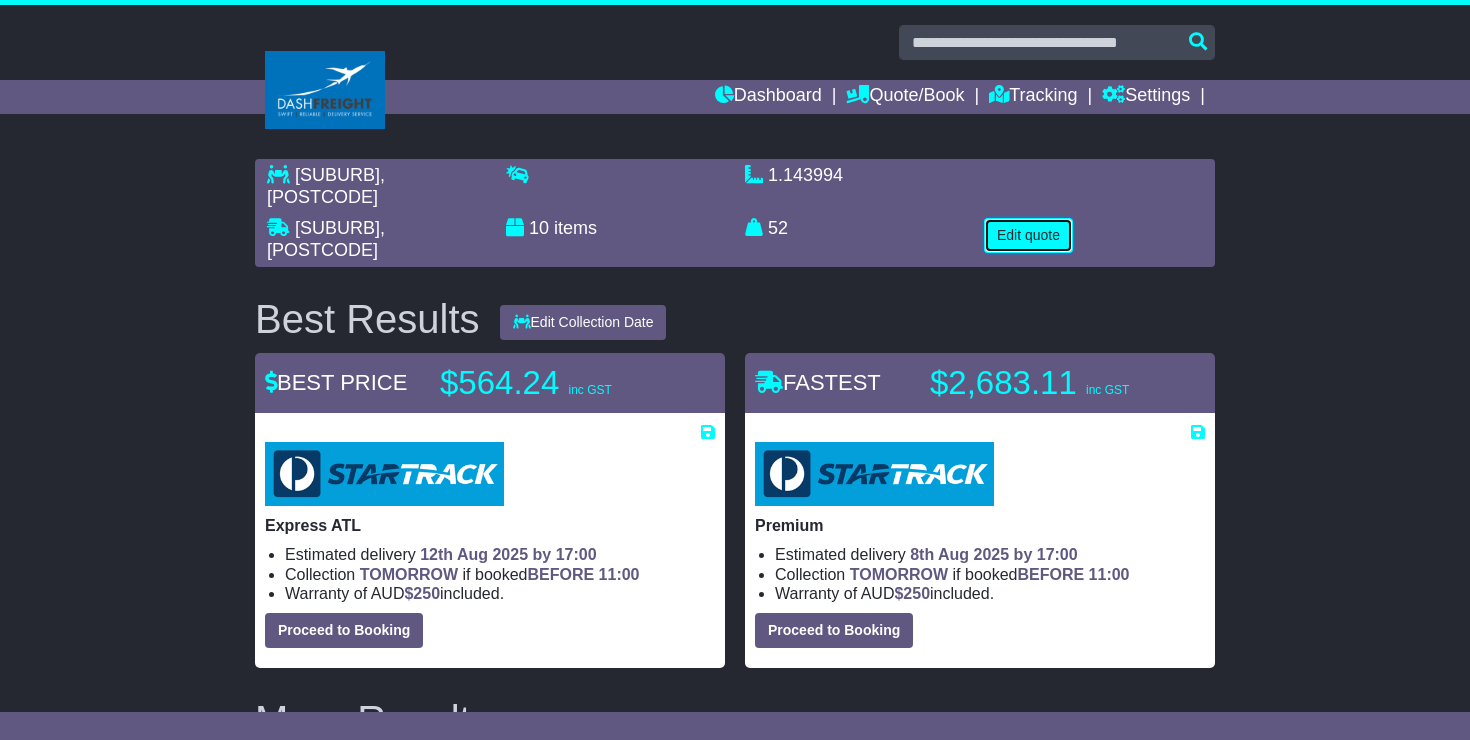 click on "Edit quote" at bounding box center (1028, 235) 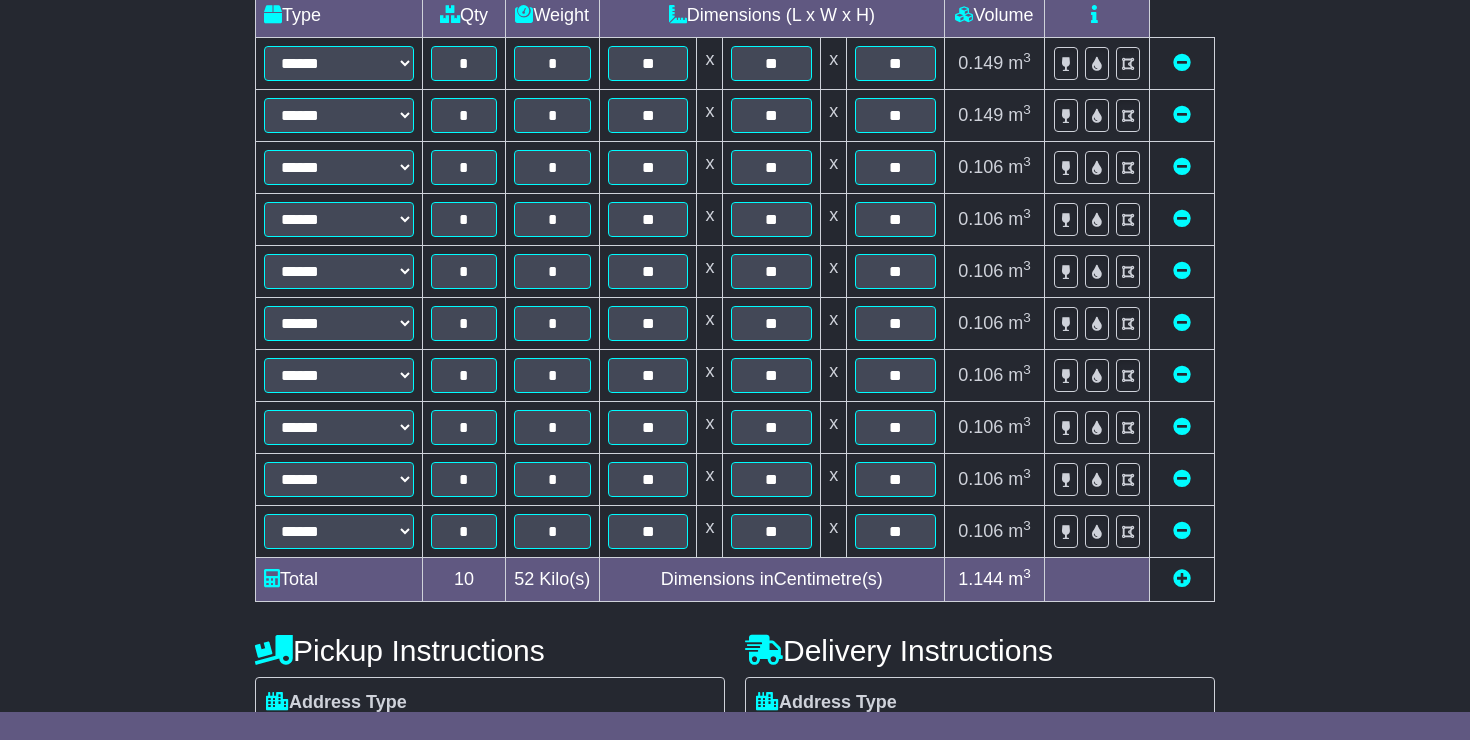 scroll, scrollTop: 534, scrollLeft: 0, axis: vertical 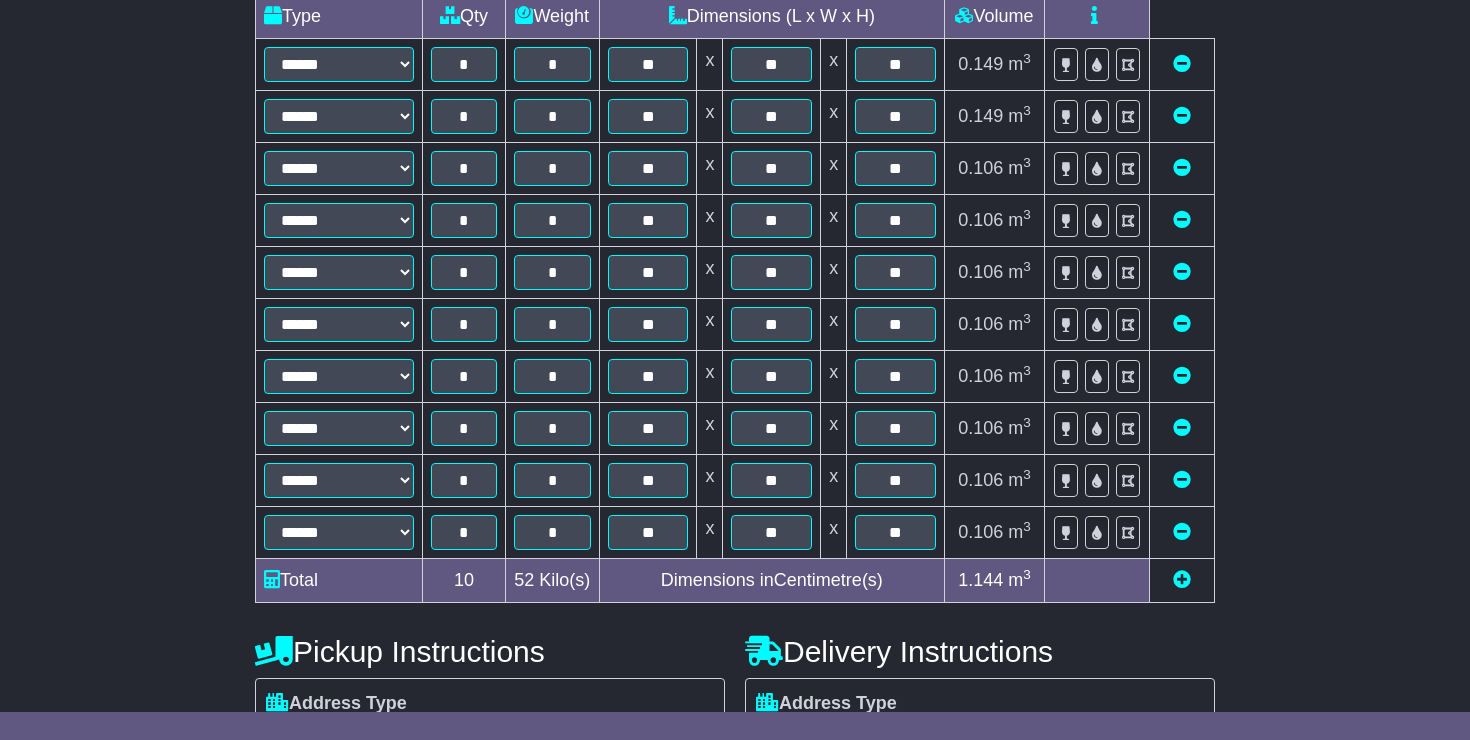 click at bounding box center (1182, 531) 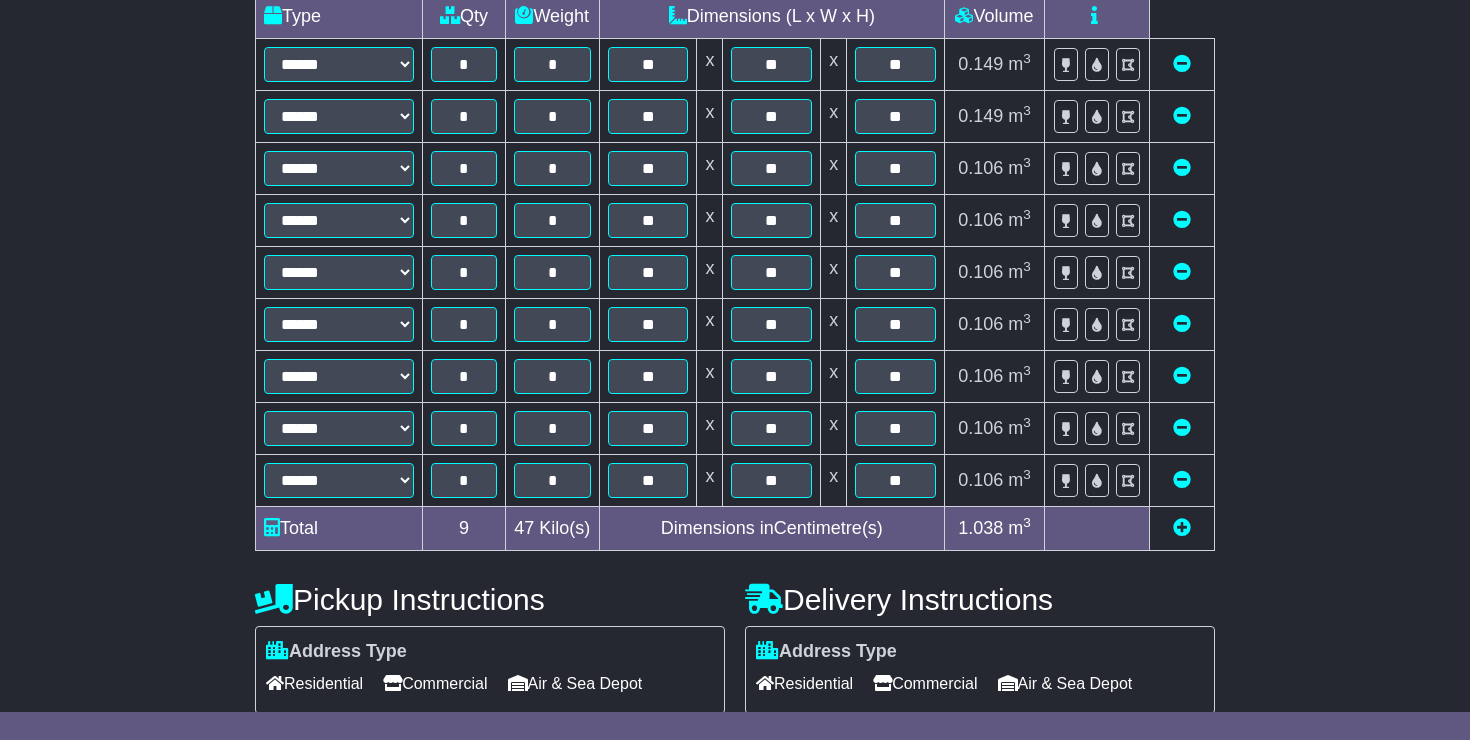 click at bounding box center (1182, 479) 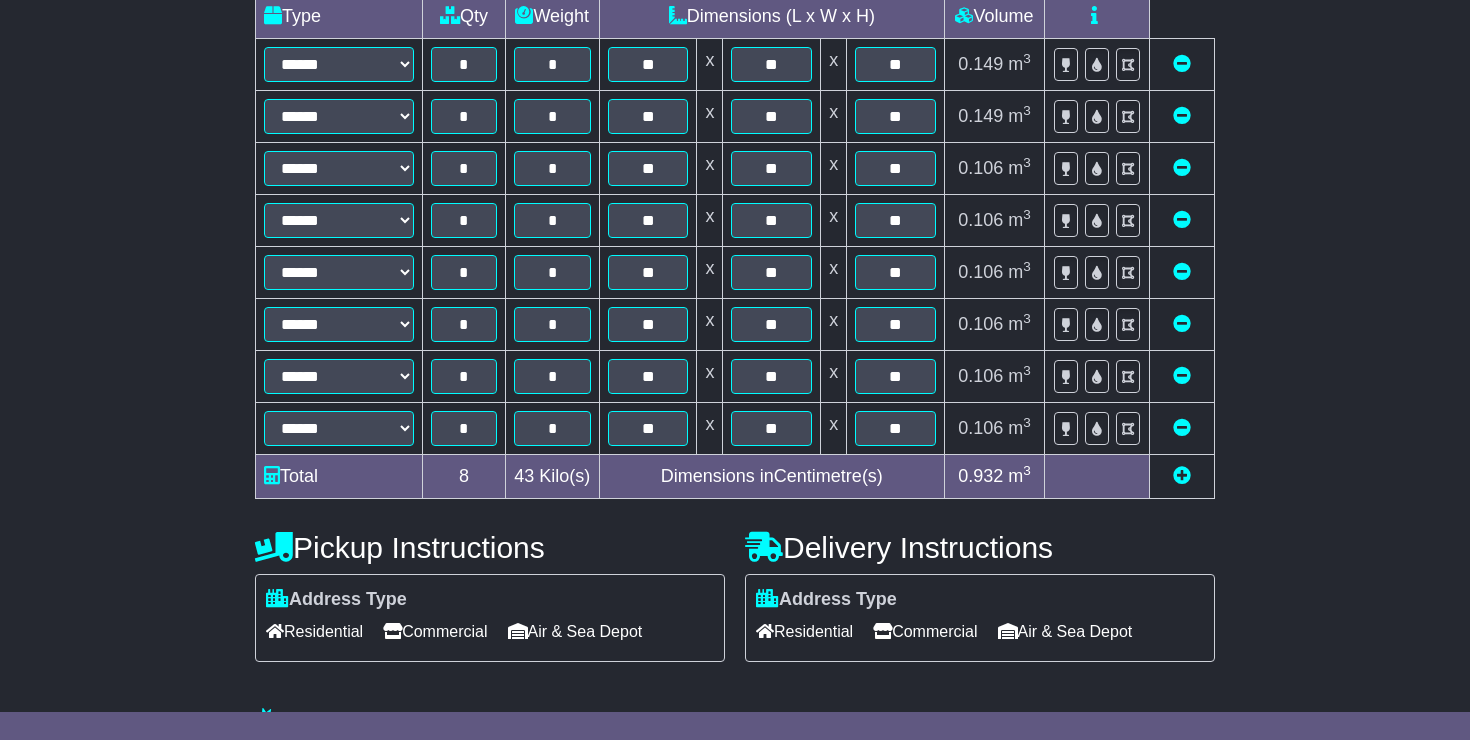 click at bounding box center (1182, 427) 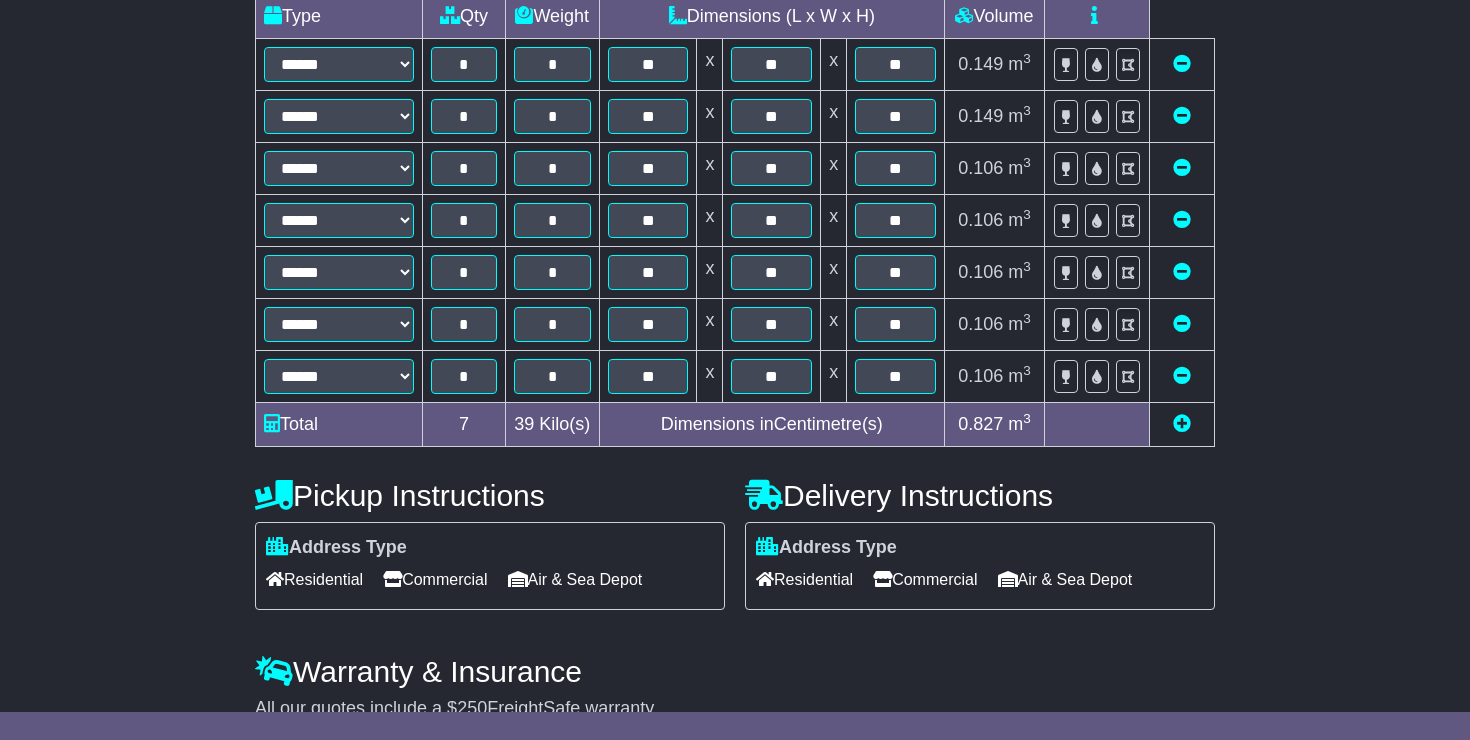click at bounding box center [1182, 375] 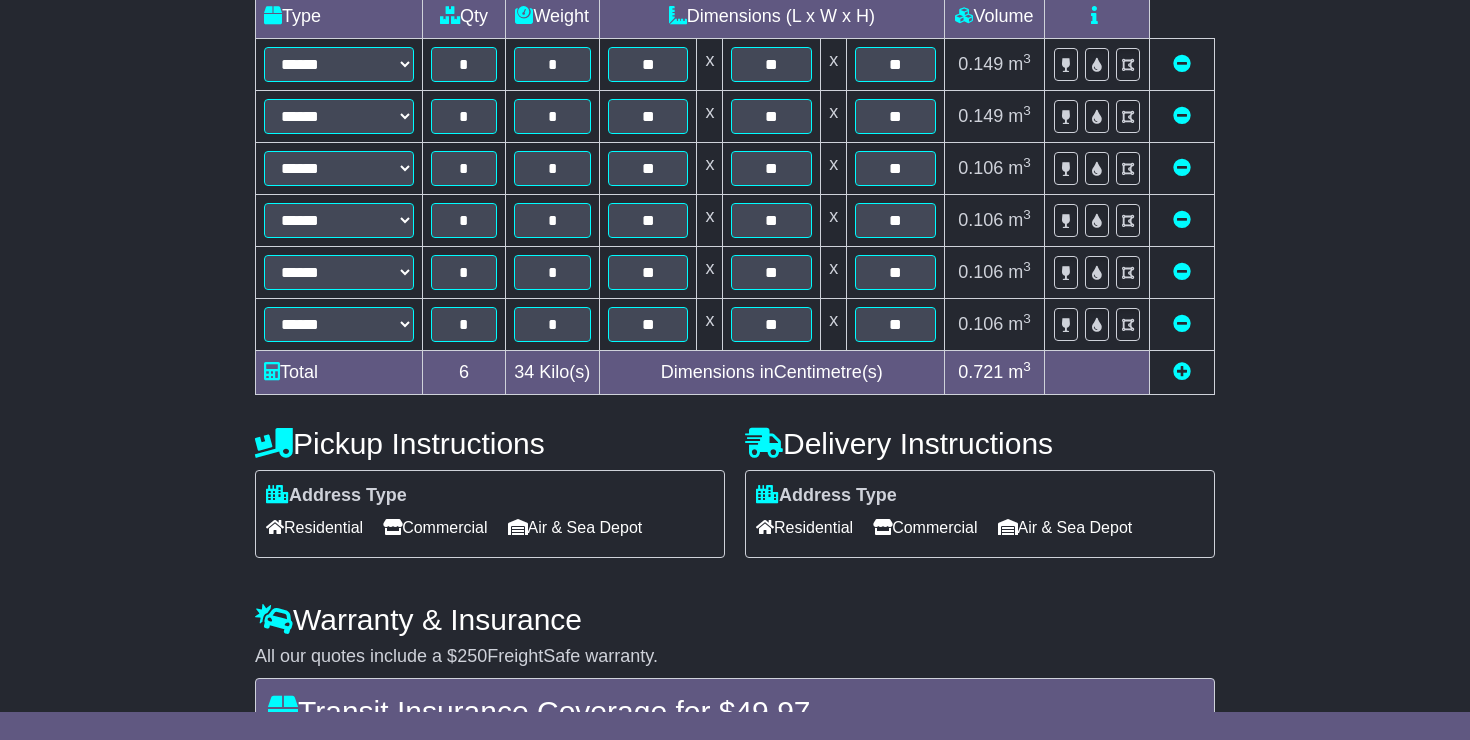 click at bounding box center (1182, 323) 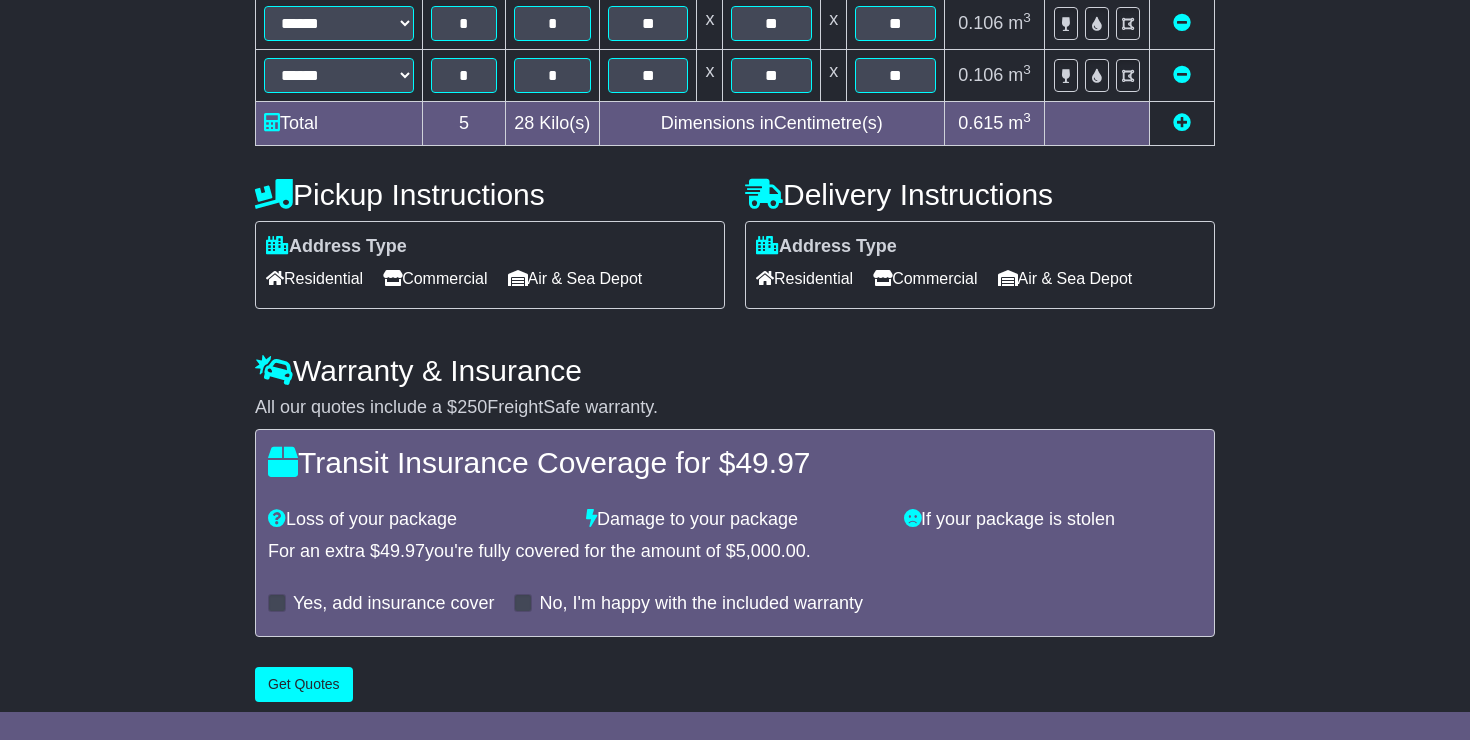 scroll, scrollTop: 746, scrollLeft: 0, axis: vertical 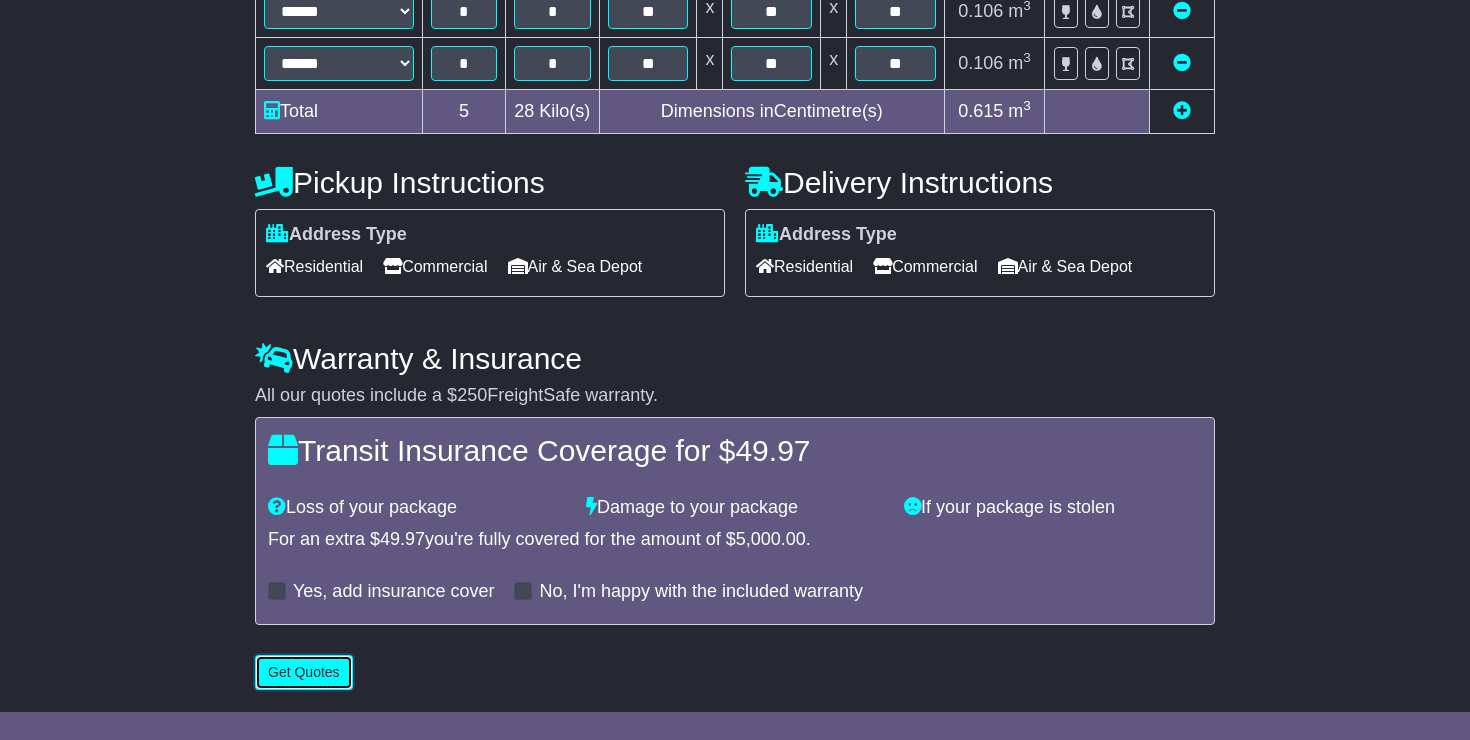 click on "Get Quotes" at bounding box center [304, 672] 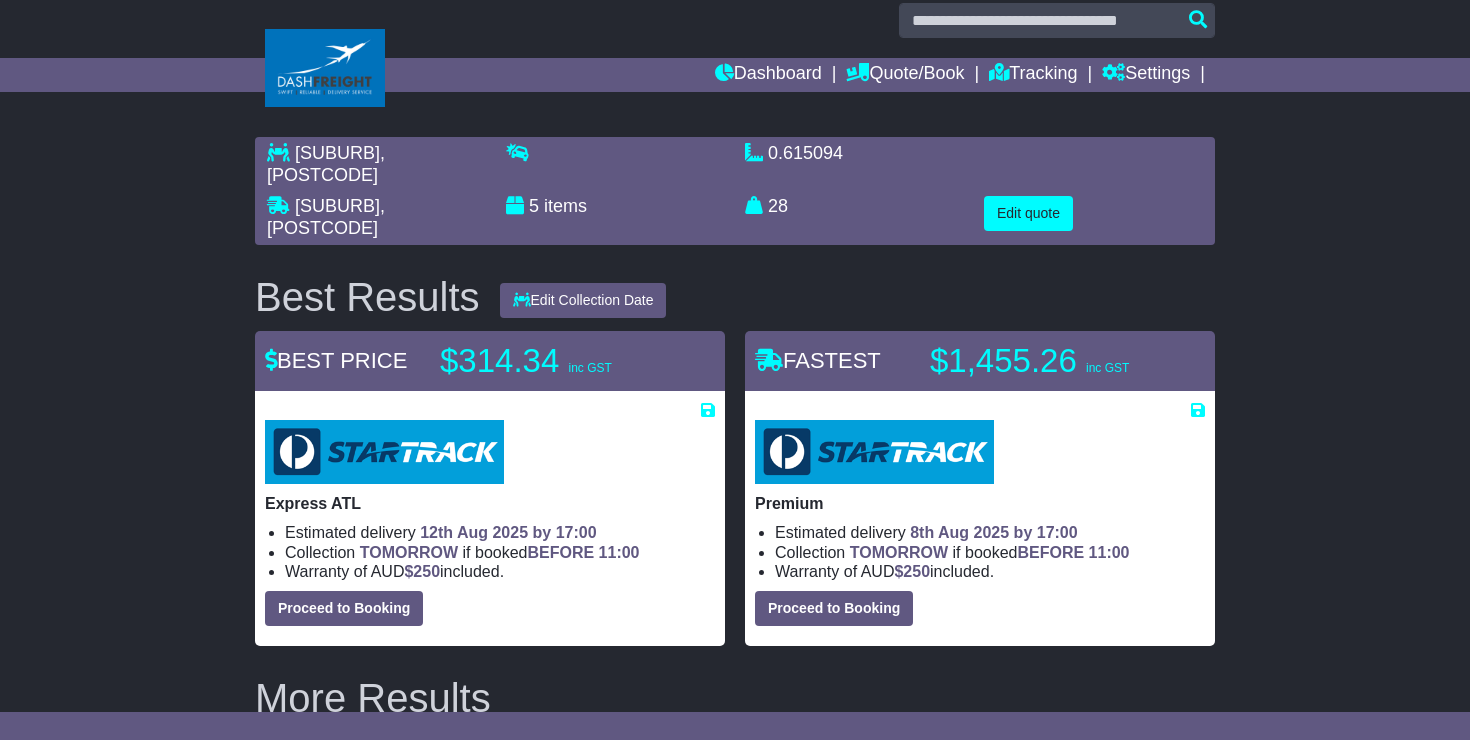 scroll, scrollTop: 0, scrollLeft: 0, axis: both 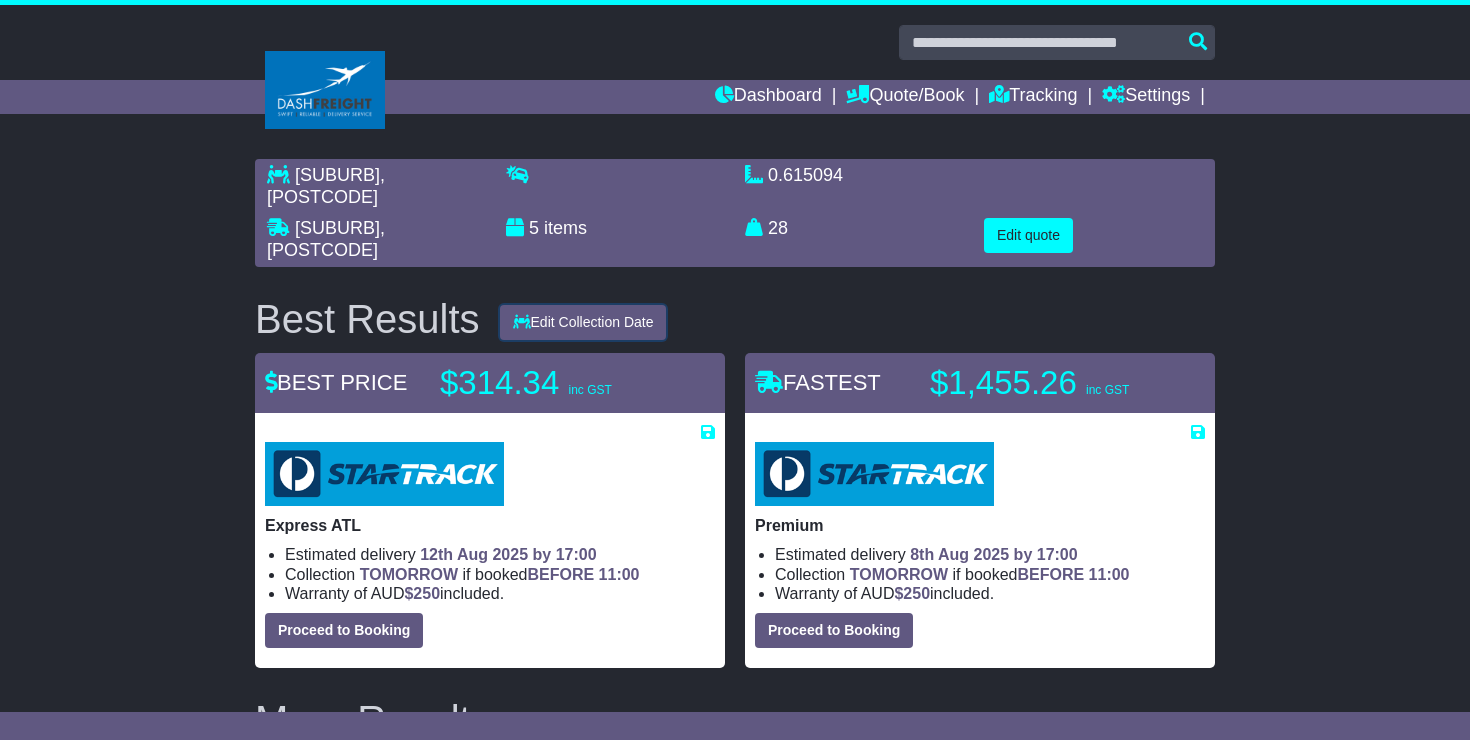 click on "Edit Collection Date" at bounding box center [583, 322] 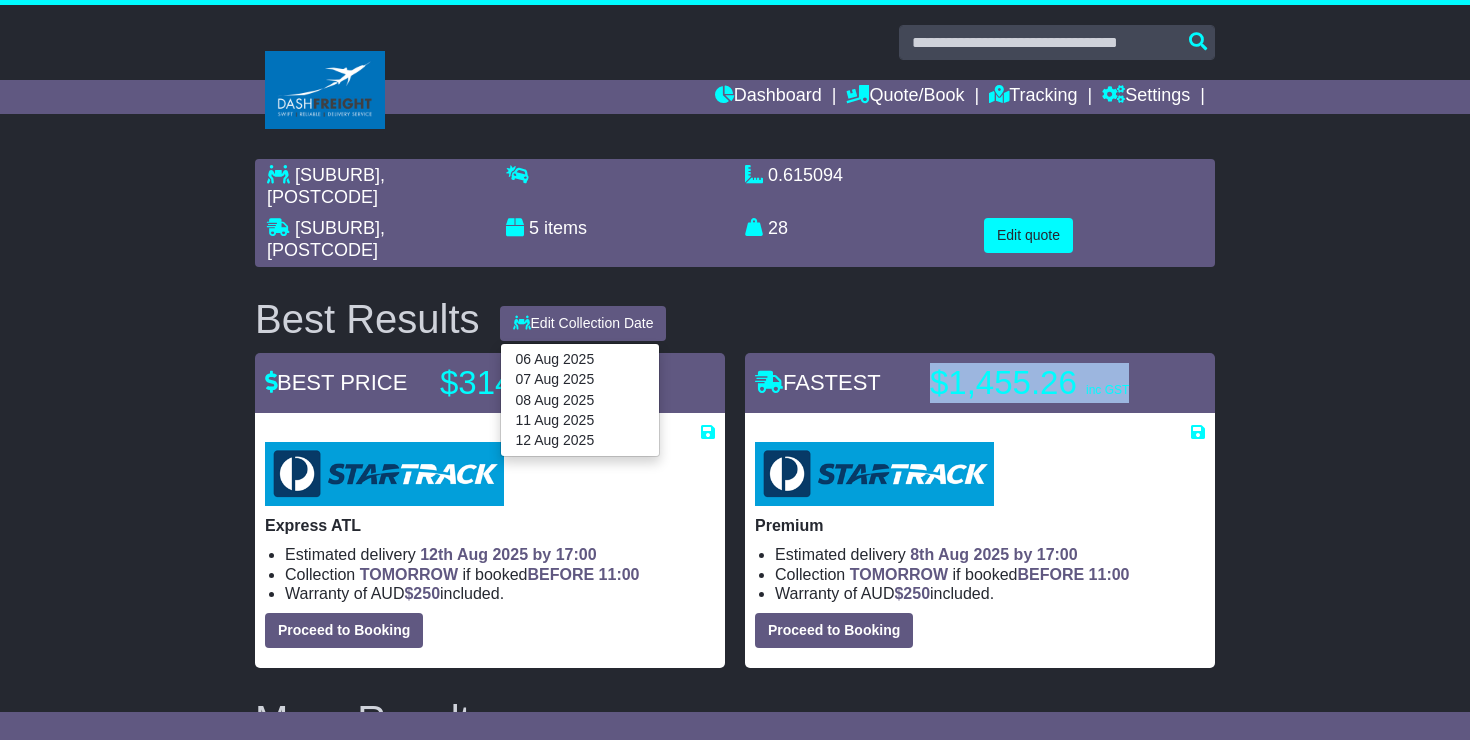click on "[SUBURB] [POSTCODE]
[SUBURB], [POSTCODE]
5   items
0.615094
m 3
in 3
28  kg(s)  lb(s) Edit quote" at bounding box center (735, 1032) 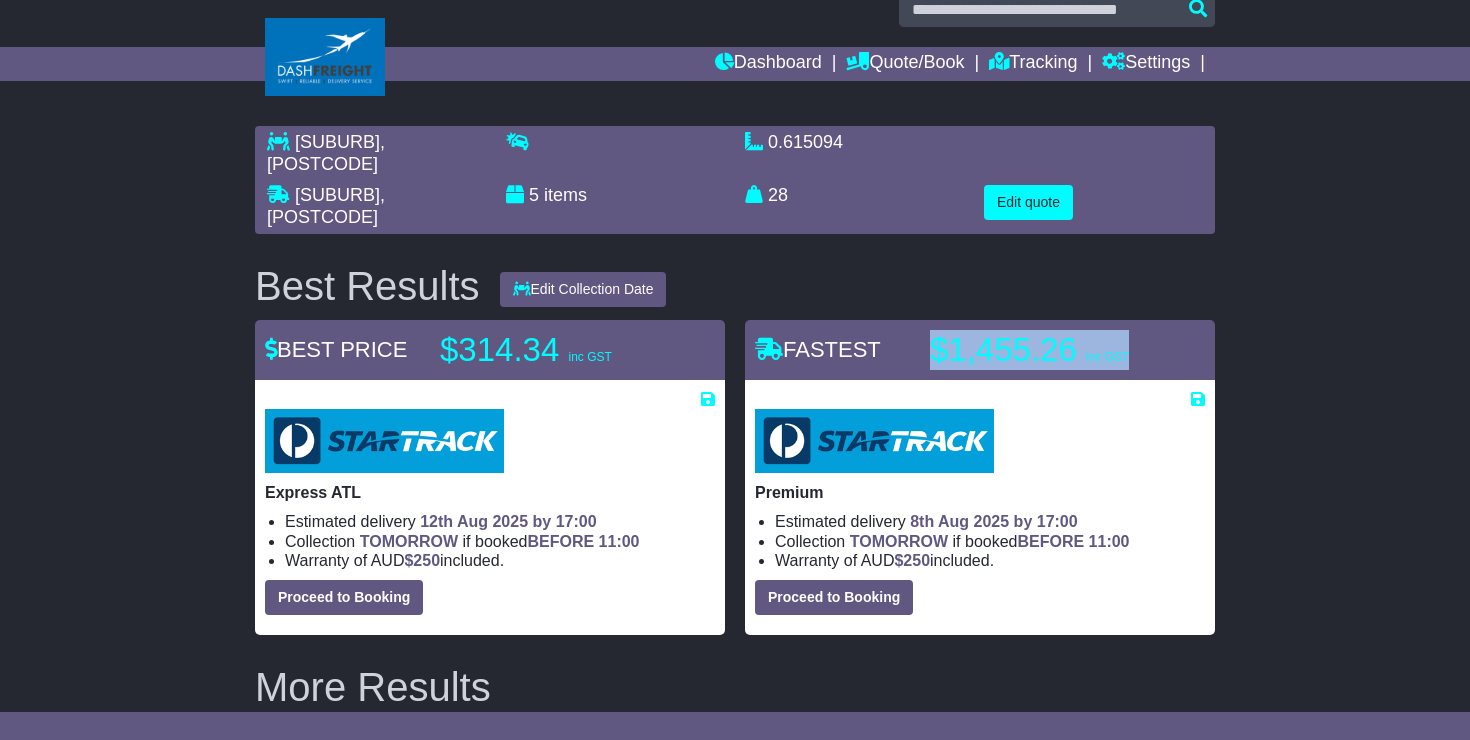scroll, scrollTop: 0, scrollLeft: 0, axis: both 